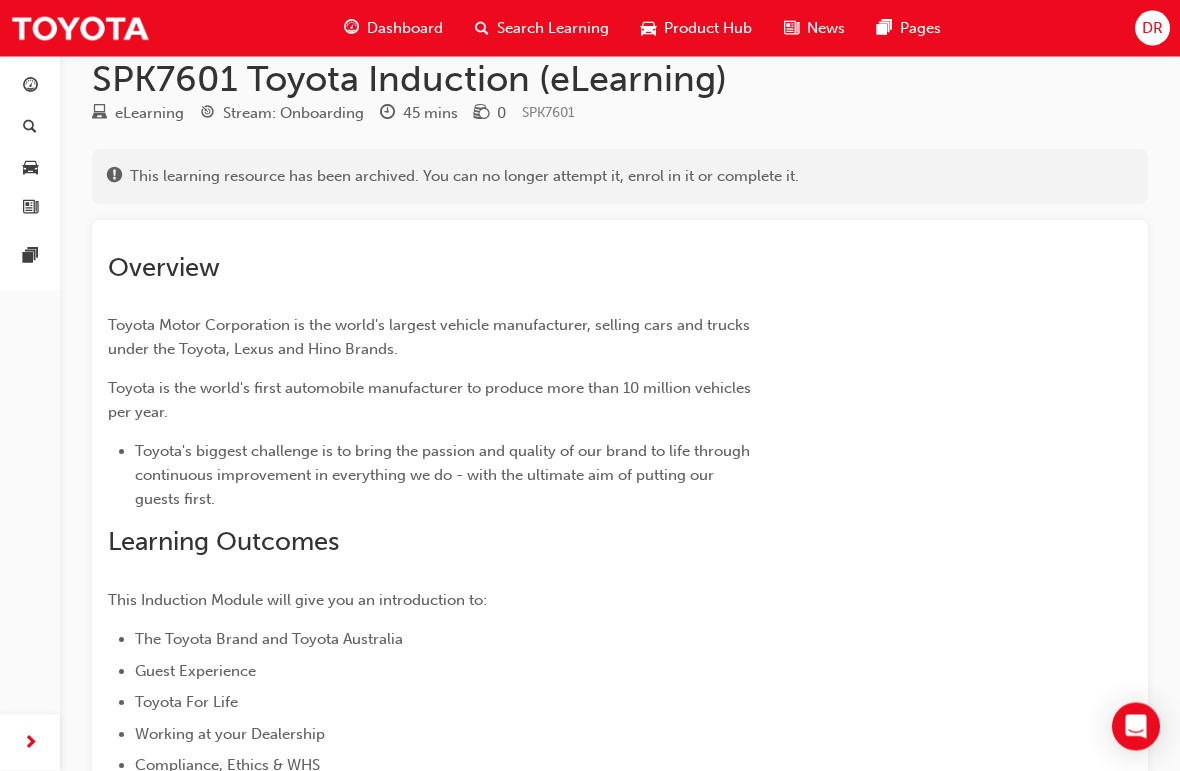 scroll, scrollTop: 0, scrollLeft: 0, axis: both 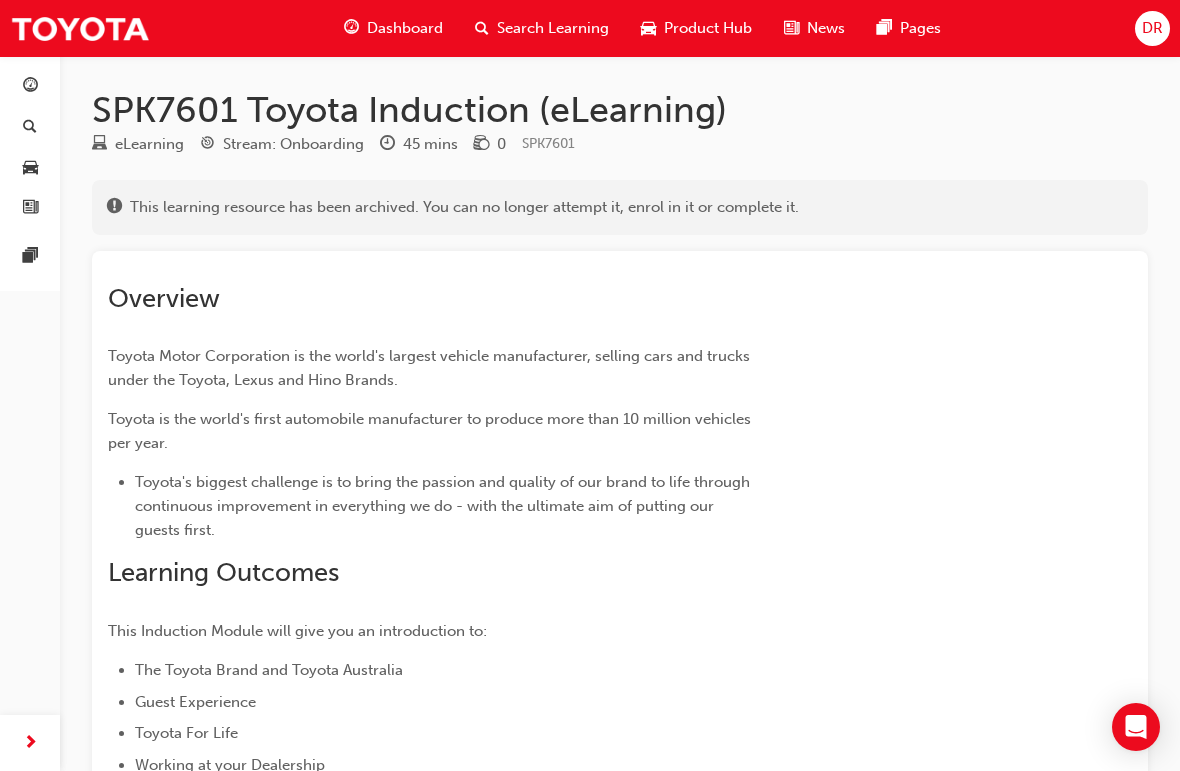 click on "Overview Toyota Motor Corporation is the world's largest vehicle manufacturer, selling cars and trucks under the Toyota, Lexus and Hino Brands. Toyota is the world's first automobile manufacturer to produce more than 10 million vehicles per year. Toyota's biggest challenge is to bring the passion and quality of our brand to life through continuous improvement in everything we do - with the ultimate aim of putting our guests first. Learning Outcomes This Induction Module will give you an introduction to: The Toyota Brand and Toyota Australia Guest Experience Toyota For Life Working at your Dealership Compliance, Ethics & WHS Target Audience  All Dealer Staff" at bounding box center [620, 588] 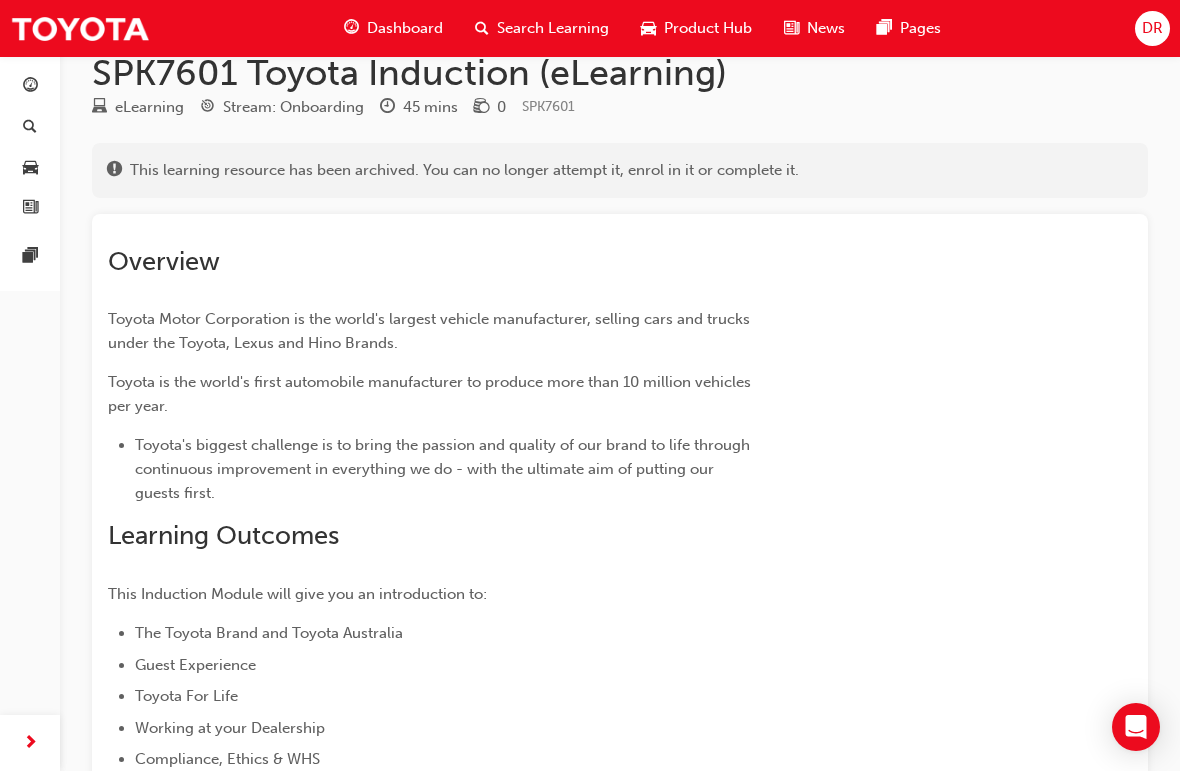 scroll, scrollTop: 0, scrollLeft: 0, axis: both 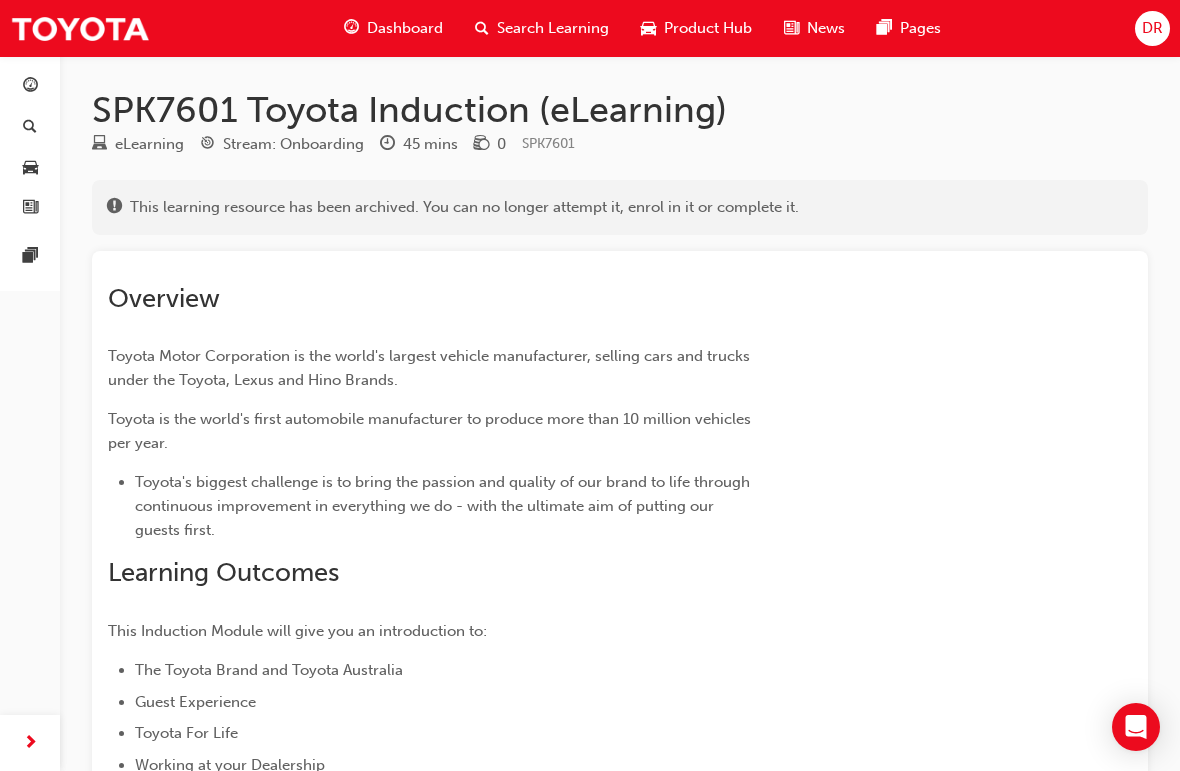 click on "Dashboard" at bounding box center [405, 28] 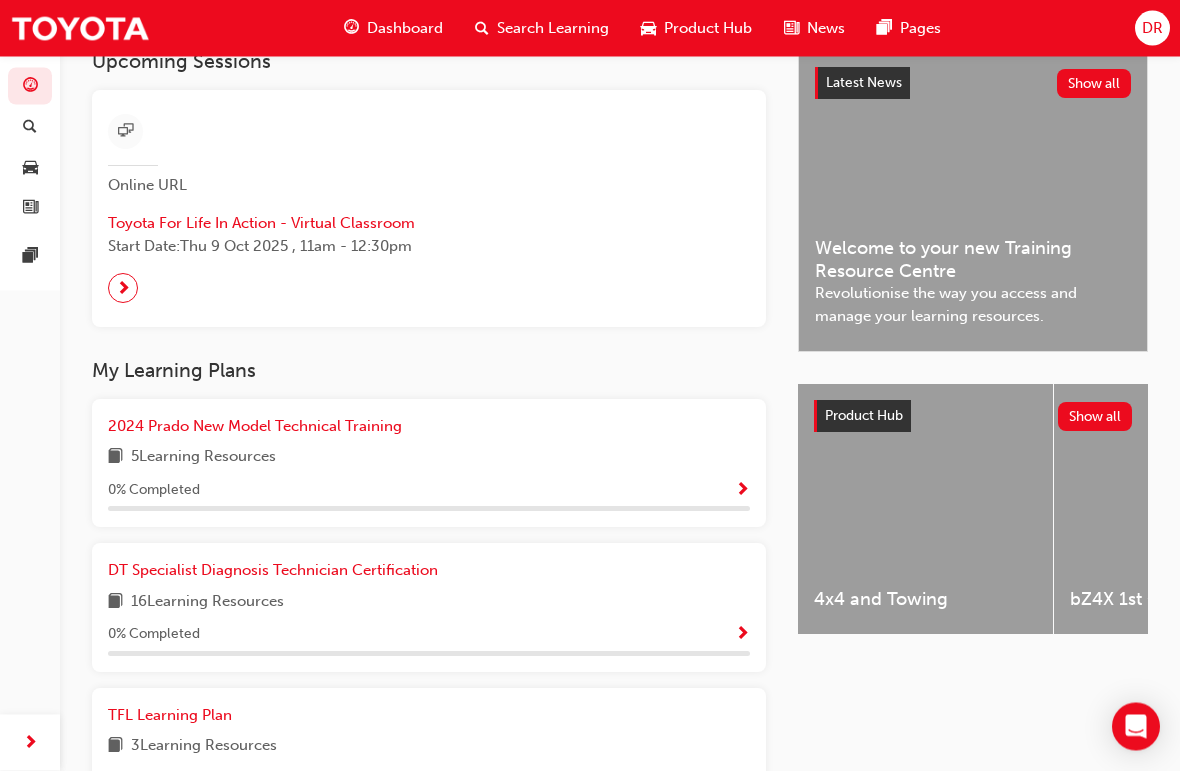 scroll, scrollTop: 448, scrollLeft: 0, axis: vertical 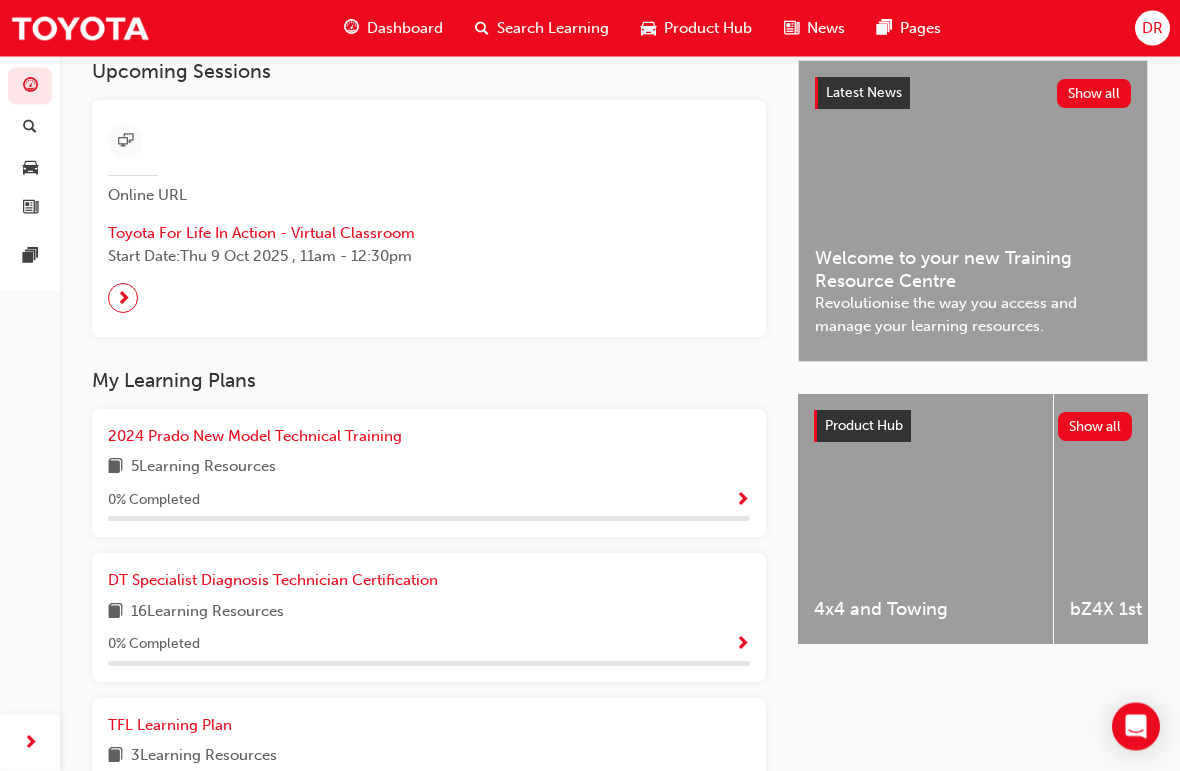 click at bounding box center (123, 299) 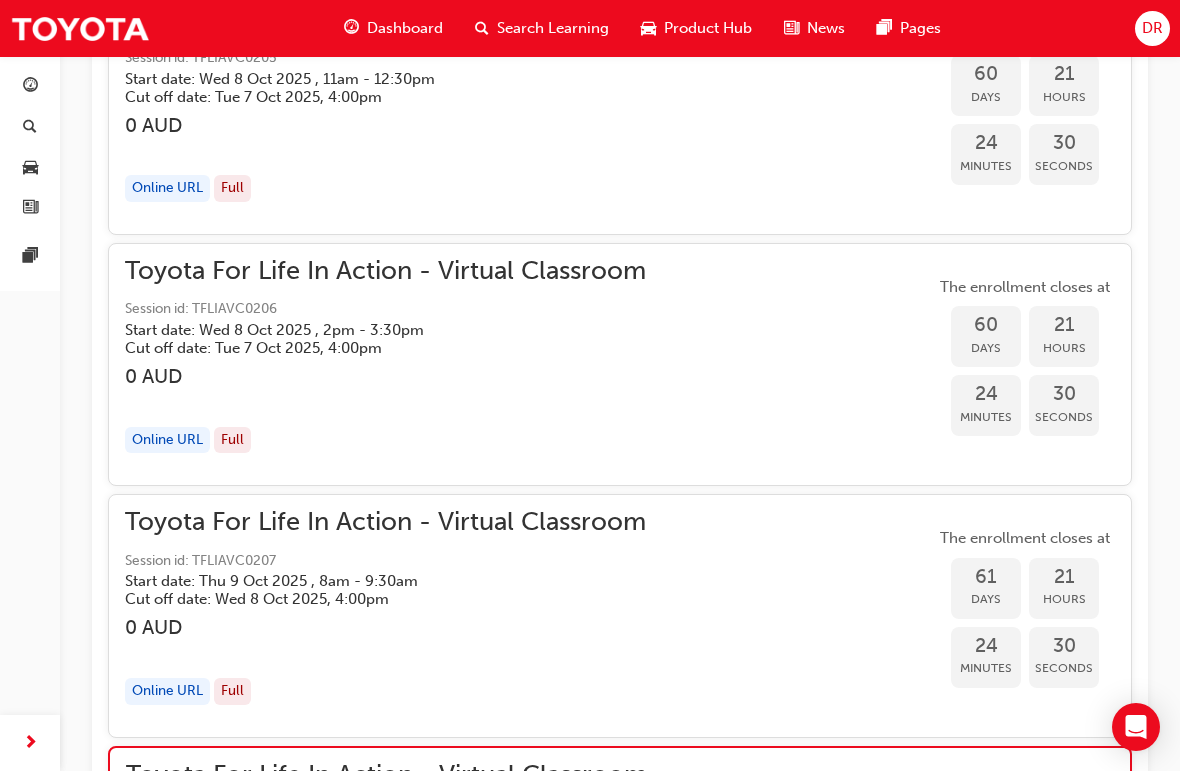 scroll, scrollTop: 20054, scrollLeft: 0, axis: vertical 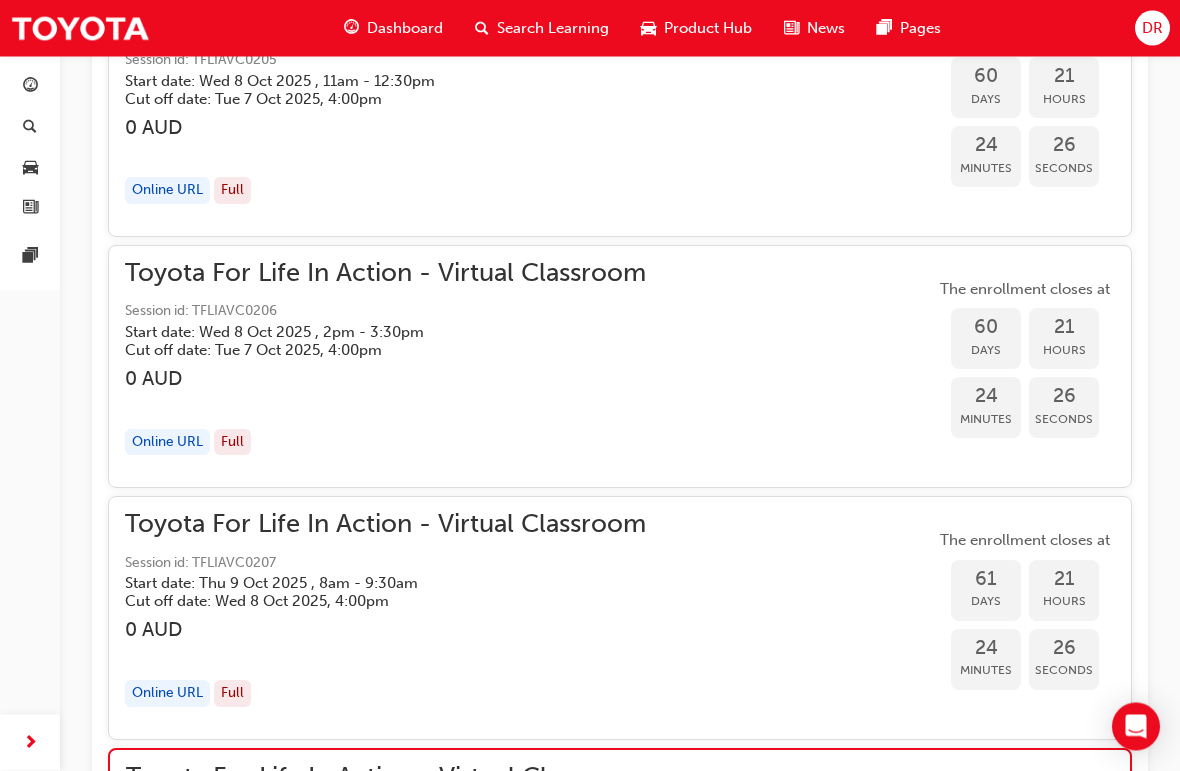 click on "Dashboard" at bounding box center (405, 28) 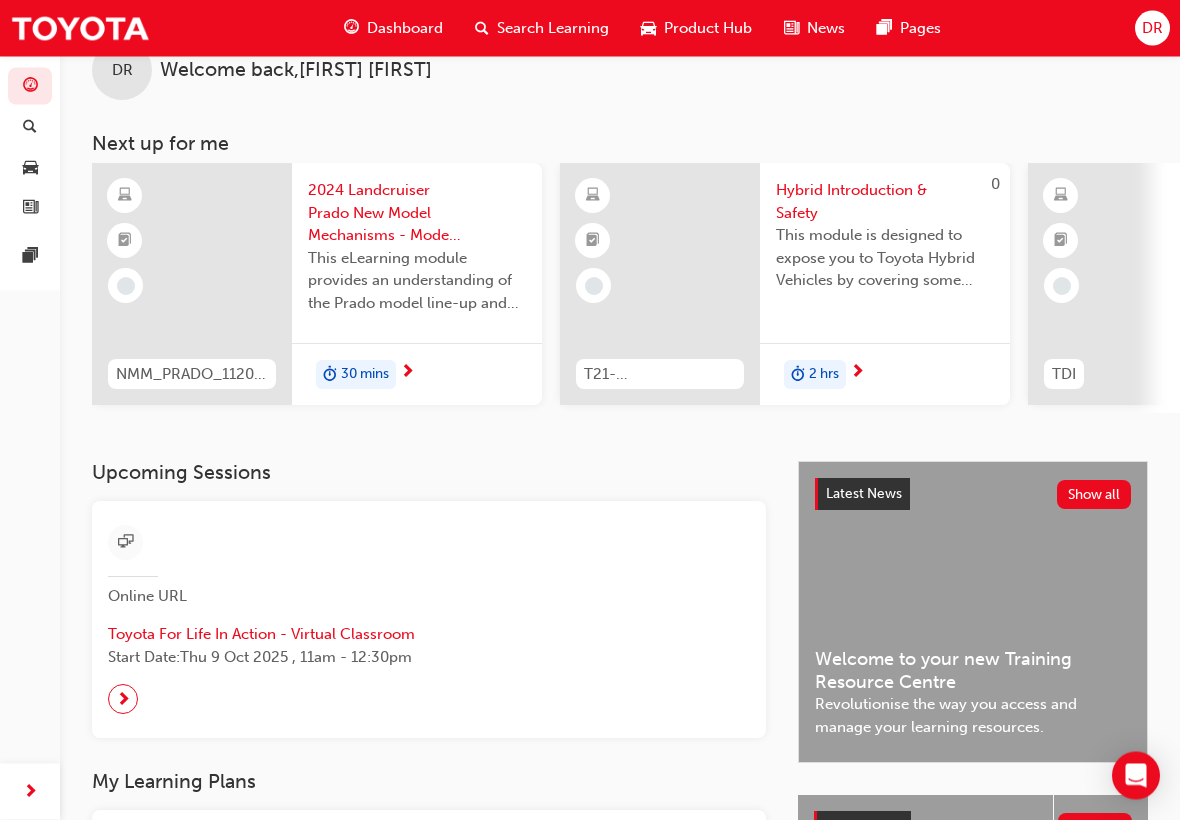 scroll, scrollTop: 0, scrollLeft: 0, axis: both 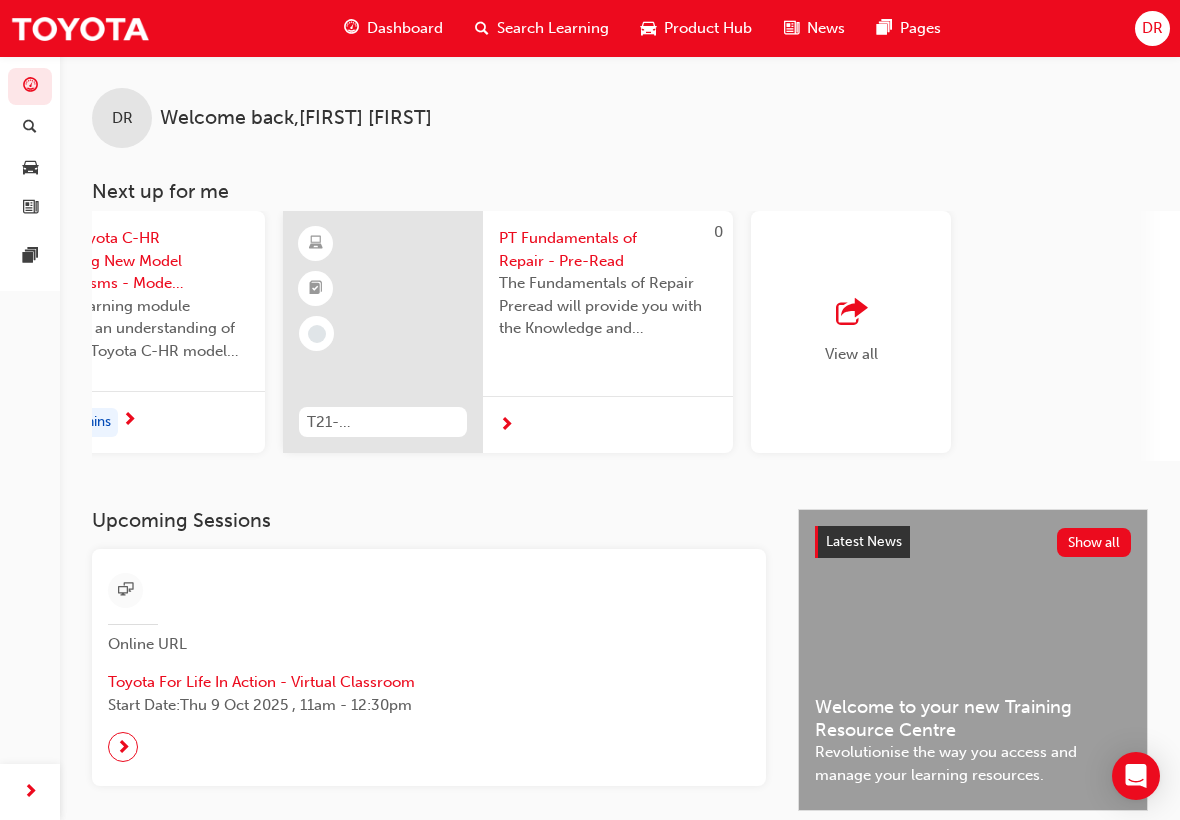 click on "View all" at bounding box center (851, 332) 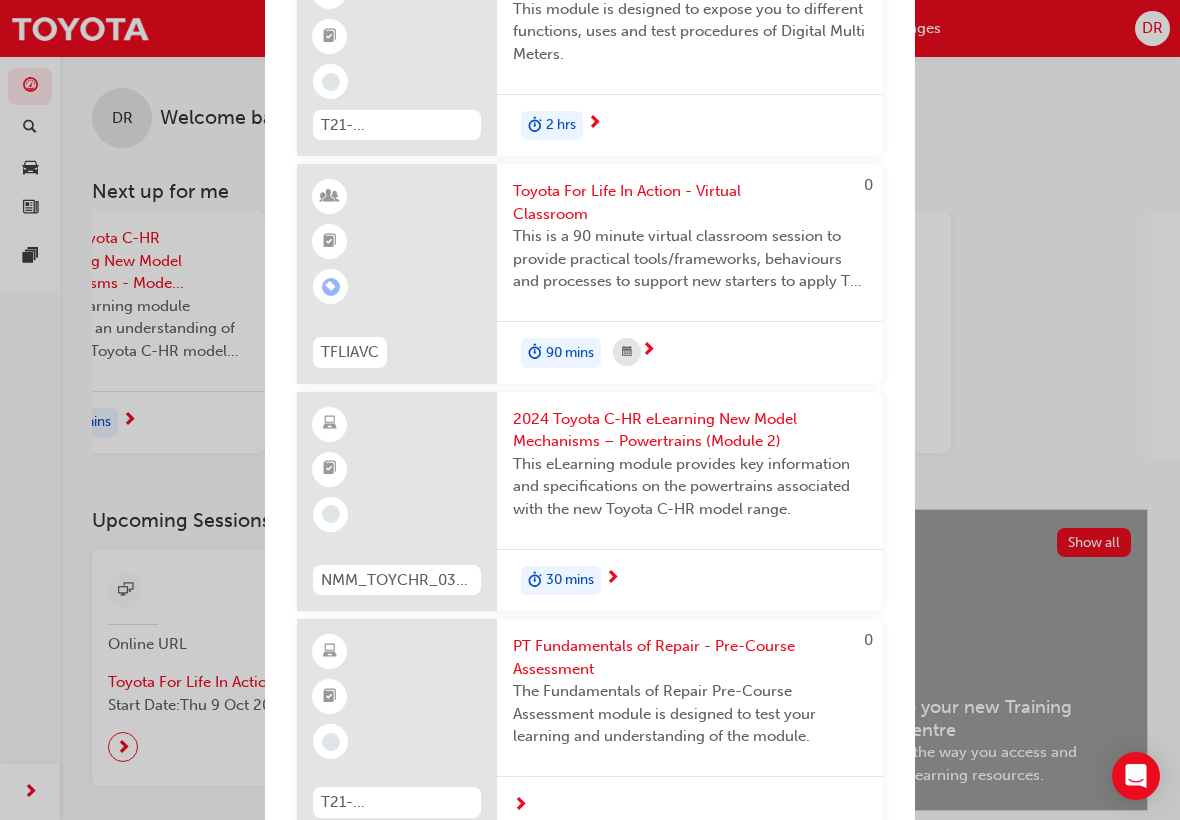 scroll, scrollTop: 1831, scrollLeft: 0, axis: vertical 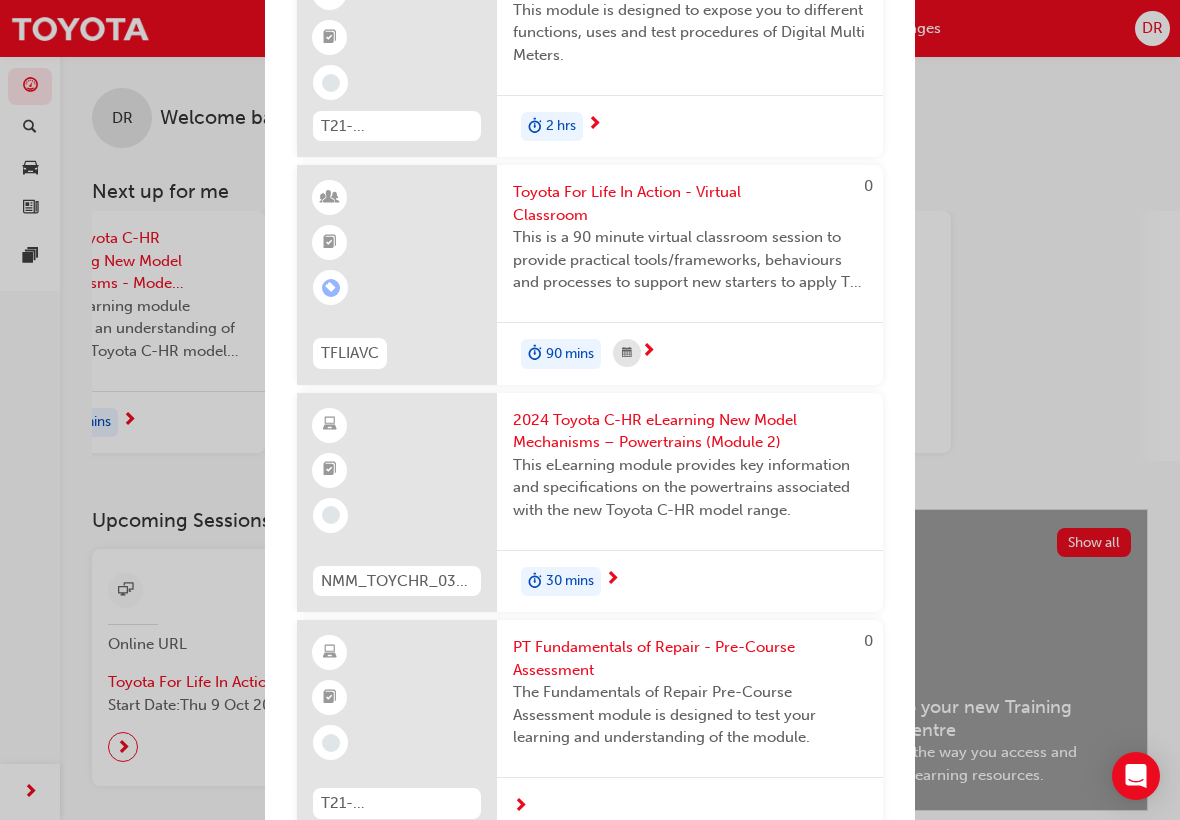 click at bounding box center (397, 275) 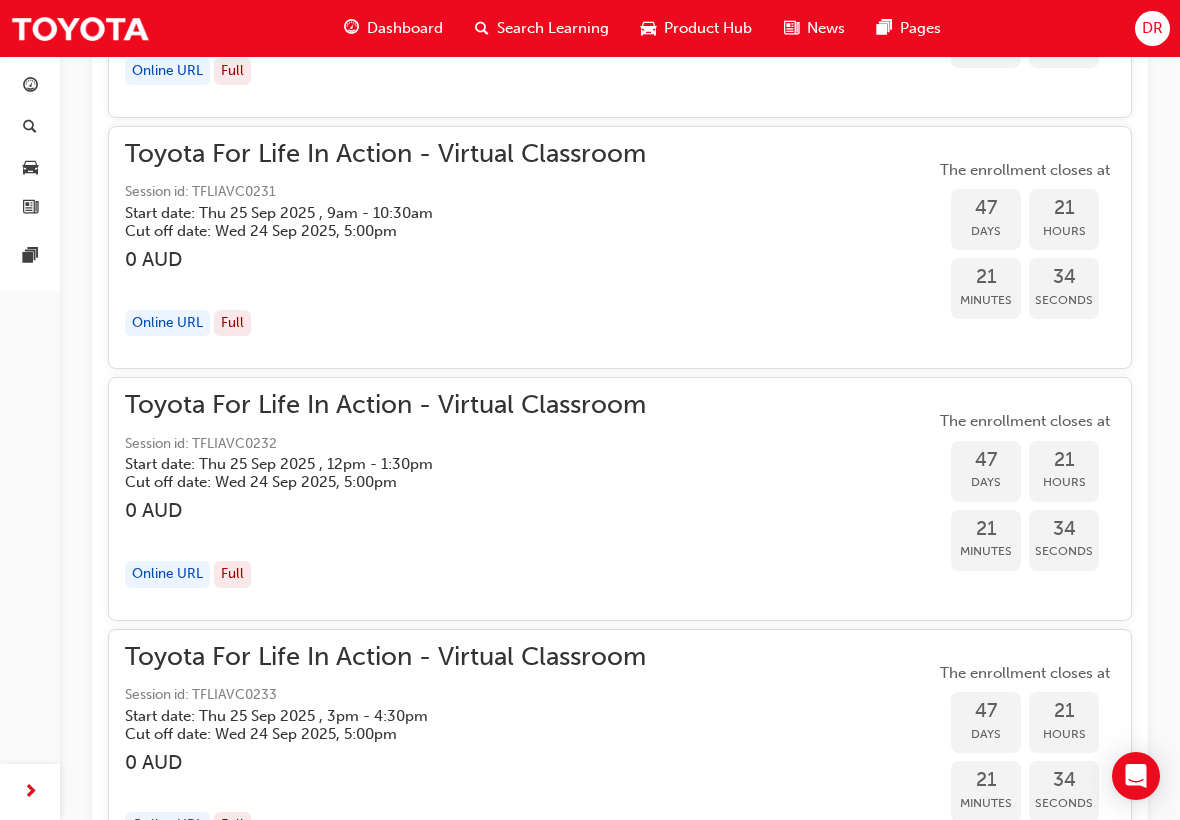 scroll, scrollTop: 18002, scrollLeft: 0, axis: vertical 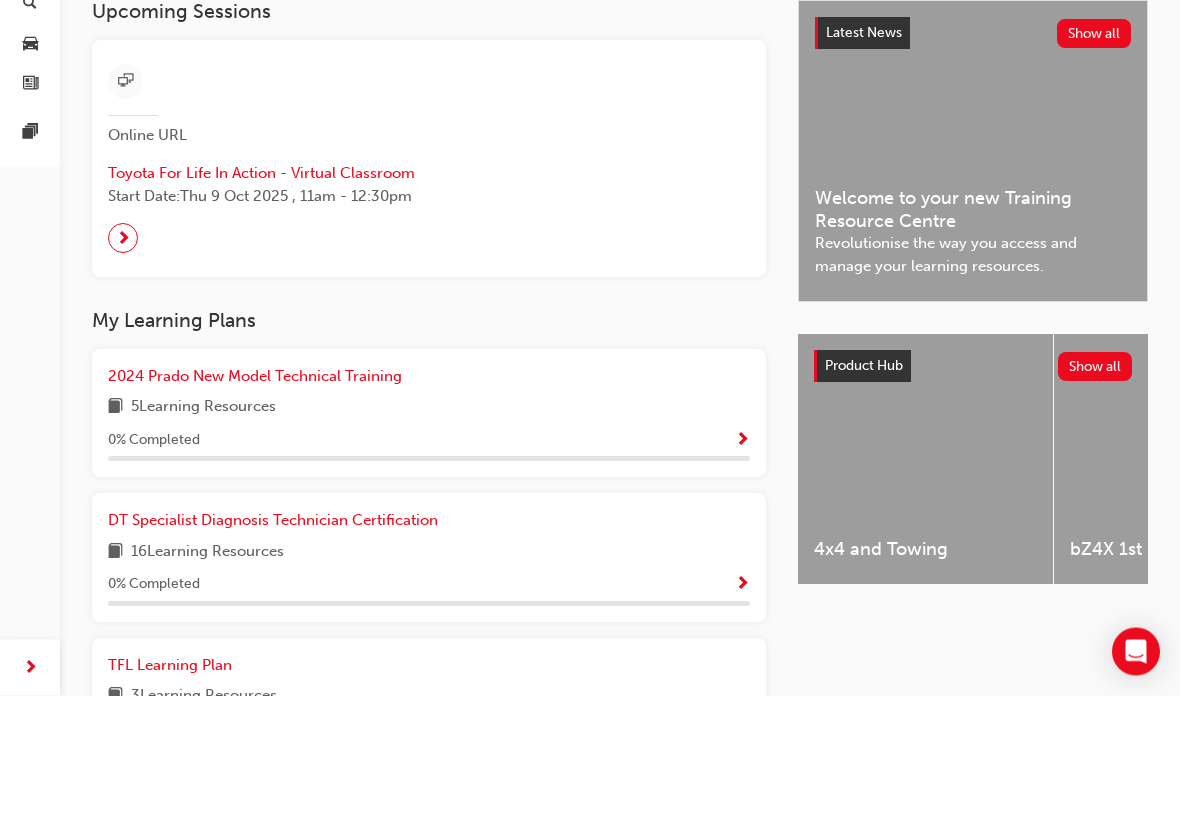click at bounding box center [123, 363] 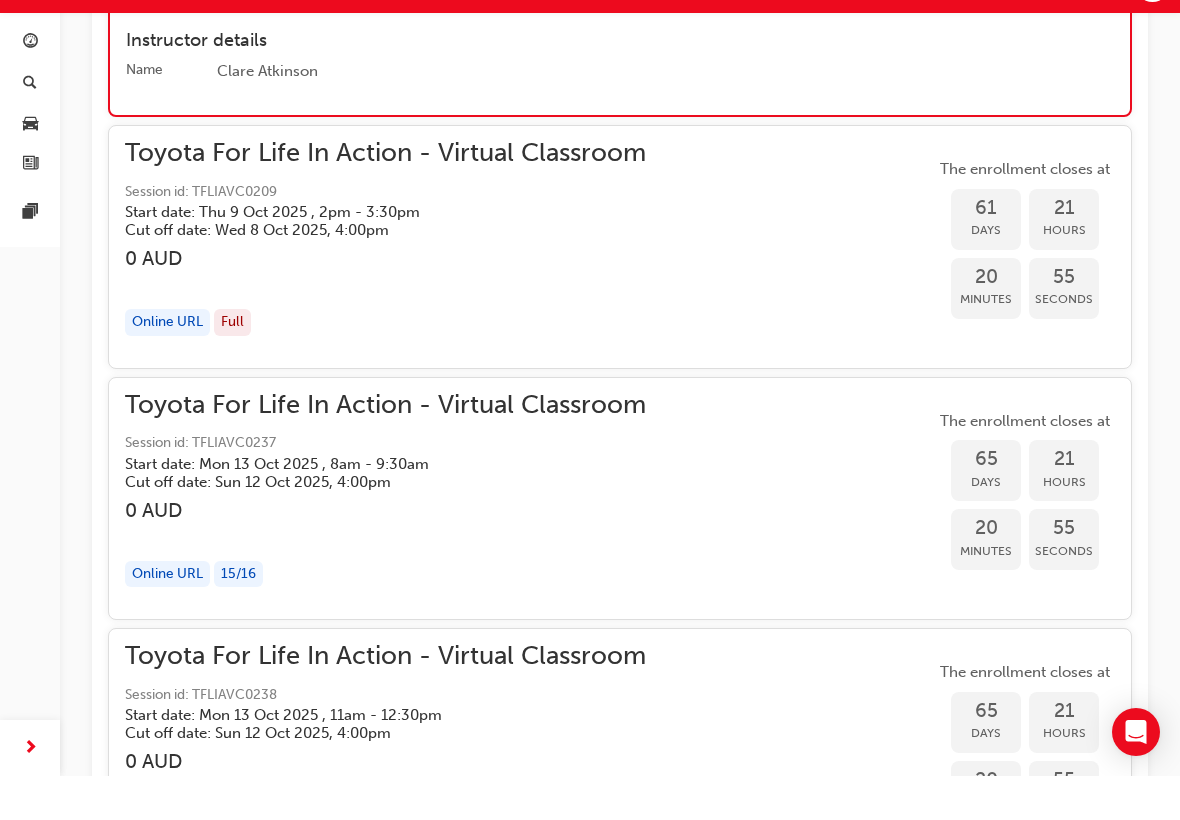 scroll, scrollTop: 21626, scrollLeft: 0, axis: vertical 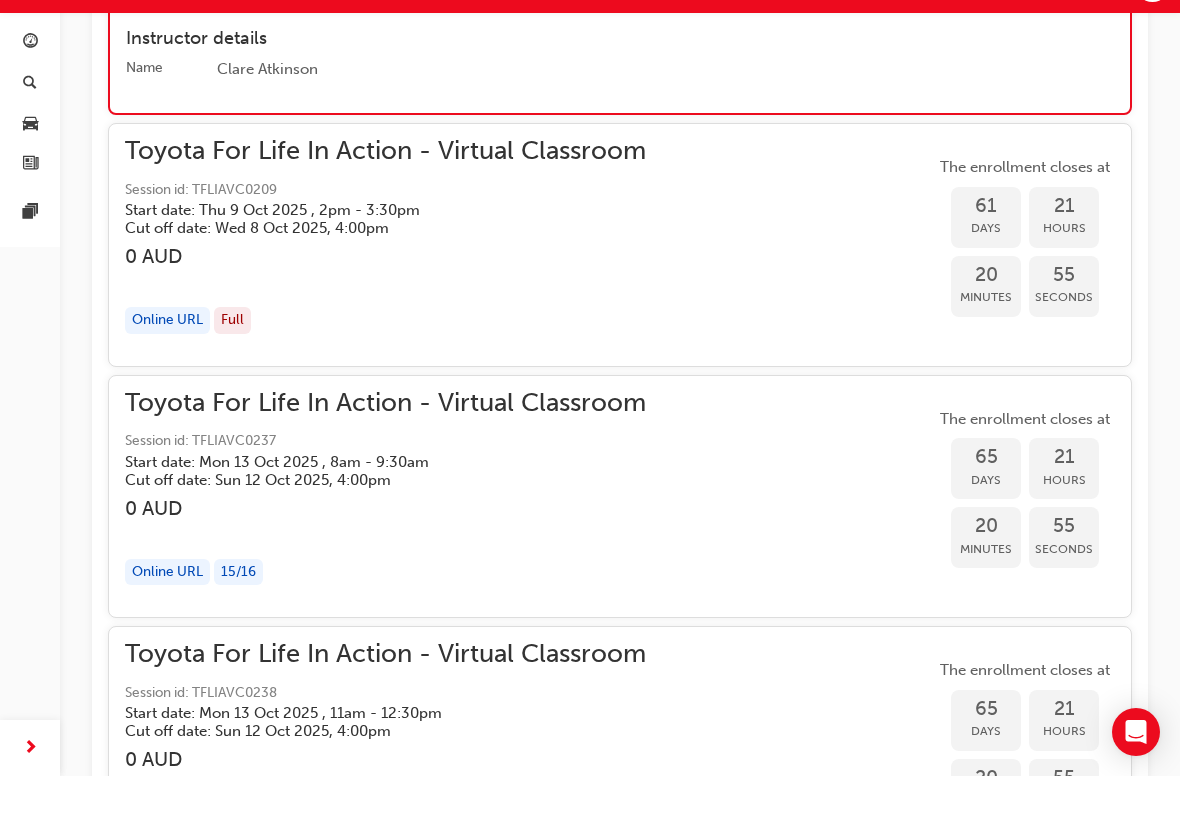 click at bounding box center (385, 575) 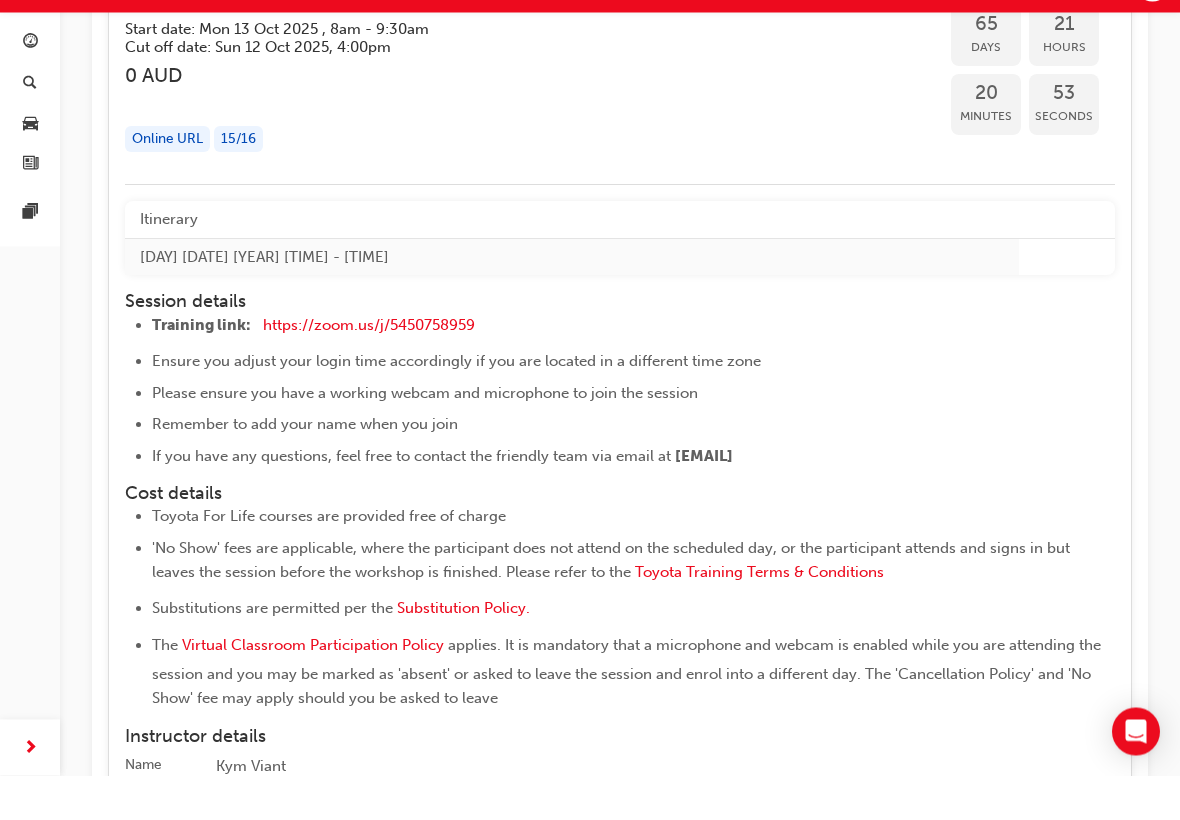 scroll, scrollTop: 22059, scrollLeft: 0, axis: vertical 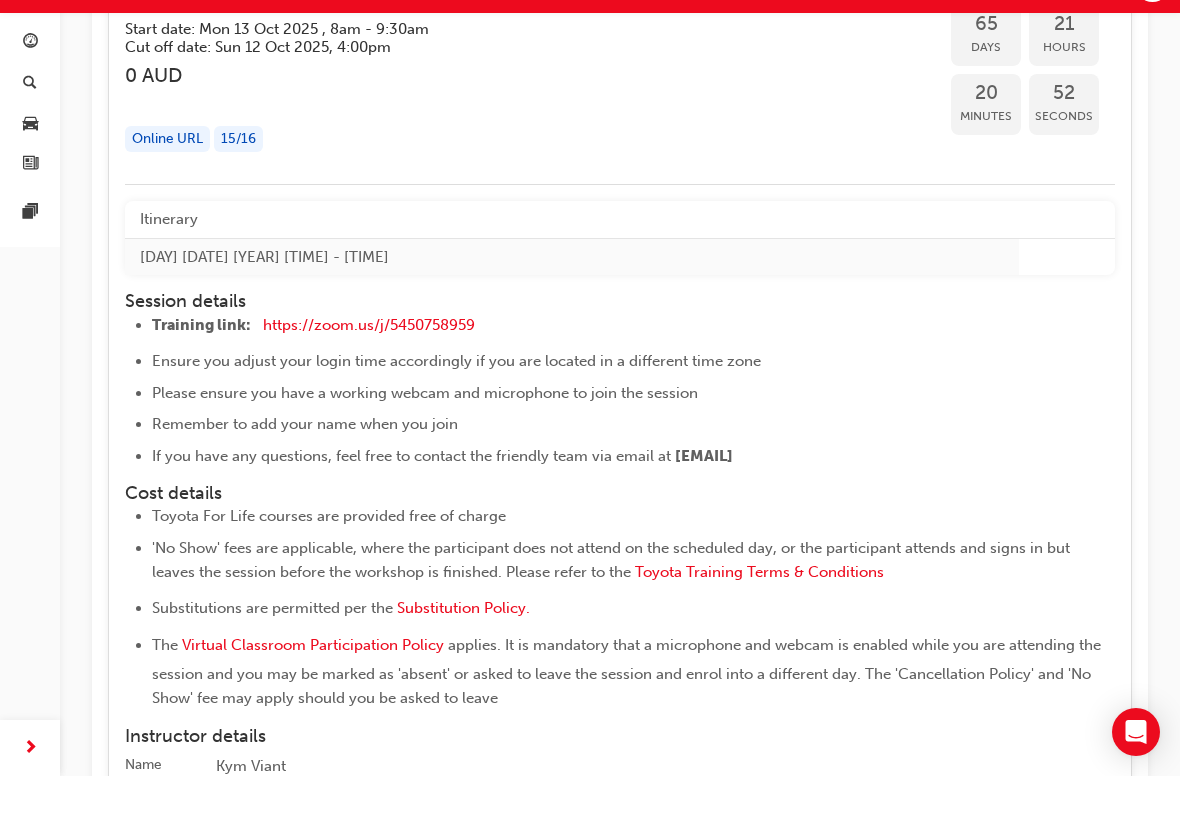click on "Overview This is a 90 minute virtual classroom session to provide practical tools/frameworks, behaviours and processes to support new starters to apply TFL in every interaction. Important Information for the Virtual Classroom:   Toyota For Life Training will be delivered via  Zoom Each participant will need: to be logged onto an individual computer with a microphone a webcam  your mobile device, so that you can join activities during the session If you attend without a working microphone or webcam, in line with the Virtual Classroom Participation Policy, you will be asked to leave and attend another session.   If participants leave prior to the end of the session or are inactive an incomplete will be marked. Documents to Download Before the Session   Click here to Download The Quick Reference Guide to Zoom   Learning Outcomes Introduction to the Toyota For Life Program and understanding of Toyota Quality Standards Understand the importance of excellence in delivering a great customer experience Sessions To" at bounding box center (620, -7594) 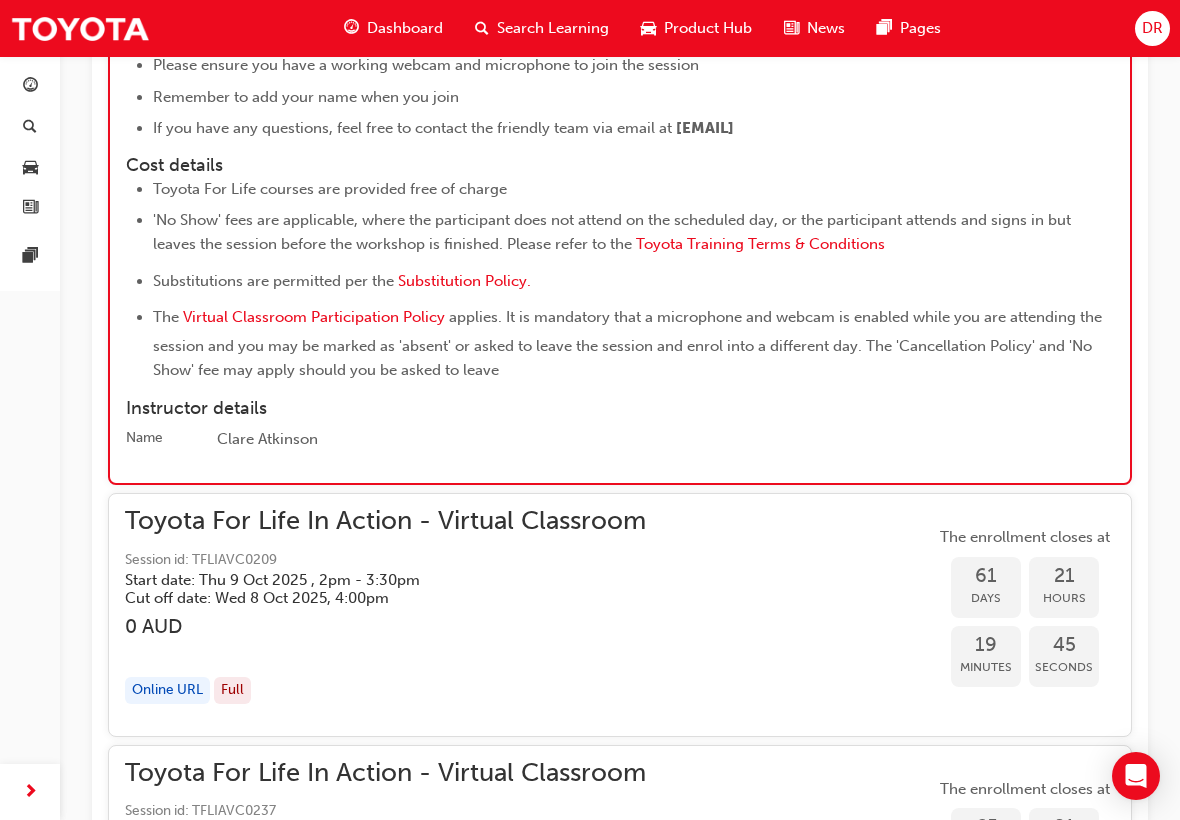 scroll, scrollTop: 21264, scrollLeft: 0, axis: vertical 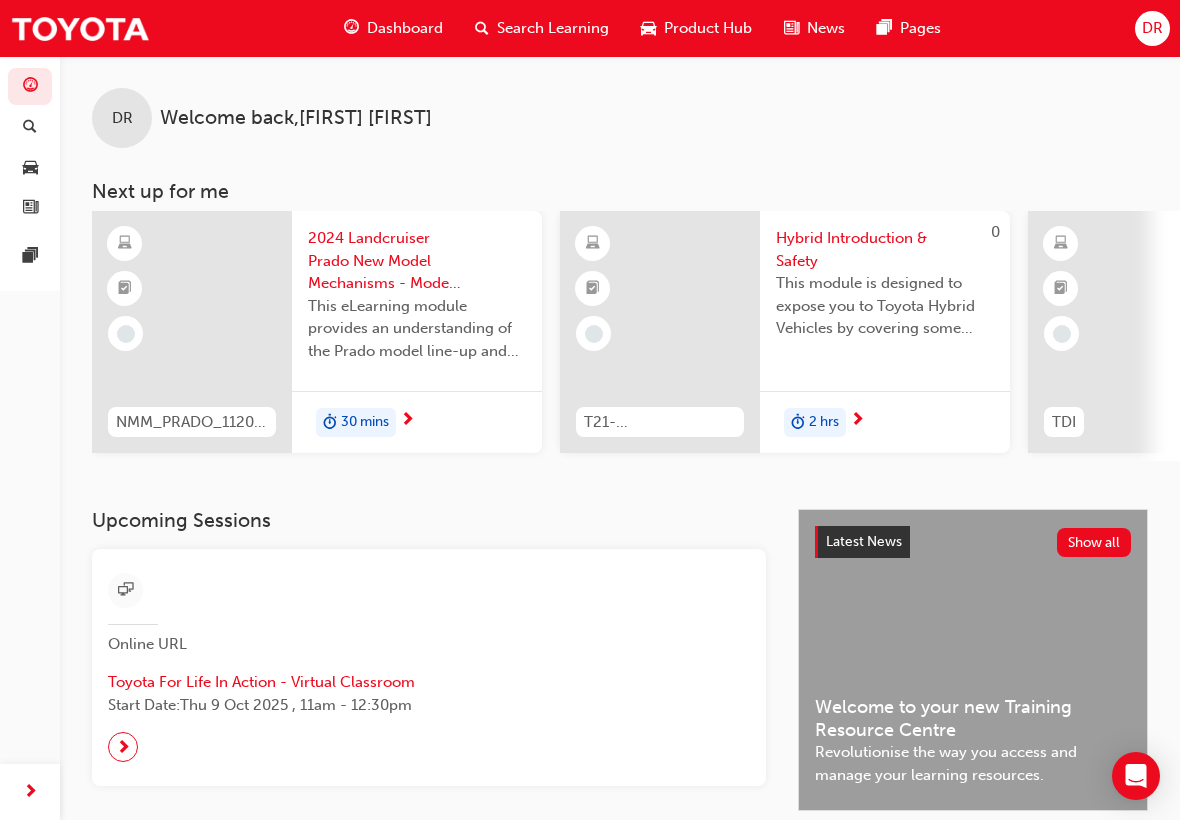 click on "Product Hub" at bounding box center (708, 28) 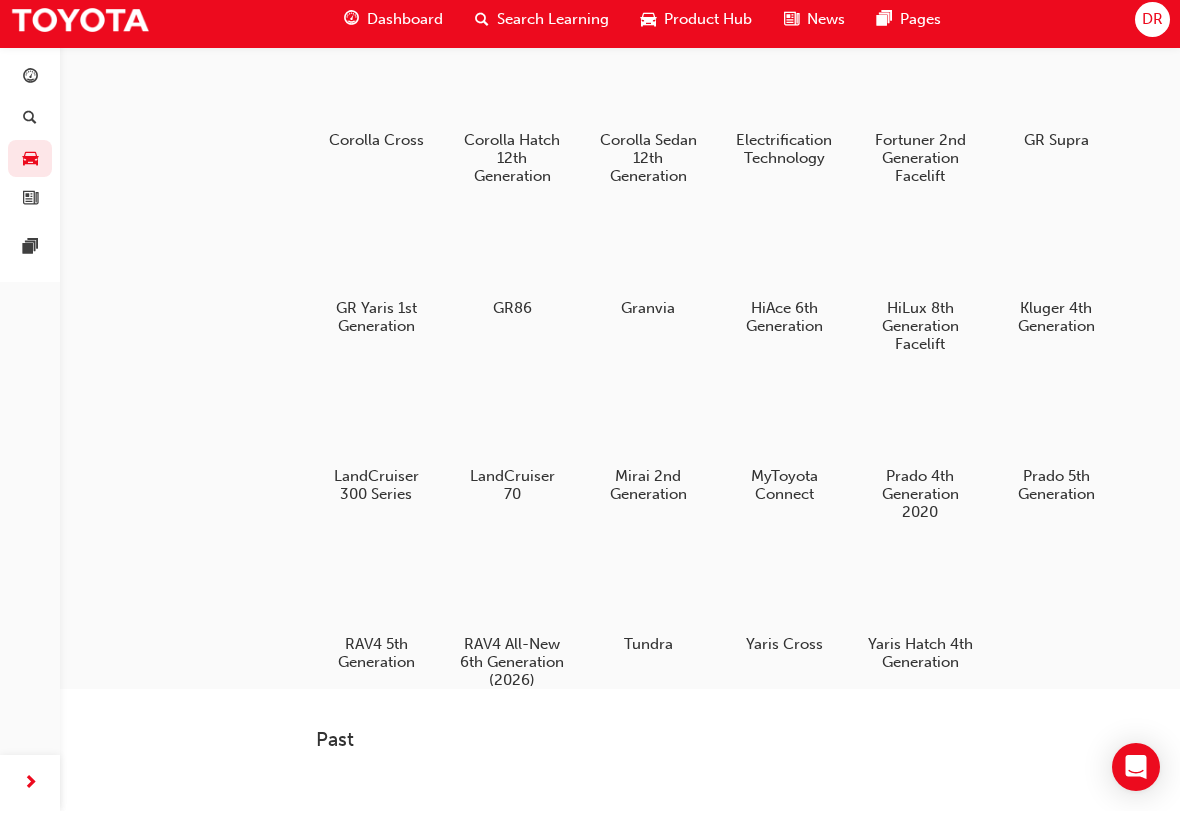 scroll, scrollTop: 0, scrollLeft: 0, axis: both 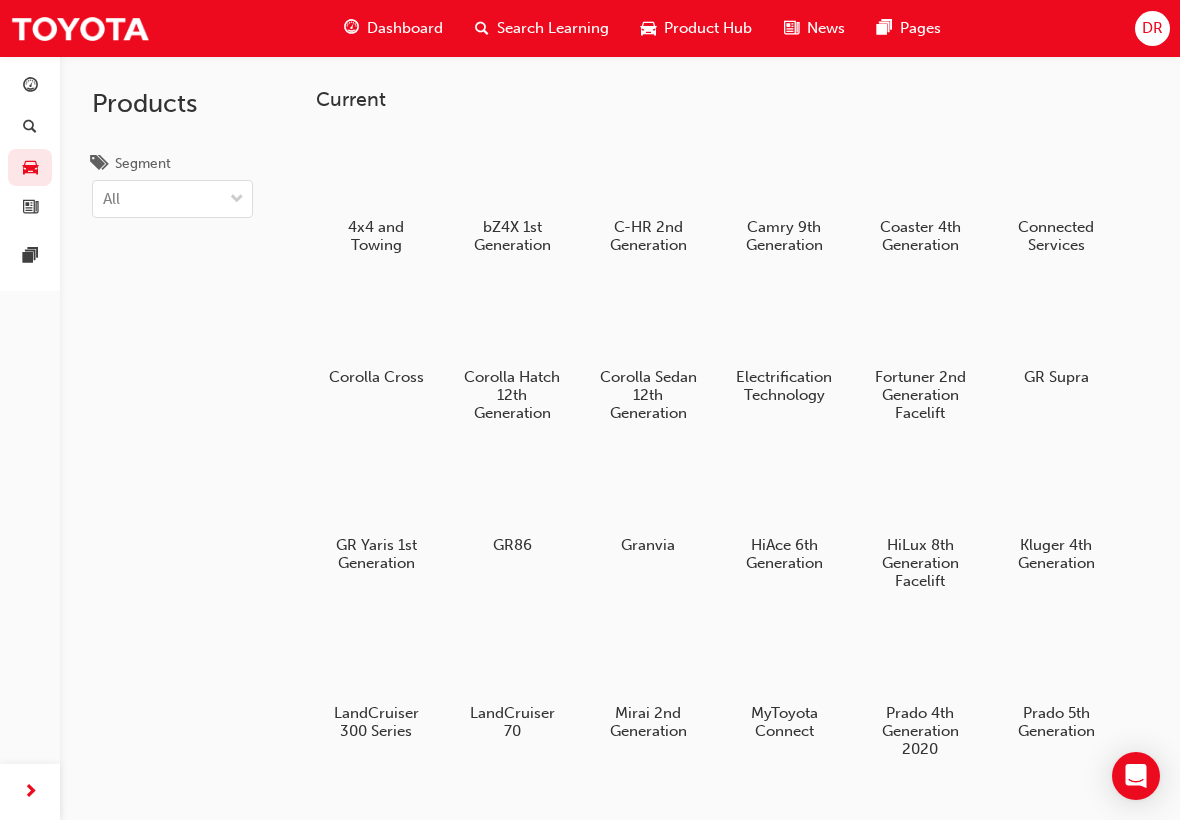 click on "News" at bounding box center [826, 28] 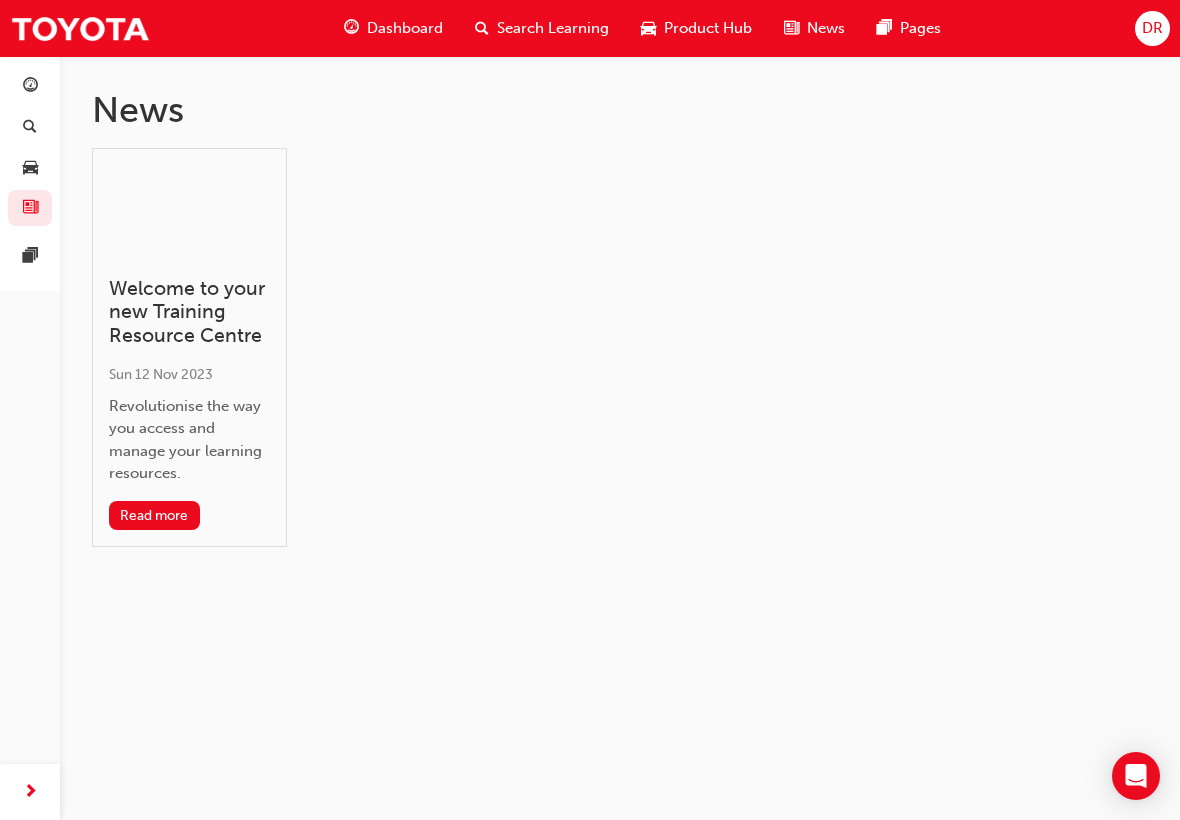 click at bounding box center [189, 213] 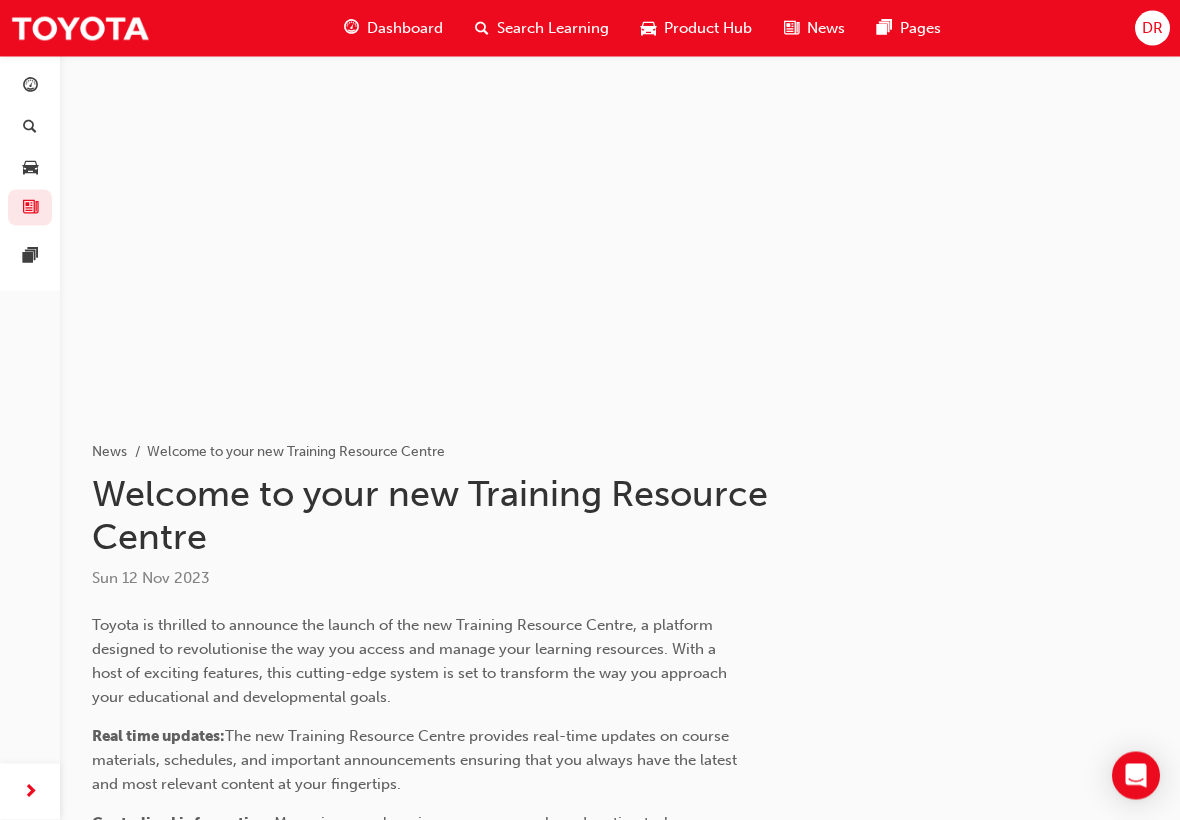 scroll, scrollTop: 25, scrollLeft: 0, axis: vertical 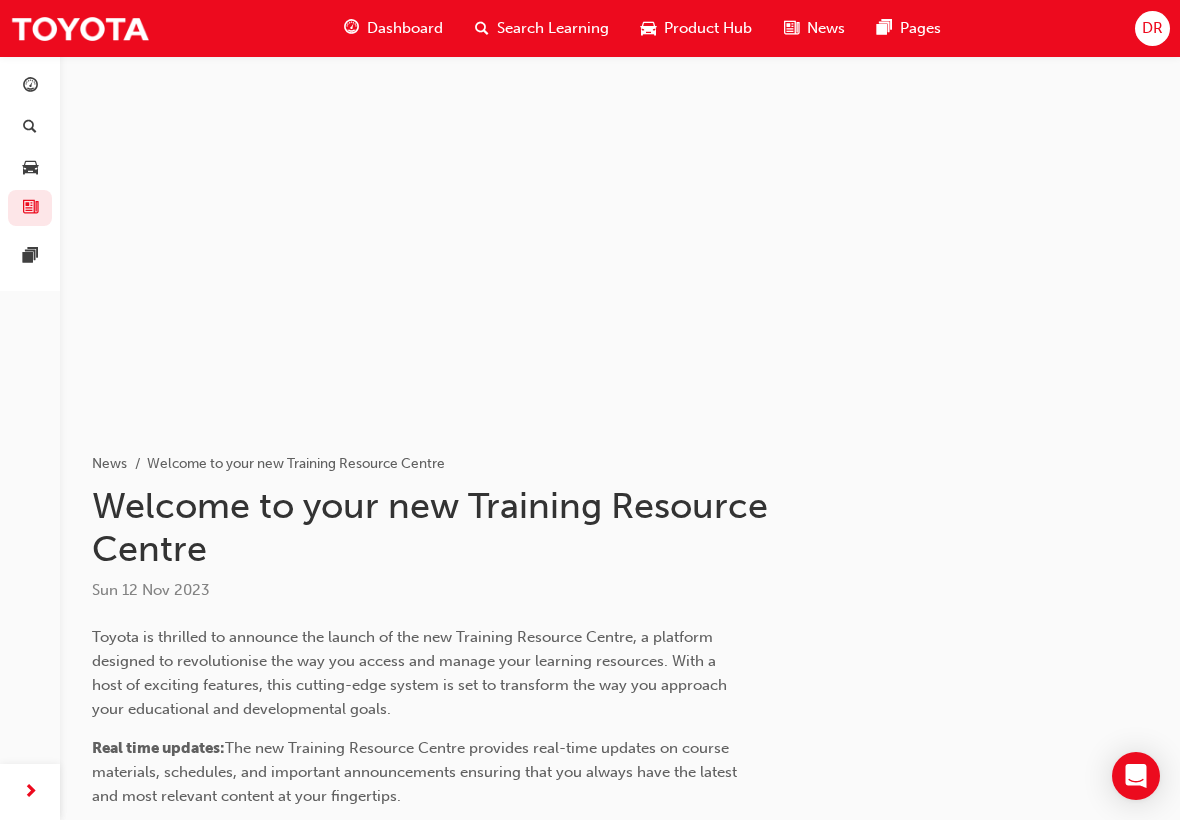 click on "Dashboard" at bounding box center [393, 28] 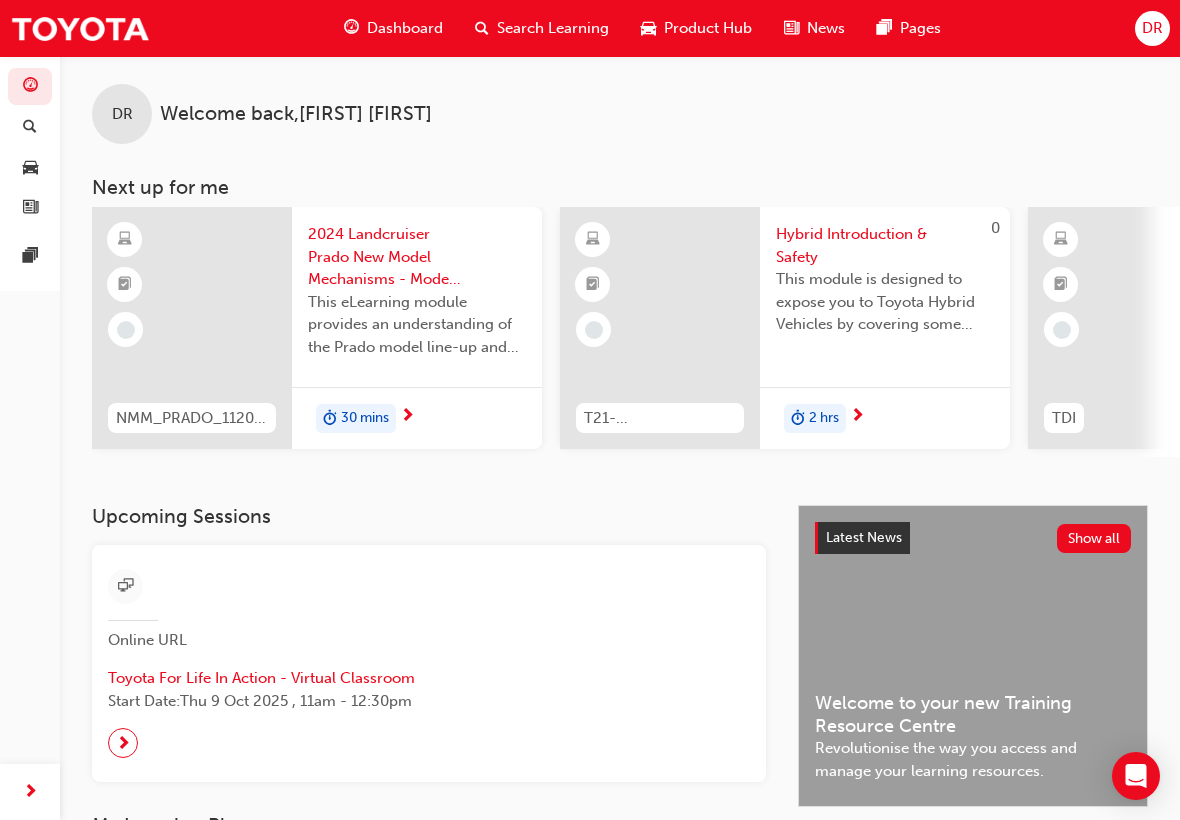 scroll, scrollTop: 0, scrollLeft: 0, axis: both 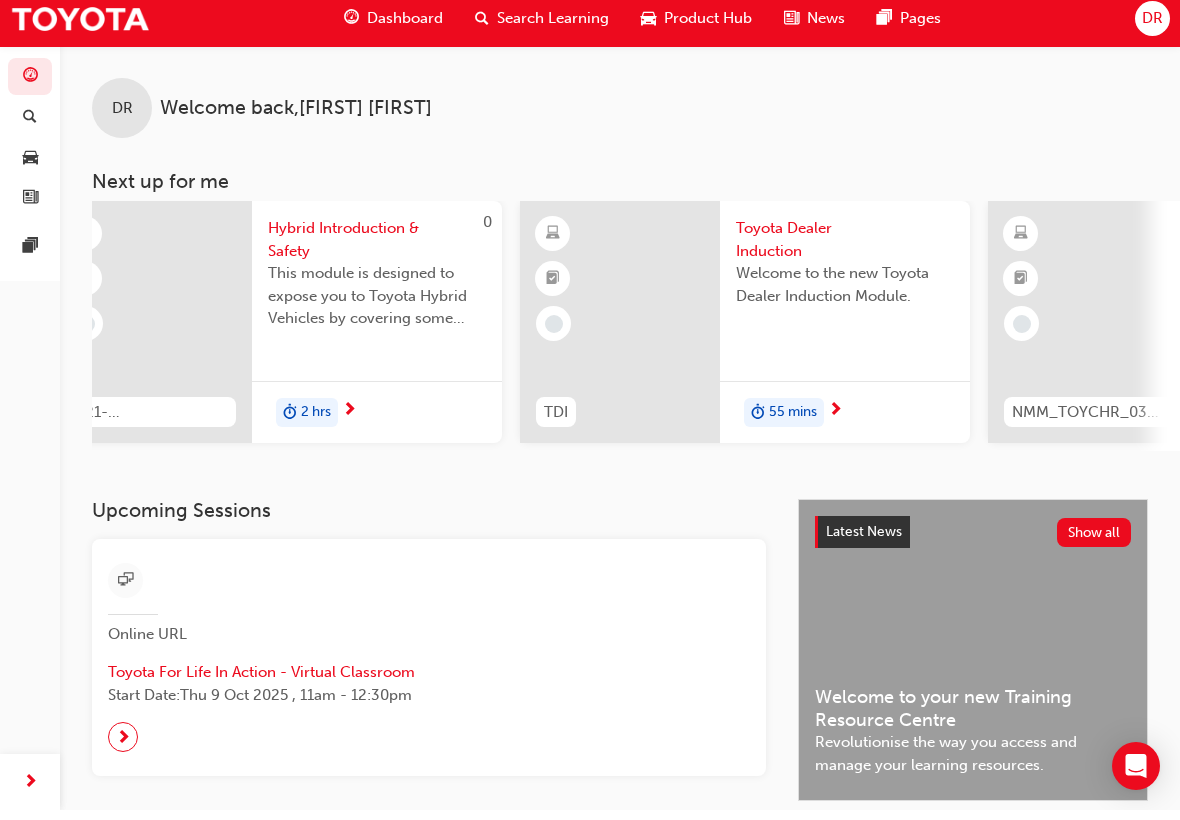 click on "Welcome to the new Toyota Dealer Induction Module." at bounding box center [845, 294] 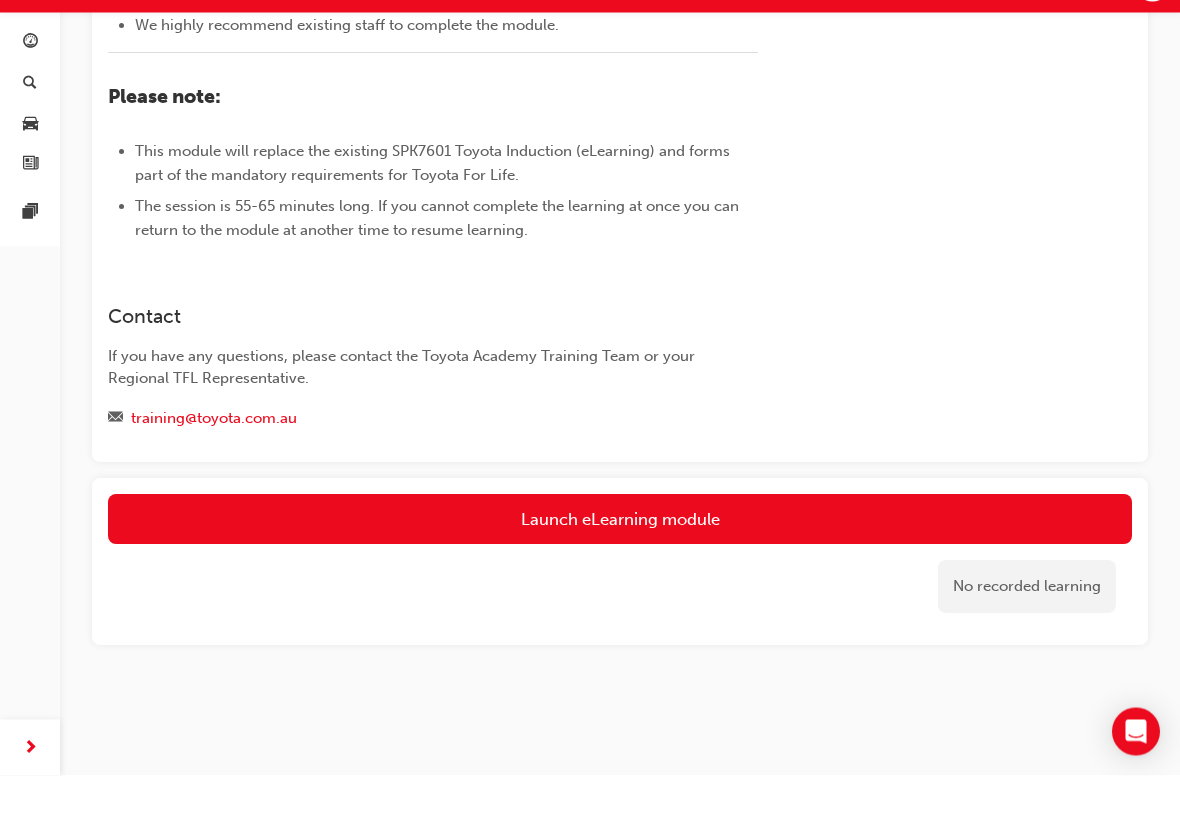 scroll, scrollTop: 976, scrollLeft: 0, axis: vertical 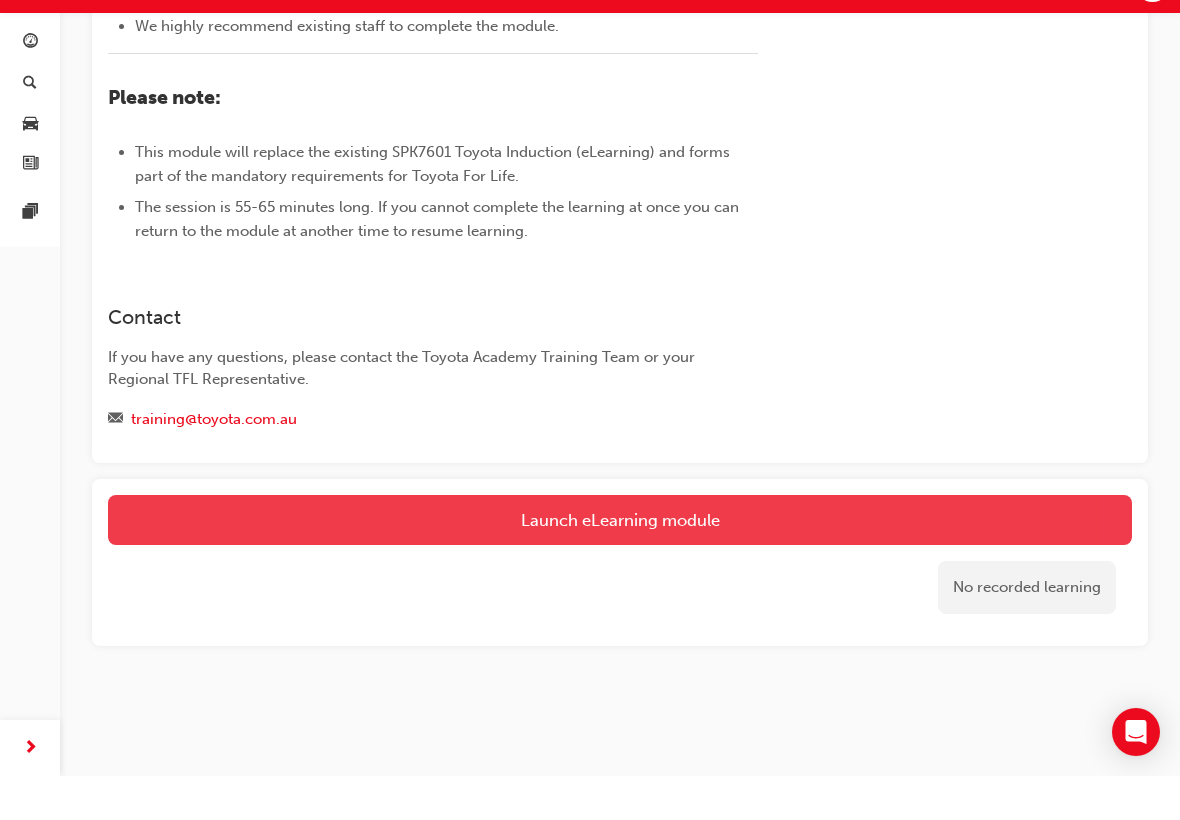 click on "Launch eLearning module" at bounding box center (620, 564) 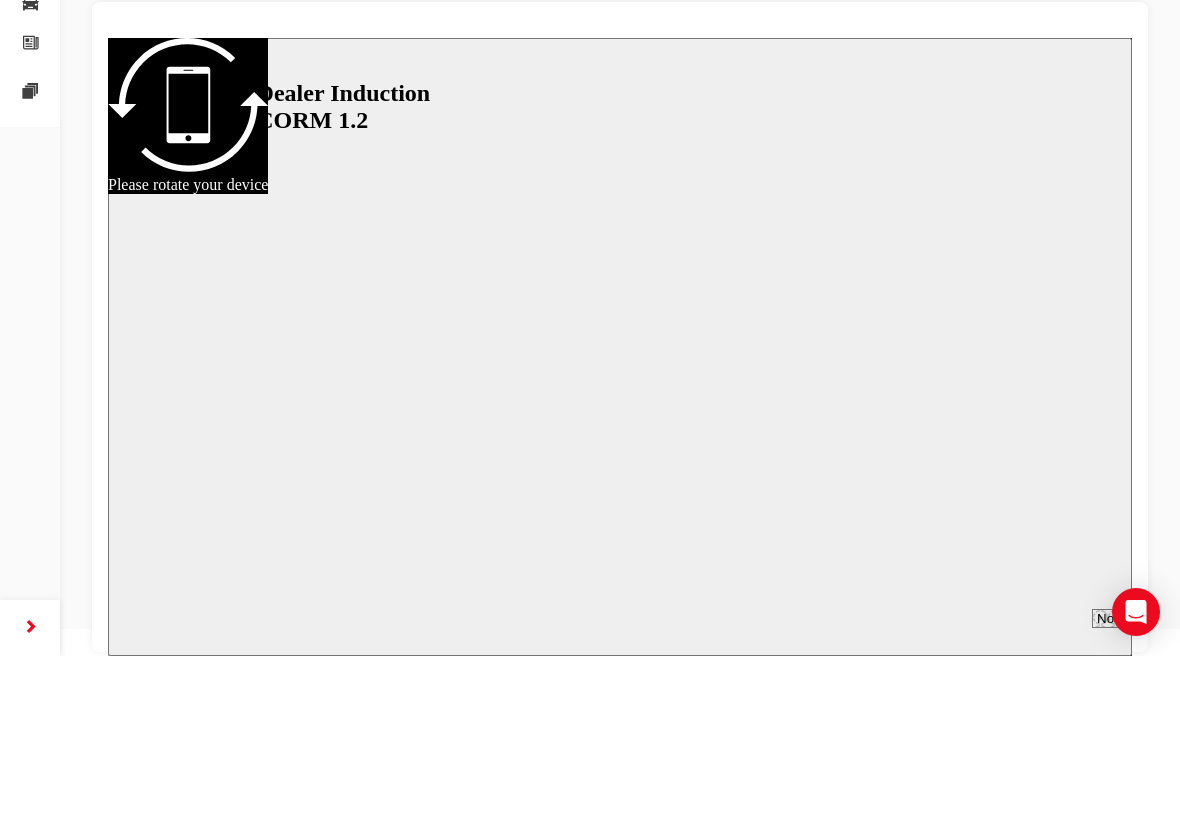 scroll, scrollTop: 26, scrollLeft: 0, axis: vertical 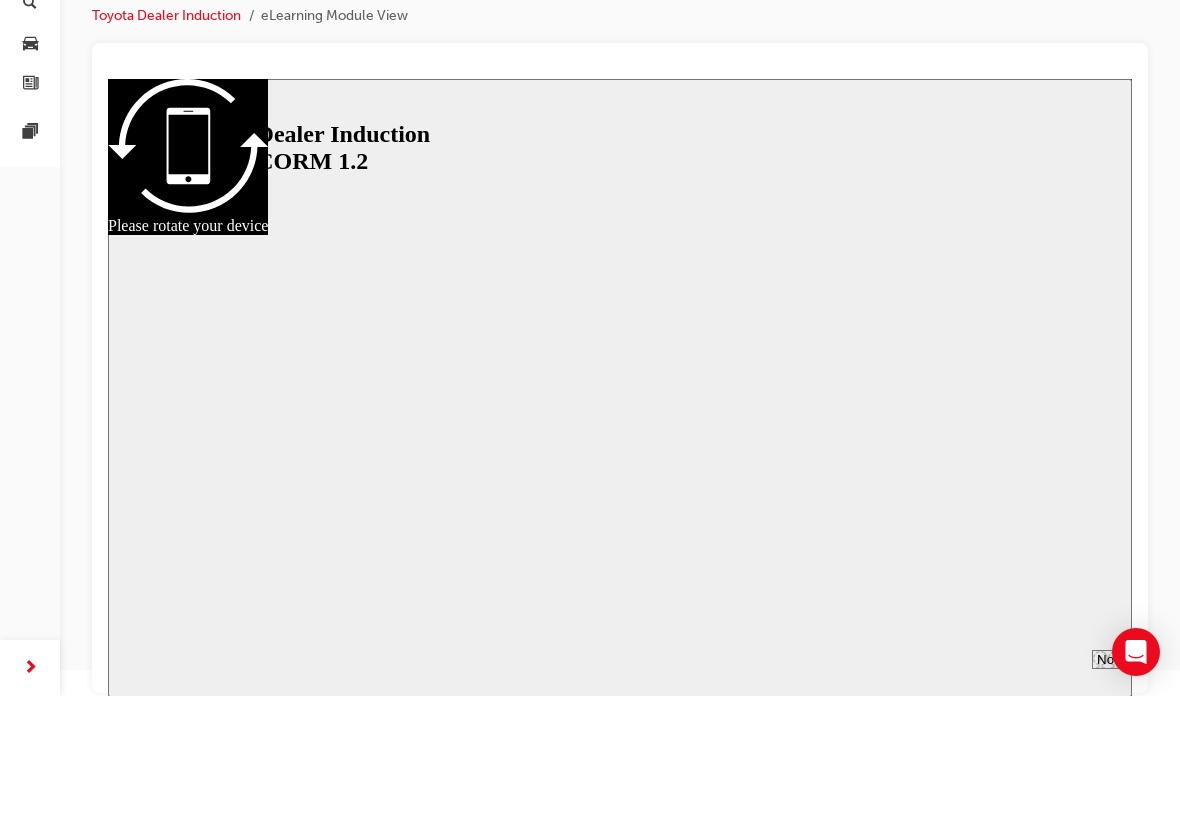 click at bounding box center (620, 388) 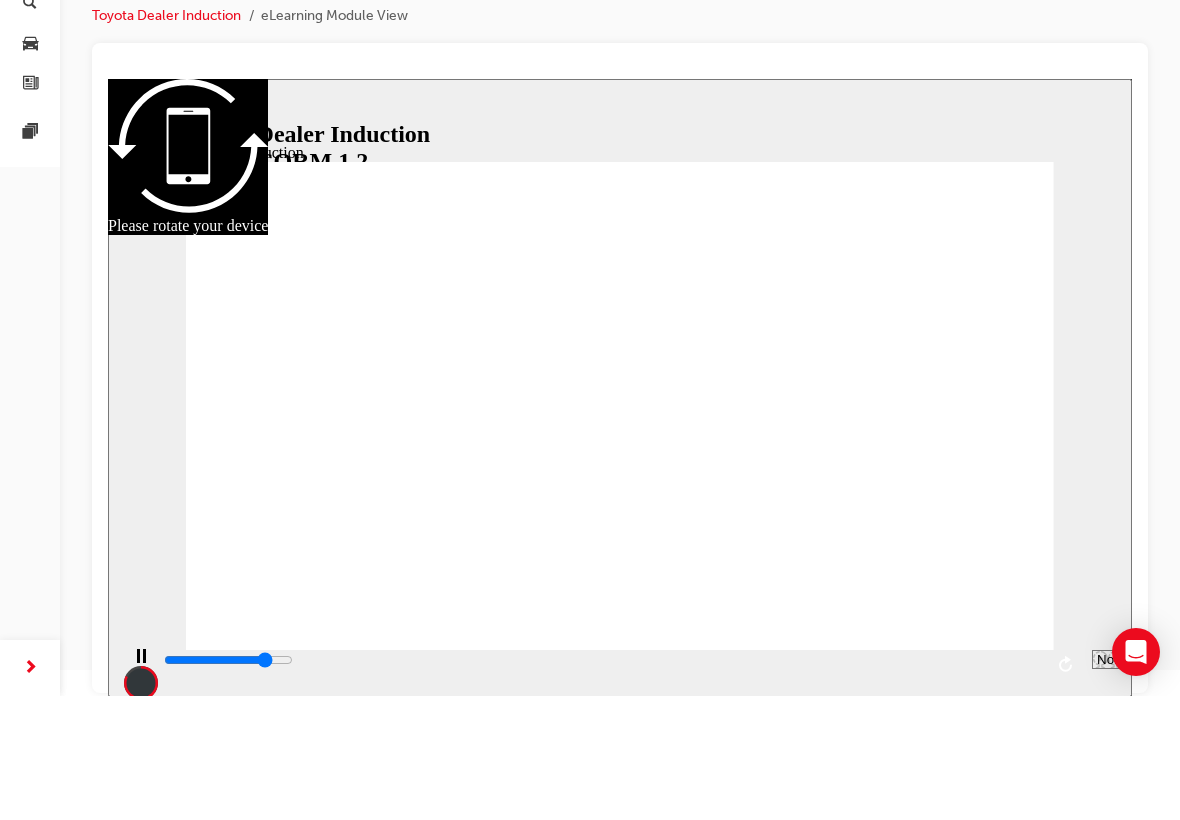 click at bounding box center (141, 666) 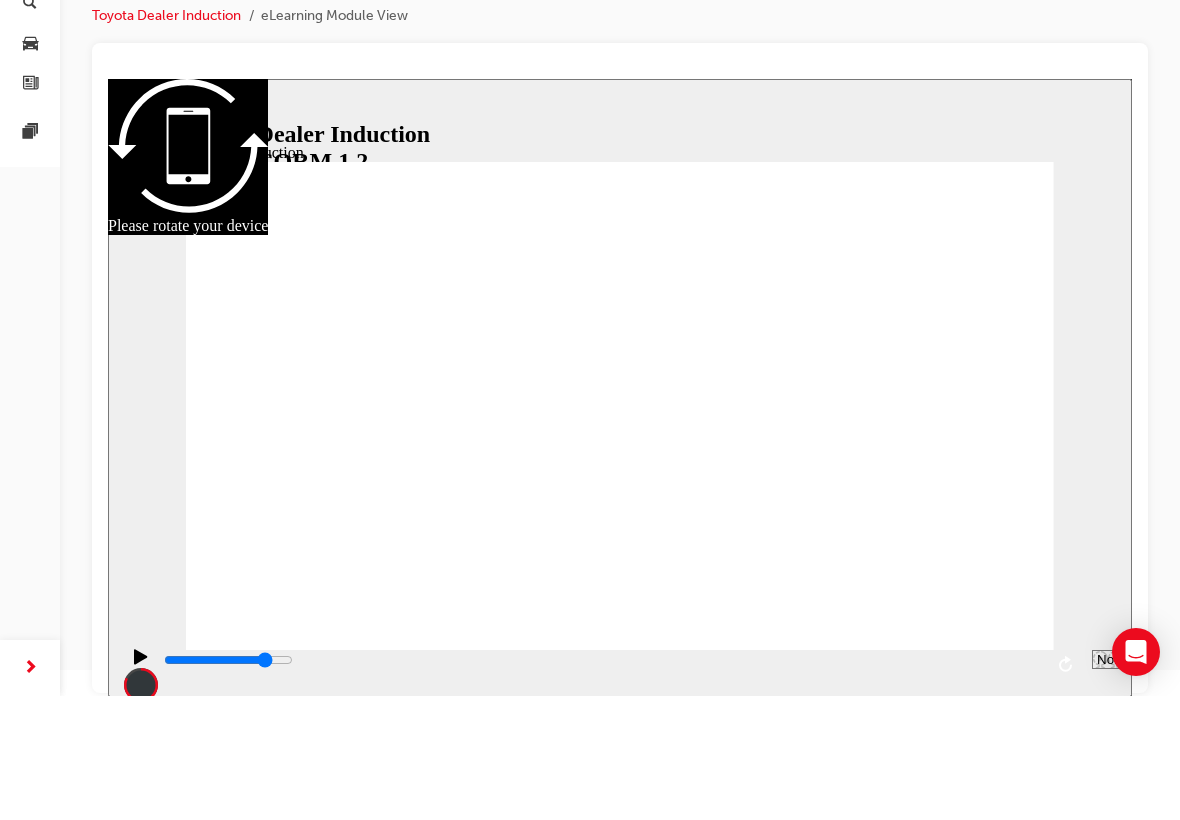 click at bounding box center (141, 666) 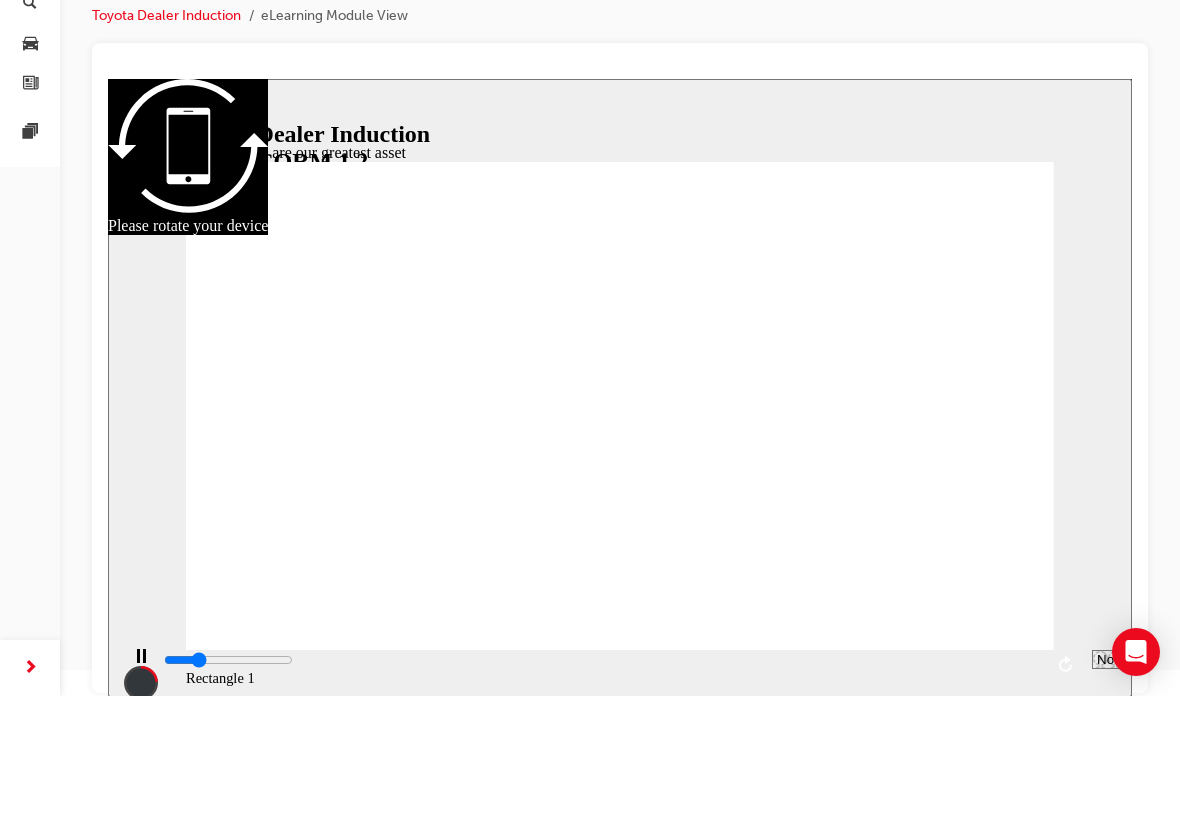 click 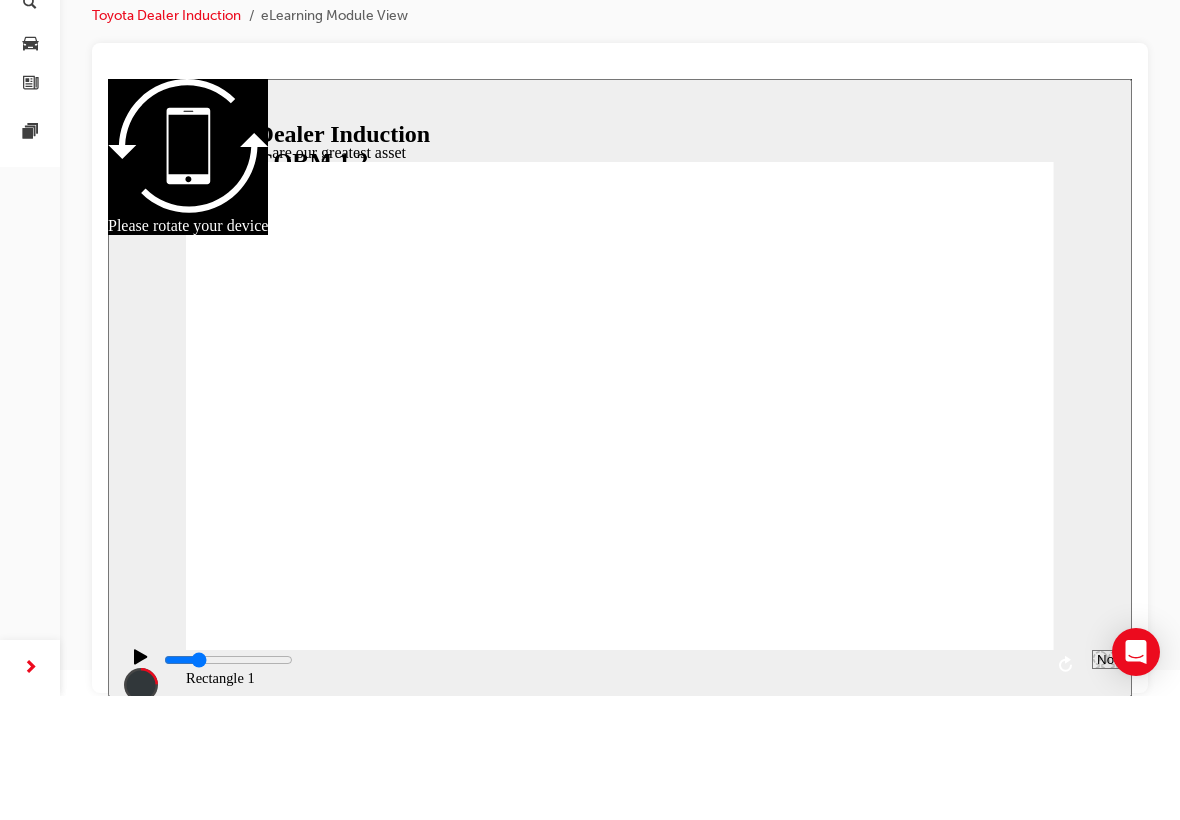 click at bounding box center (600, 664) 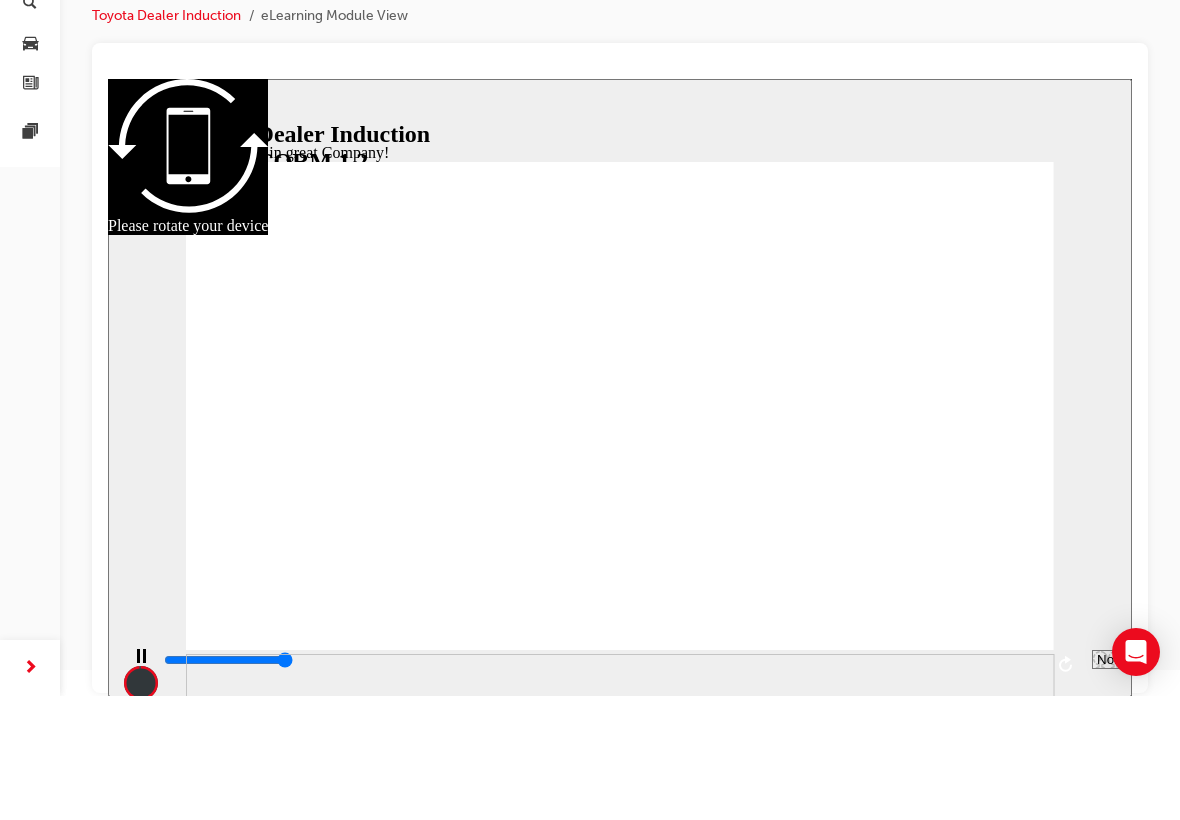 type on "7500" 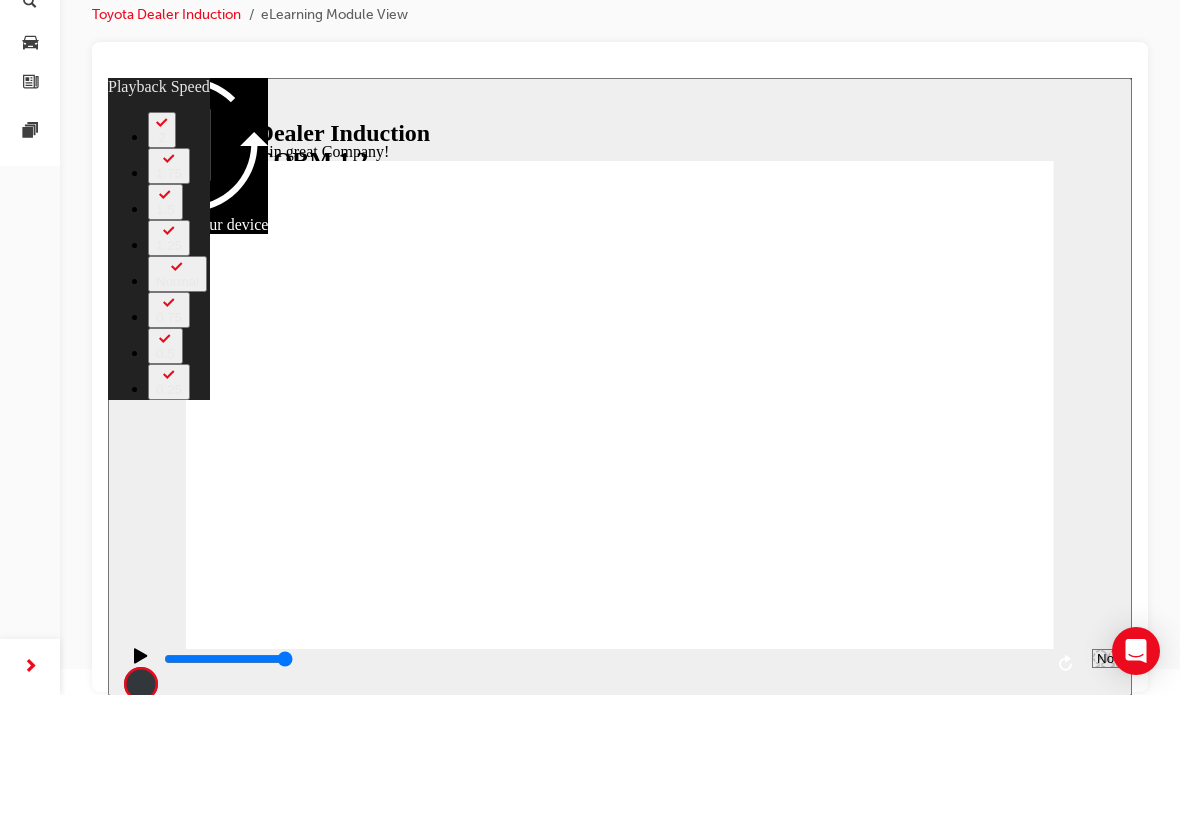type on "156" 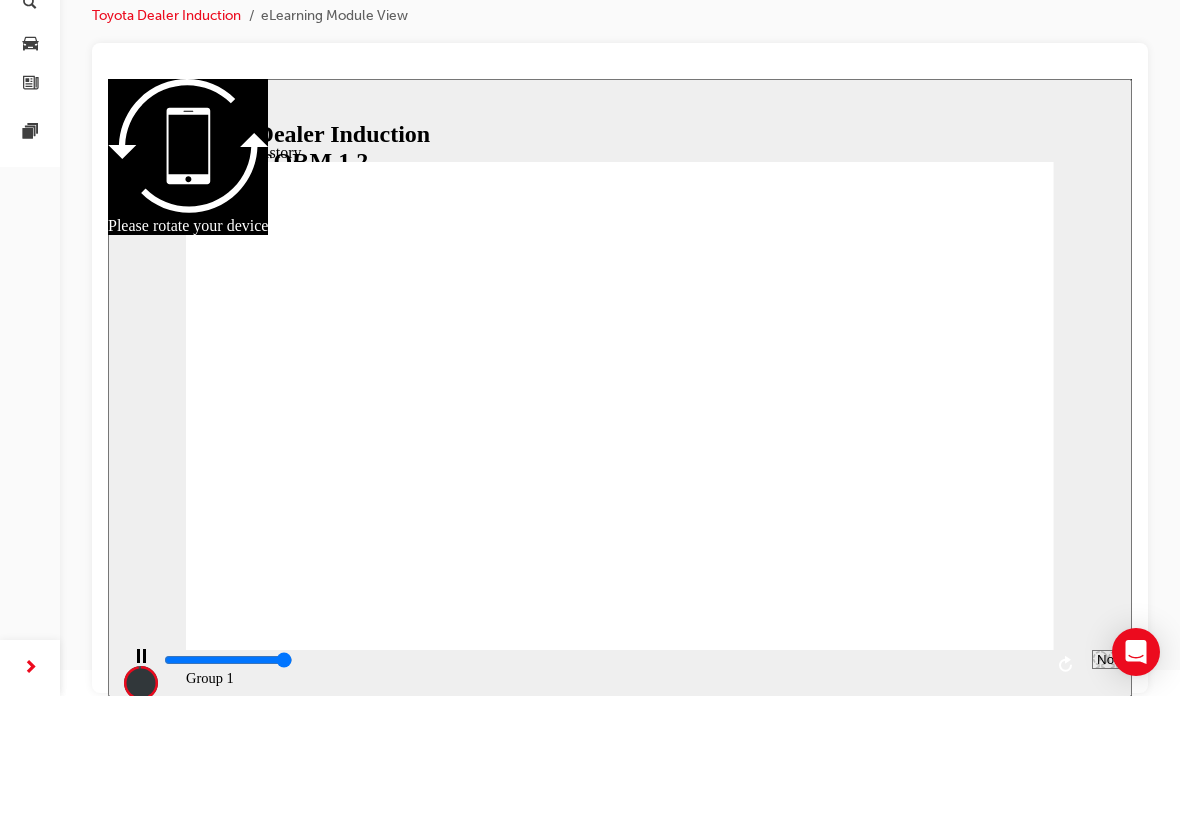 type on "8300" 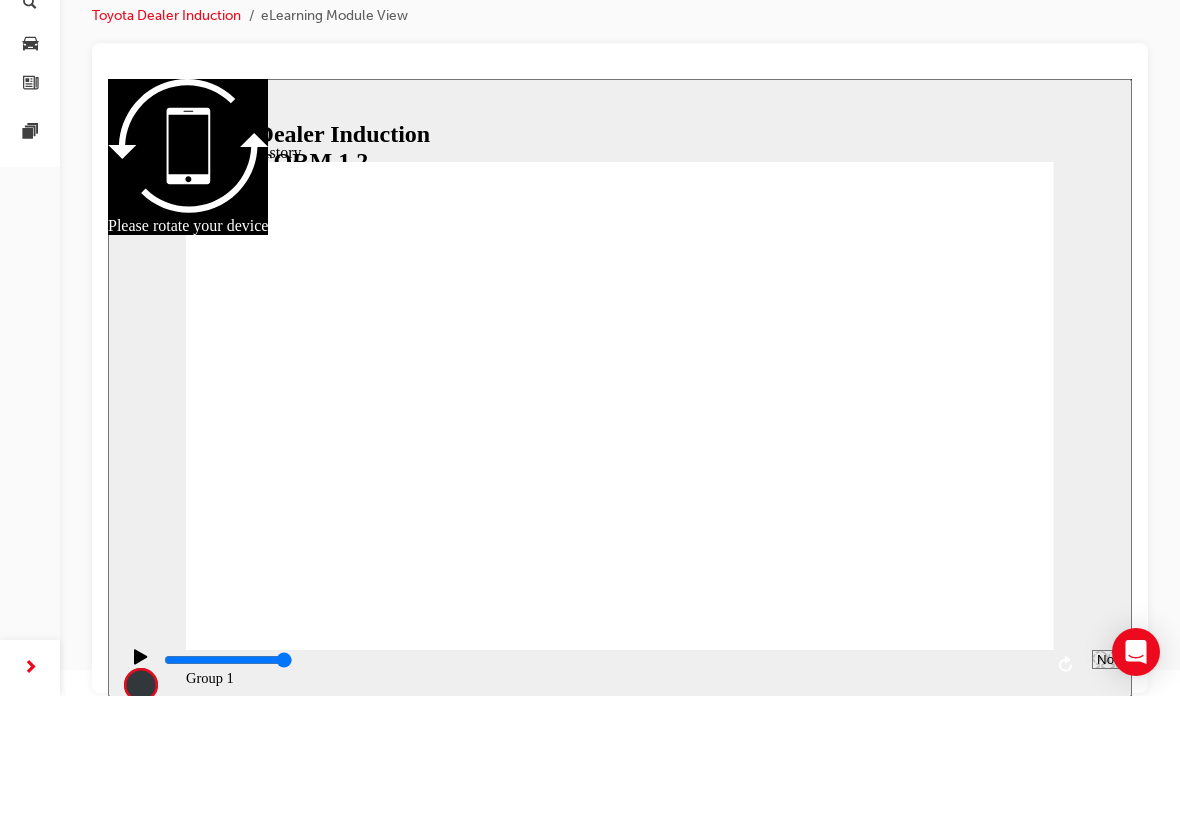 type on "3" 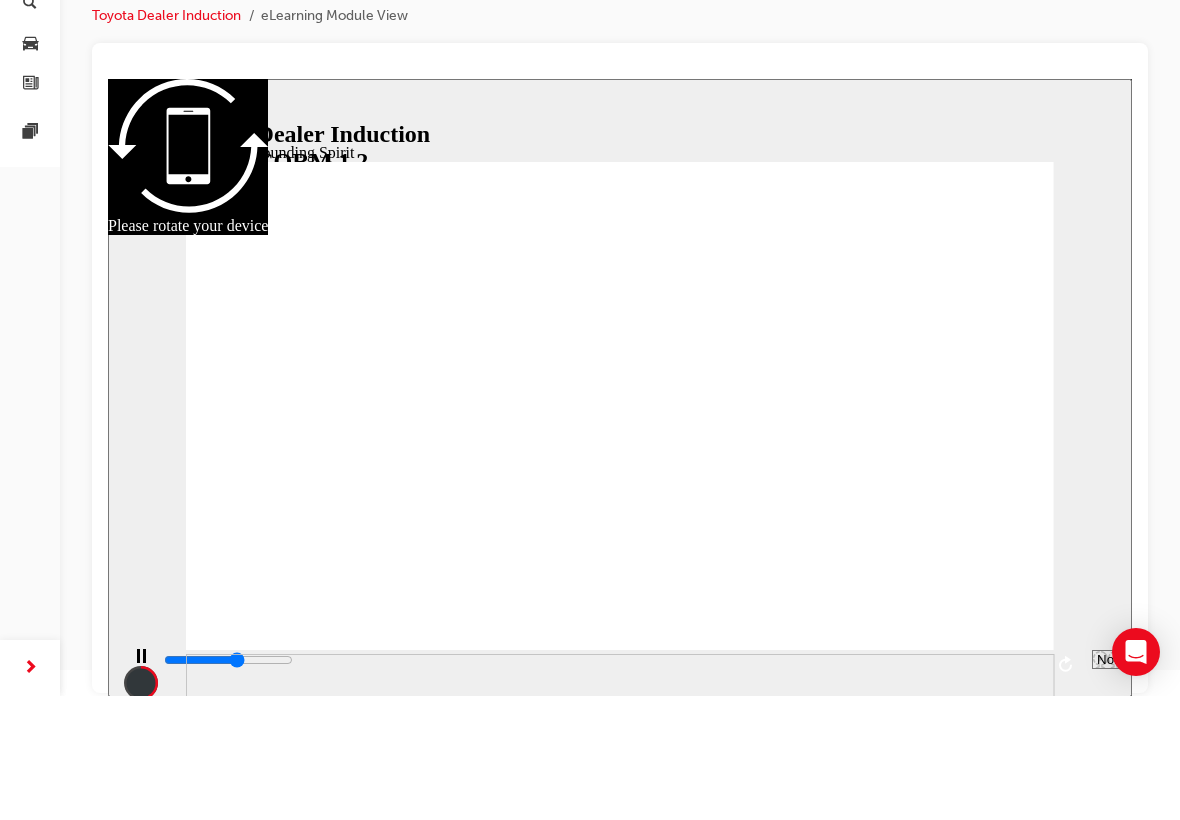 click at bounding box center (141, 666) 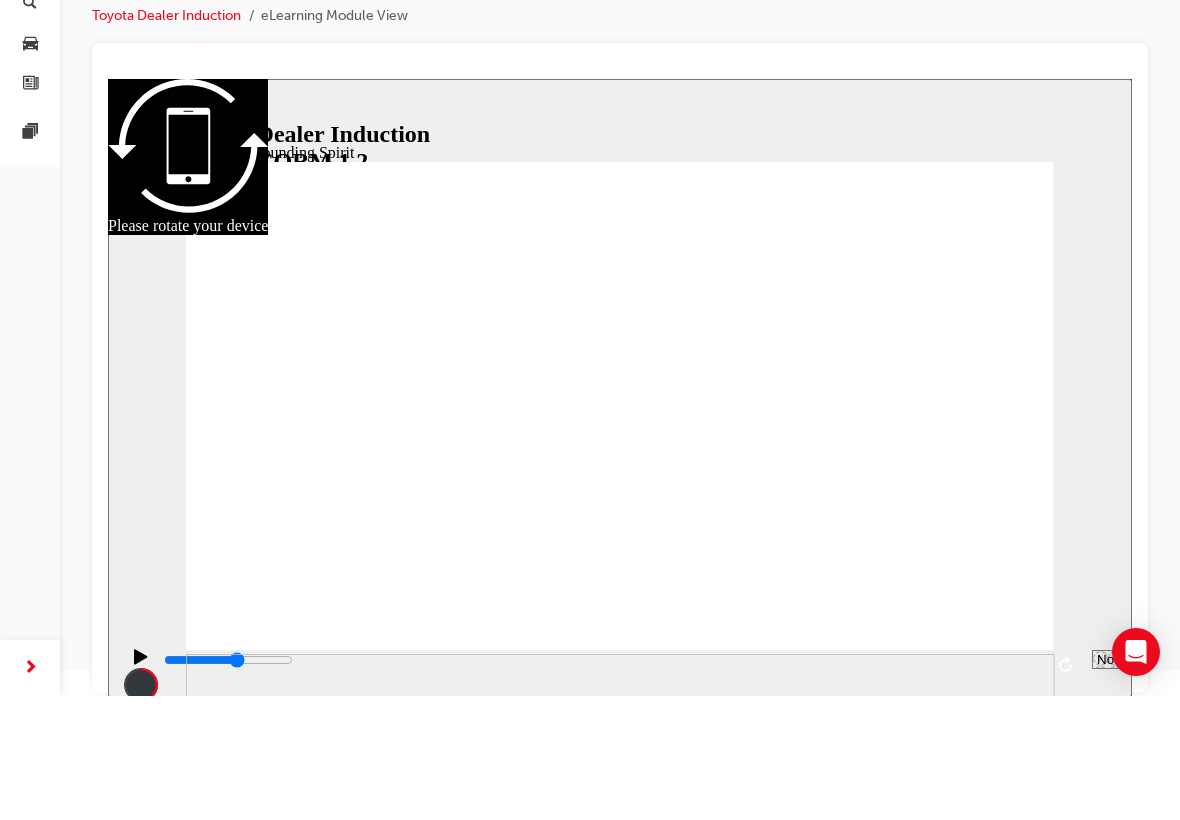 click at bounding box center (141, 666) 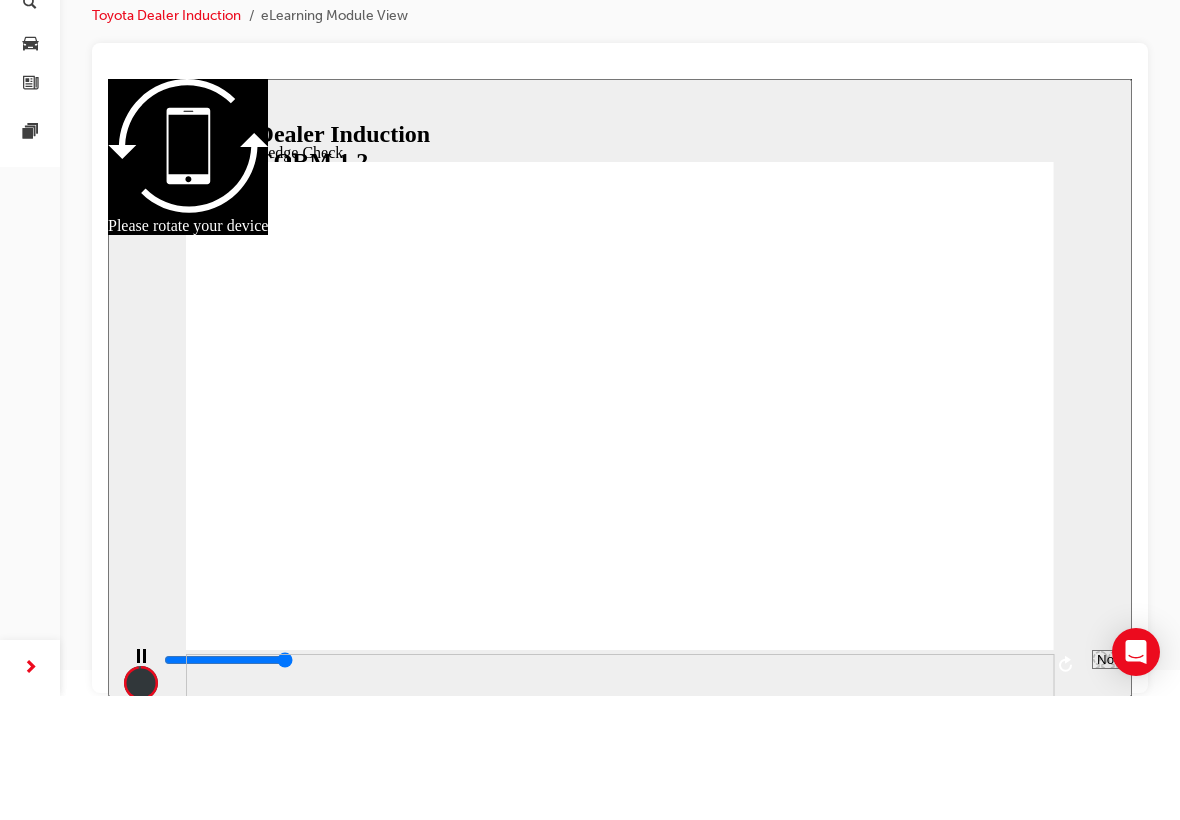 type on "5000" 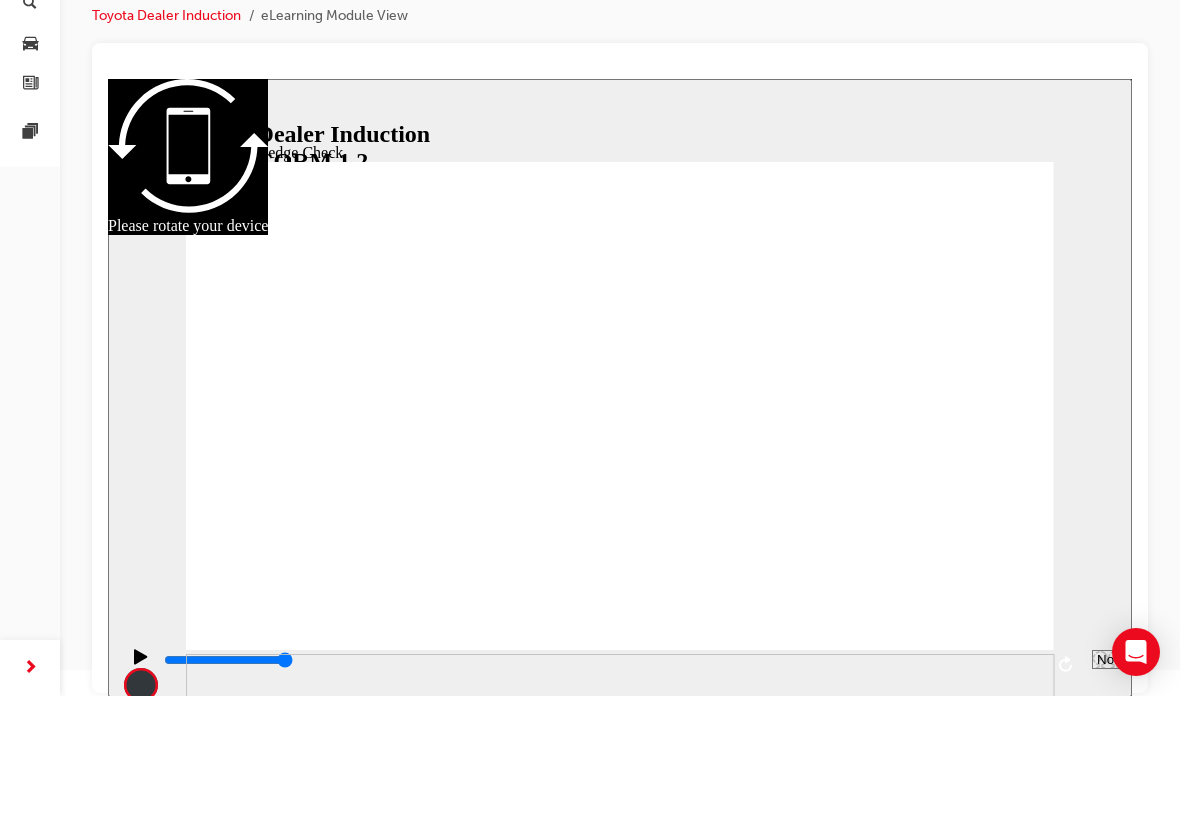 radio on "true" 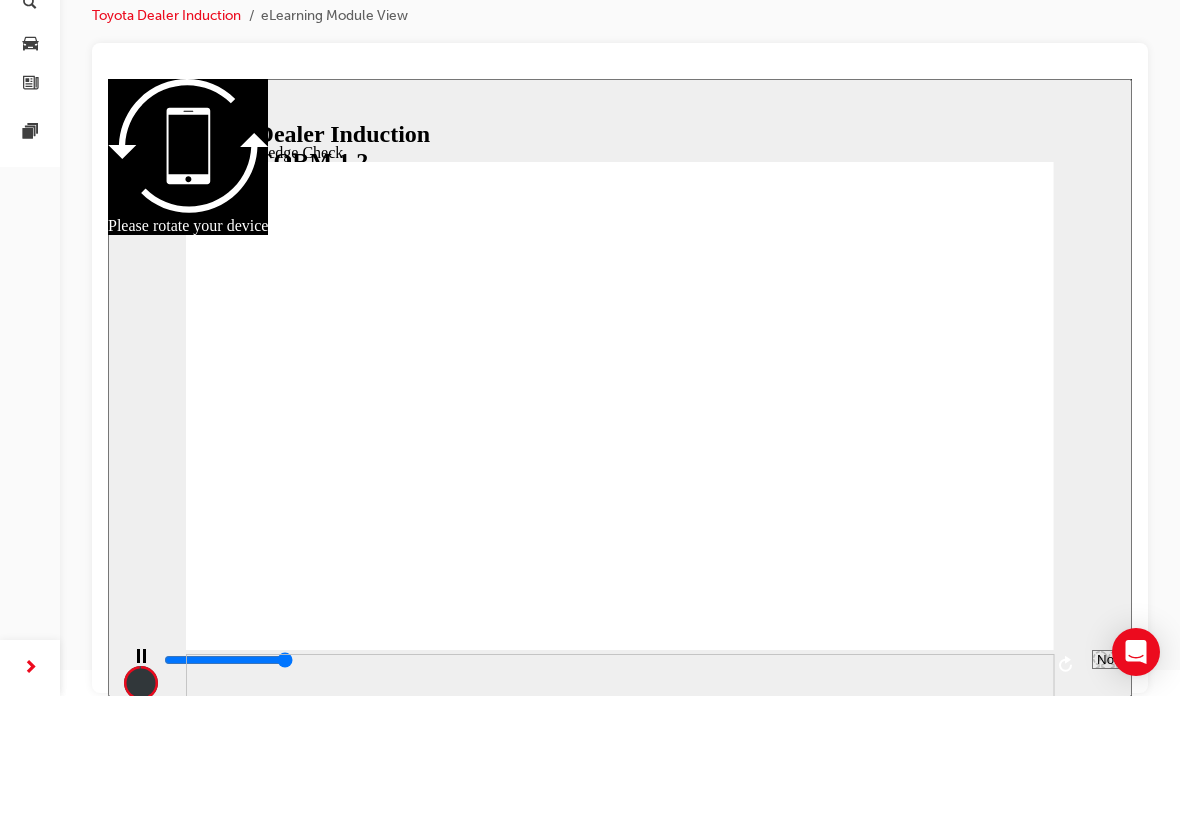 type on "5000" 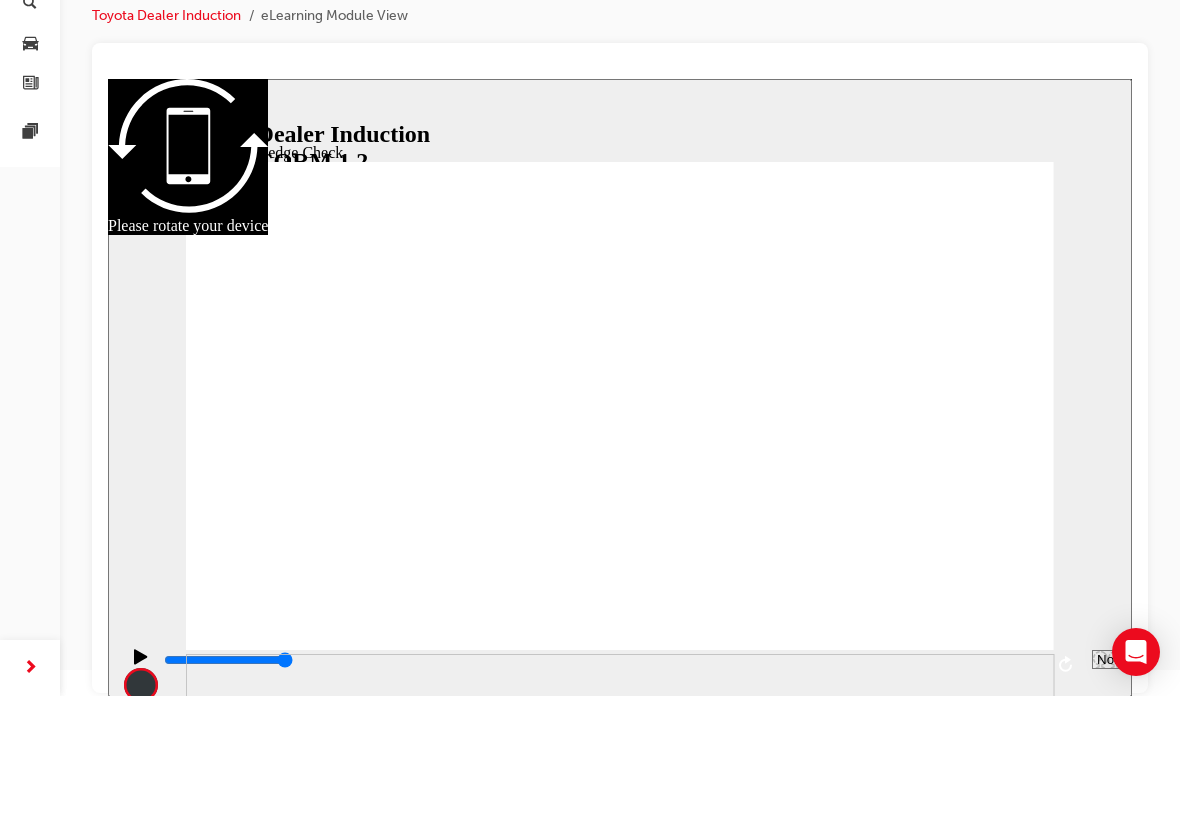 radio on "true" 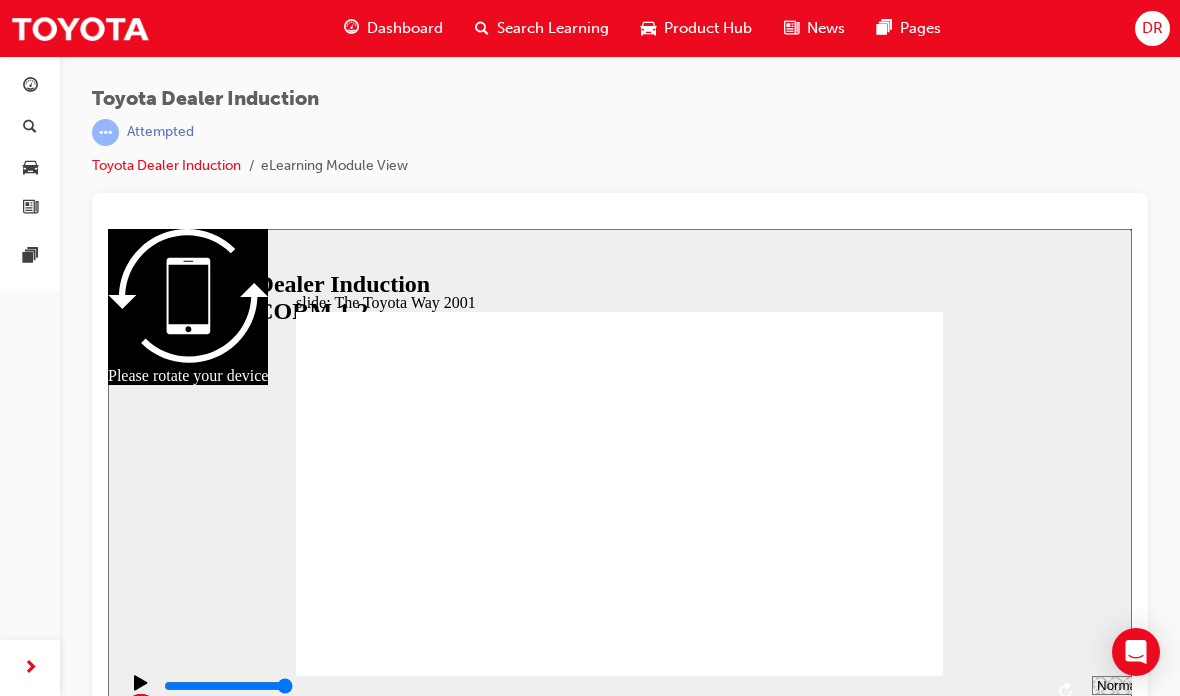 scroll, scrollTop: 26, scrollLeft: 0, axis: vertical 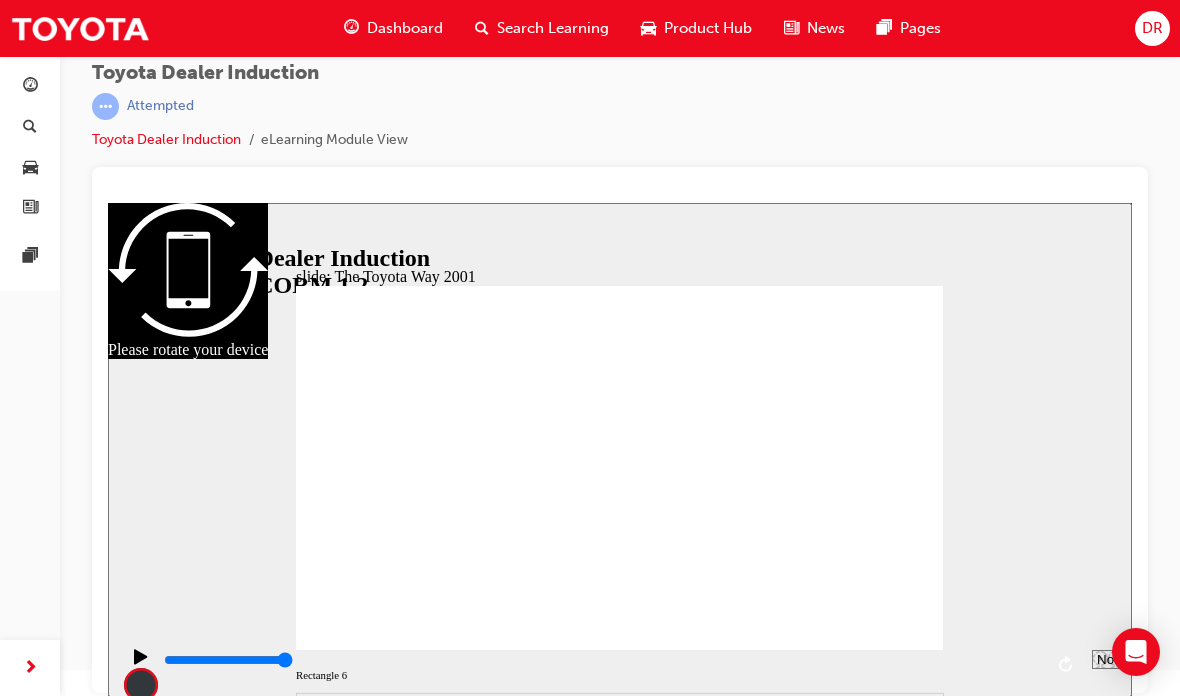 click on "slide: The Toyota Way 2001 Rectangle 6 Toyota Way 2001 Challenge: Forming a long-term vision and meeting challenging targets with courage. In 2001, as Toyota was experiencing rapid global expansion, senior management decided they needed a way to define their values for all Toyota members worldwide. Line 3 Continuous Improvement Oval 1 Continuous Improvement Kaizen Respect m5QwO_tp1OUwx503.jpg Line 1 Respect for People Oval 1 Respect for People Two Pillars Line 6 Genchi Genbutsu Line 4 Line 2 Teamwork Line 8 Line 7 Line 5 BACK BACK NEXT NEXT NEXT NEXT Challenge: Forming a long-term vision and meeting challenging targets with courage. Kaizen Genchi Genbutsu Respect Teamwork Respect or People Two Pillars Respect or People Continuous Improvement Continuous Improvement In 2001, as Toyota was experiencing rapid global expansion, senior management decided they needed a way to define their values or all Toyota members worldwide. Toyota Way 2001 BACK 2" at bounding box center [620, 450] 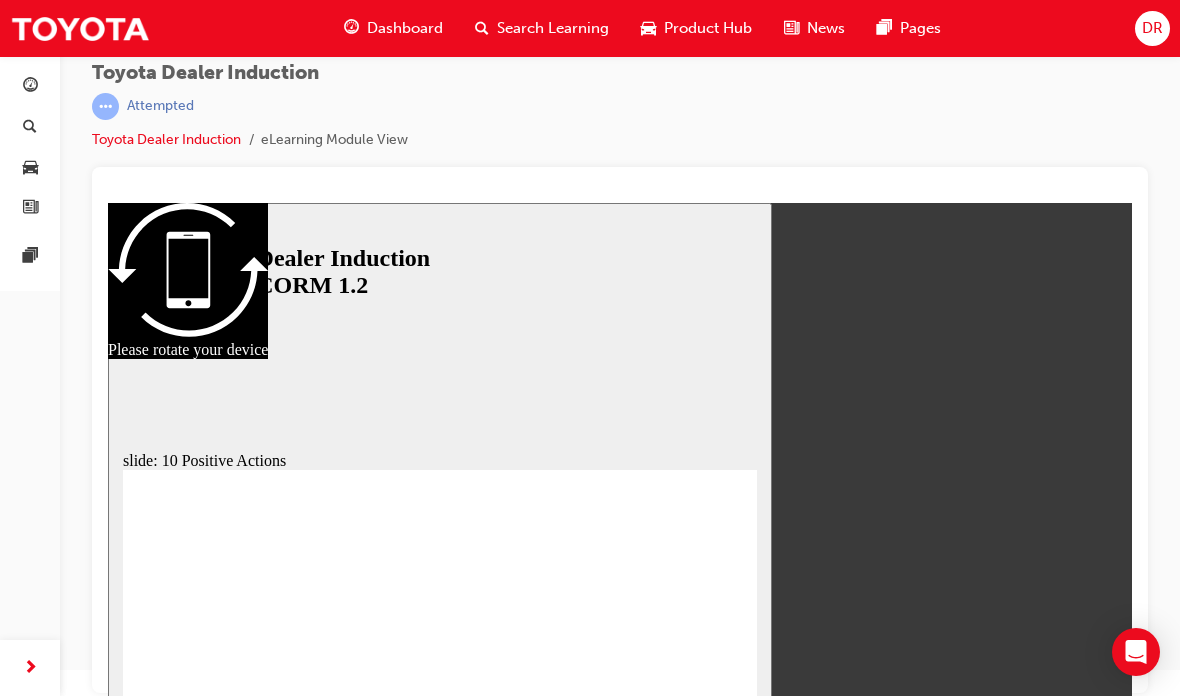 scroll, scrollTop: 0, scrollLeft: 0, axis: both 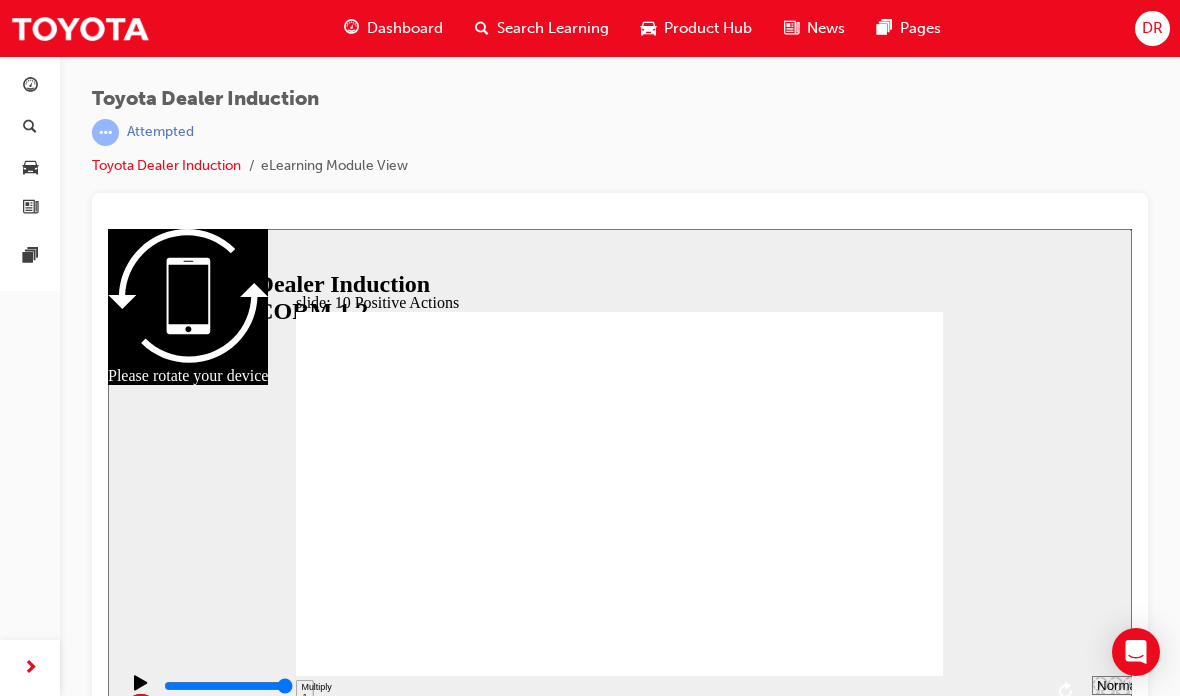 click on "slide: 10 Positive Actions Multiply 1 We always consider where today’s work should take us and how it impacts those around us. We forge a path to our objective with integrity and honesty. Rectangle 1 Multiply 1 We strive to keep the perspectives of our customers and stakeholders at the core of our efforts every day. Putting ourselves in other’s positions, we go beyond the impossible. Rectangle 1 Group 1 Toyota Way 2020 In 2020, 19 years later, the Toyota Way was evolved due to changes in the industry and environment as we move towards becoming a Mobility Company. There are 10 Positive Actions within Toyota Way 2020. ImageTitle_Act for Others.png Work withIntegrityNoText.png Drive CuriosityNoText.png Observe ThoroughlyNoText.png Get Better and BetterNoText.png Continue ImprovementNoText.png Create Room to GrowNoText.png Welcome CompetitionNoText.png Show Respect for PeopleNoText.png Thank PeopleNoText.png BACK BACK NEXT NEXT Toyota Way 2020 BACK BACK NEXT NEXT and honesty.
2" at bounding box center (620, 476) 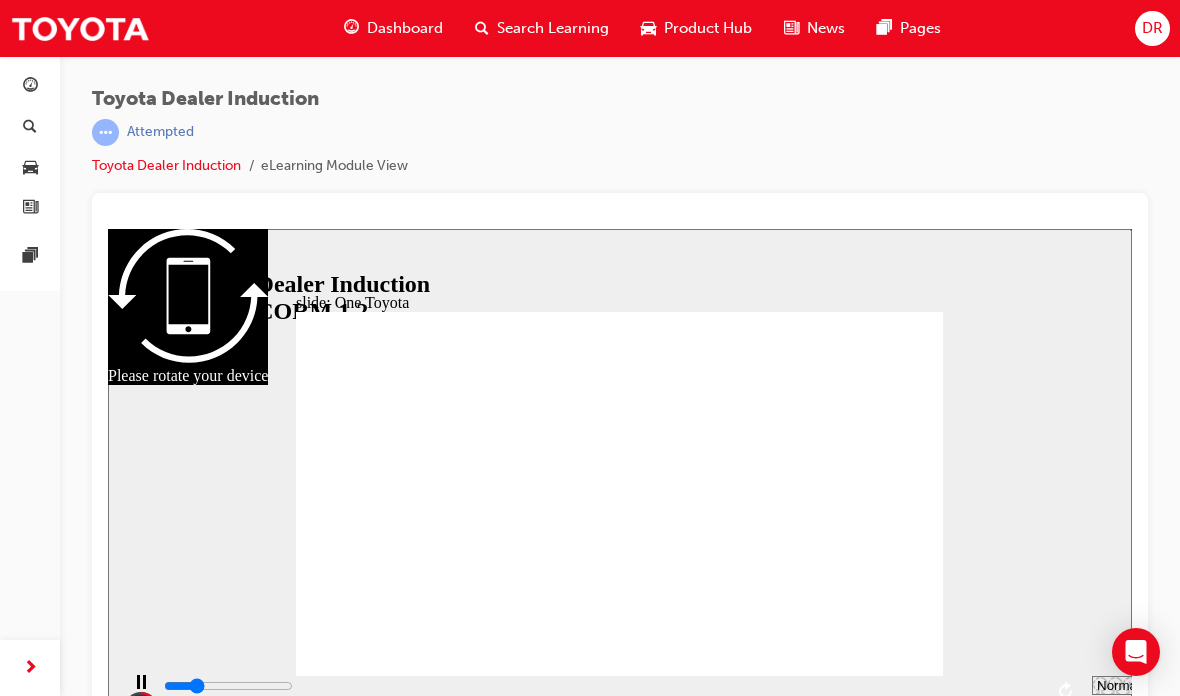 scroll, scrollTop: 26, scrollLeft: 0, axis: vertical 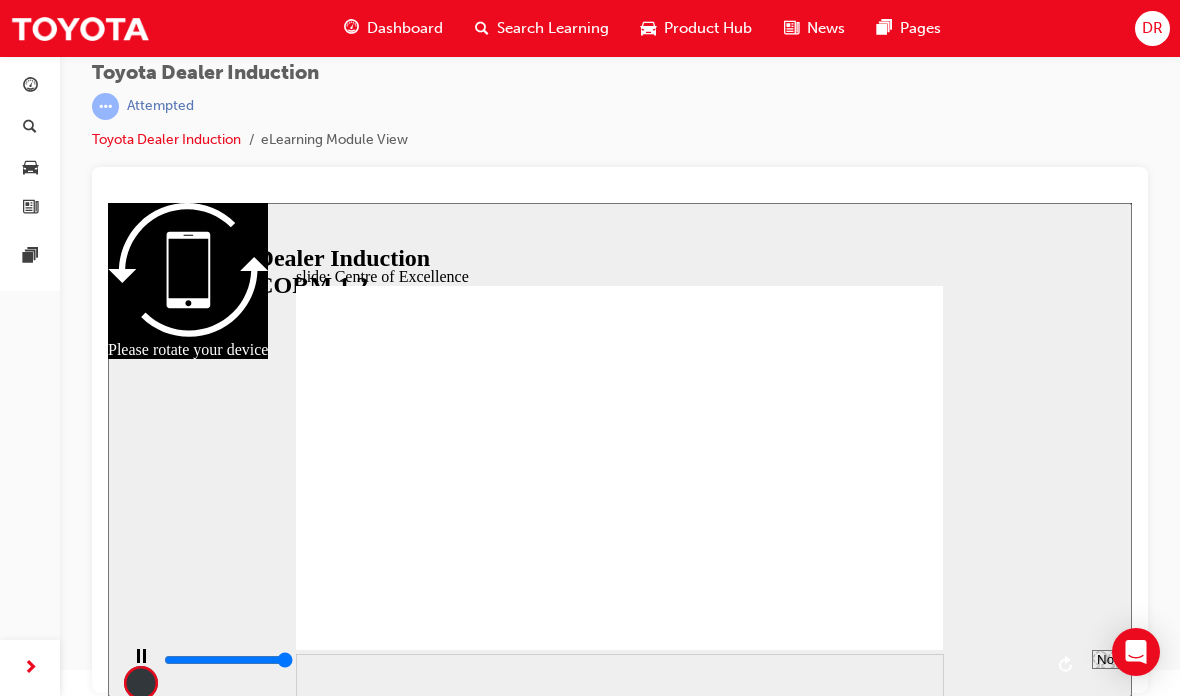 type on "15300" 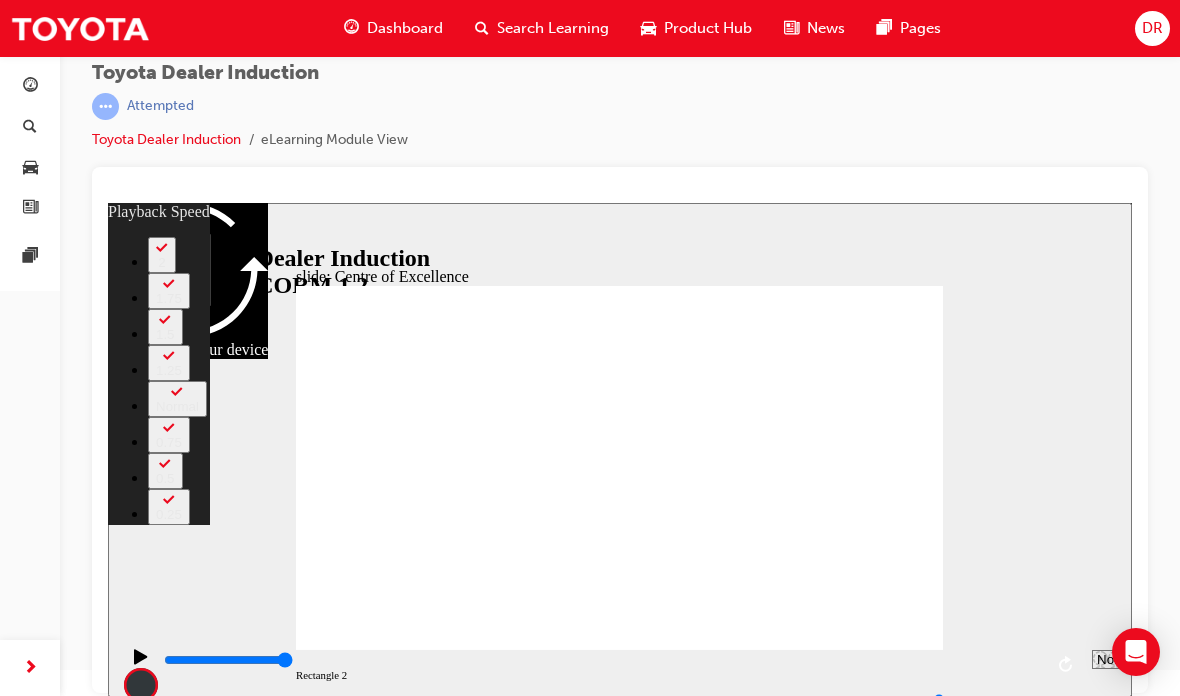 type on "248" 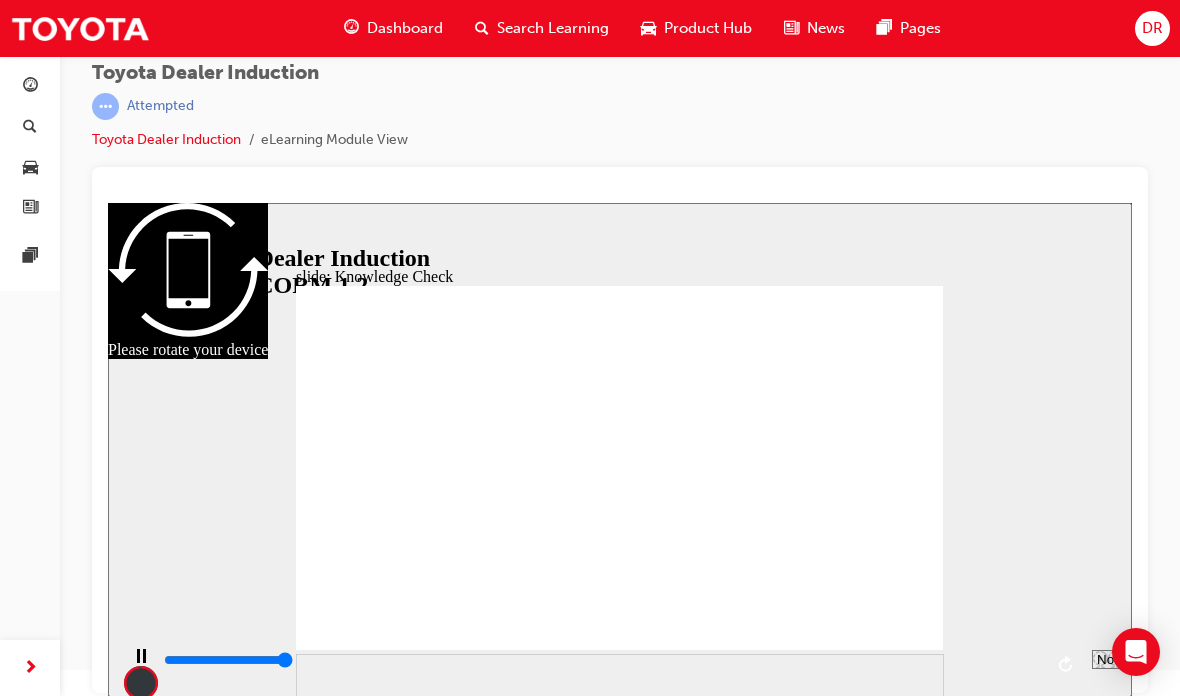 type on "5000" 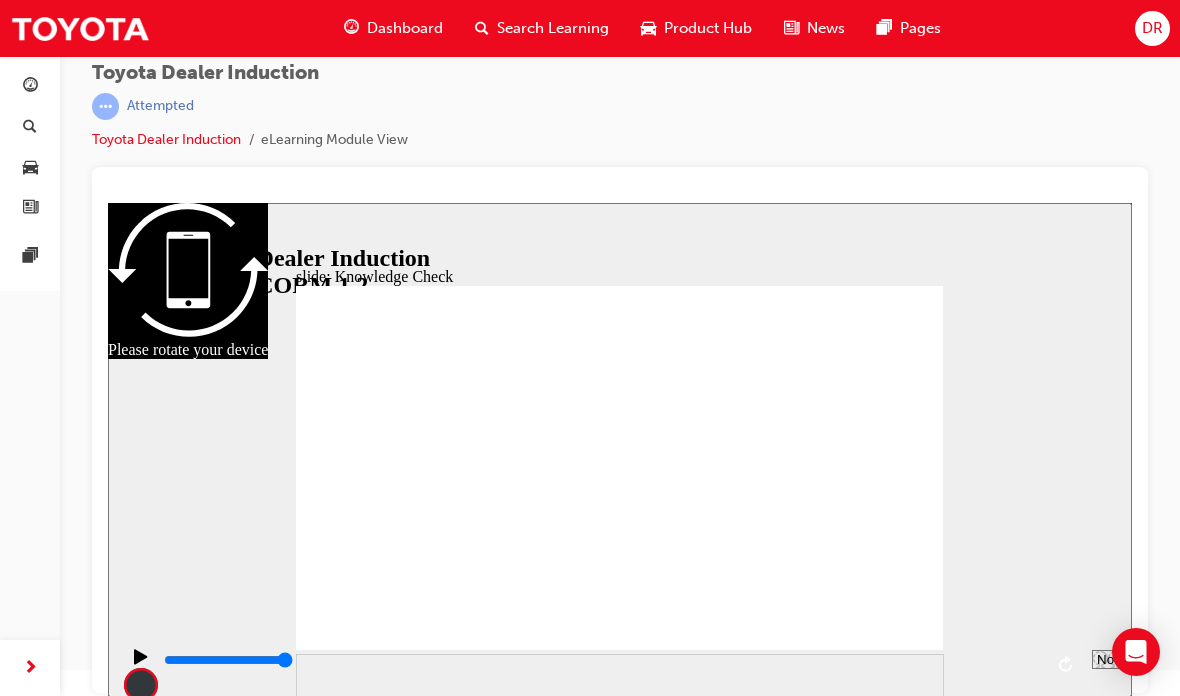 radio on "true" 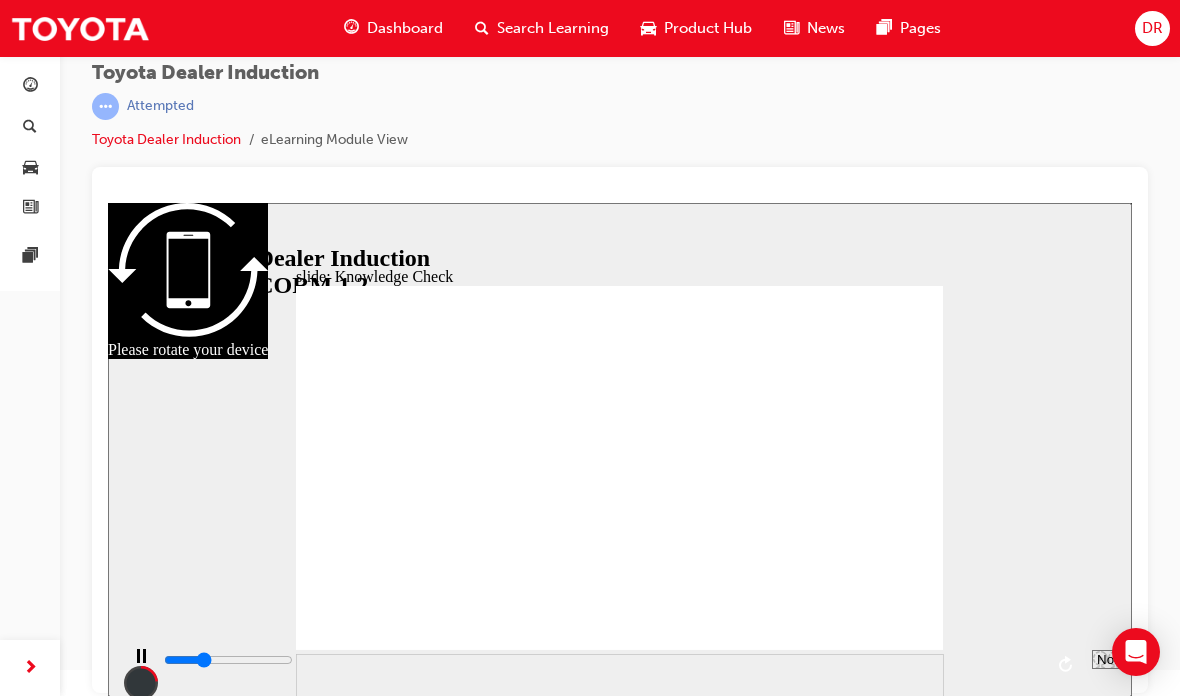 type on "1400" 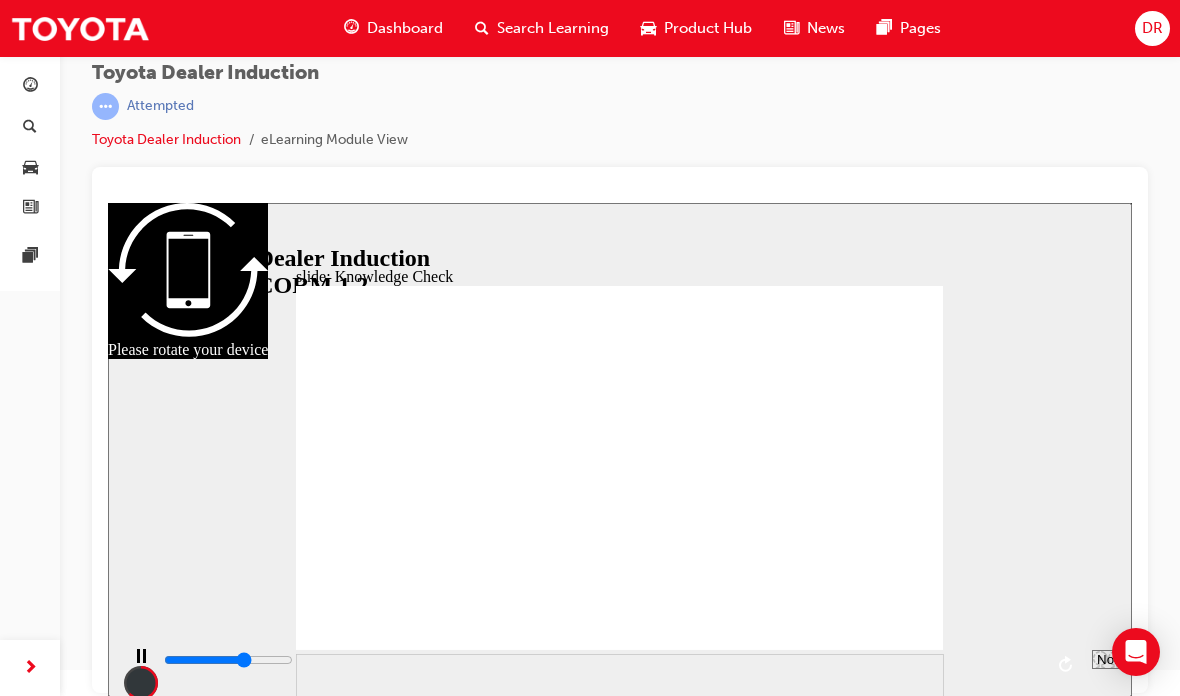 type on "3300" 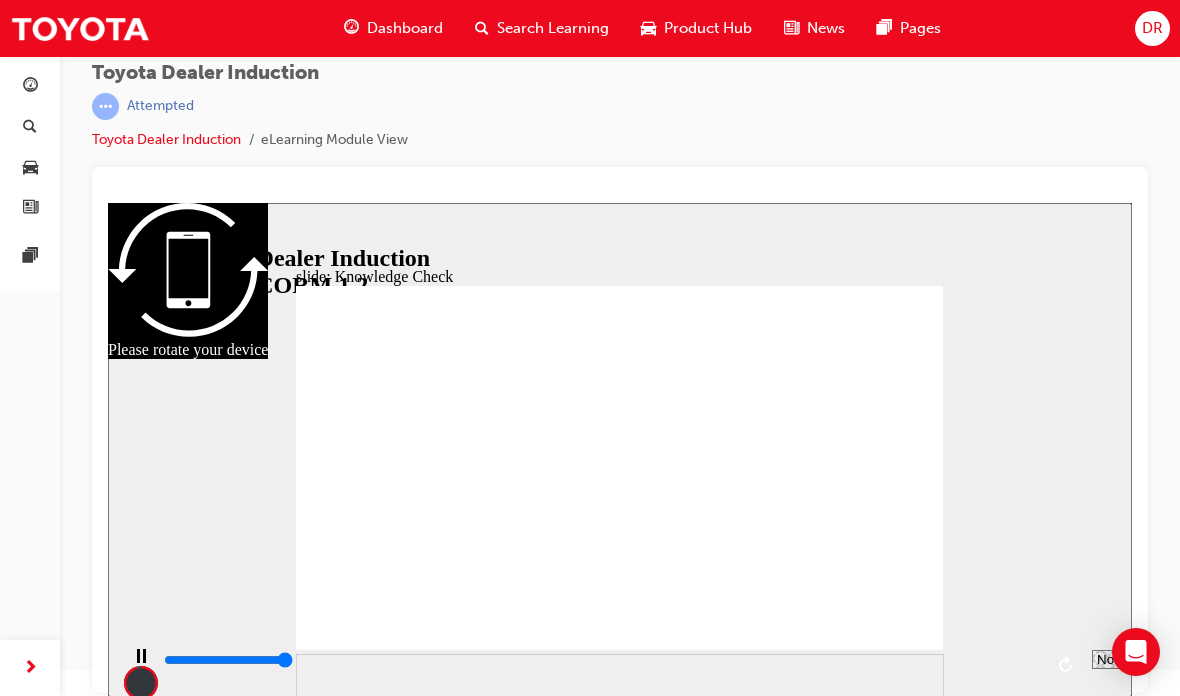 type on "5000" 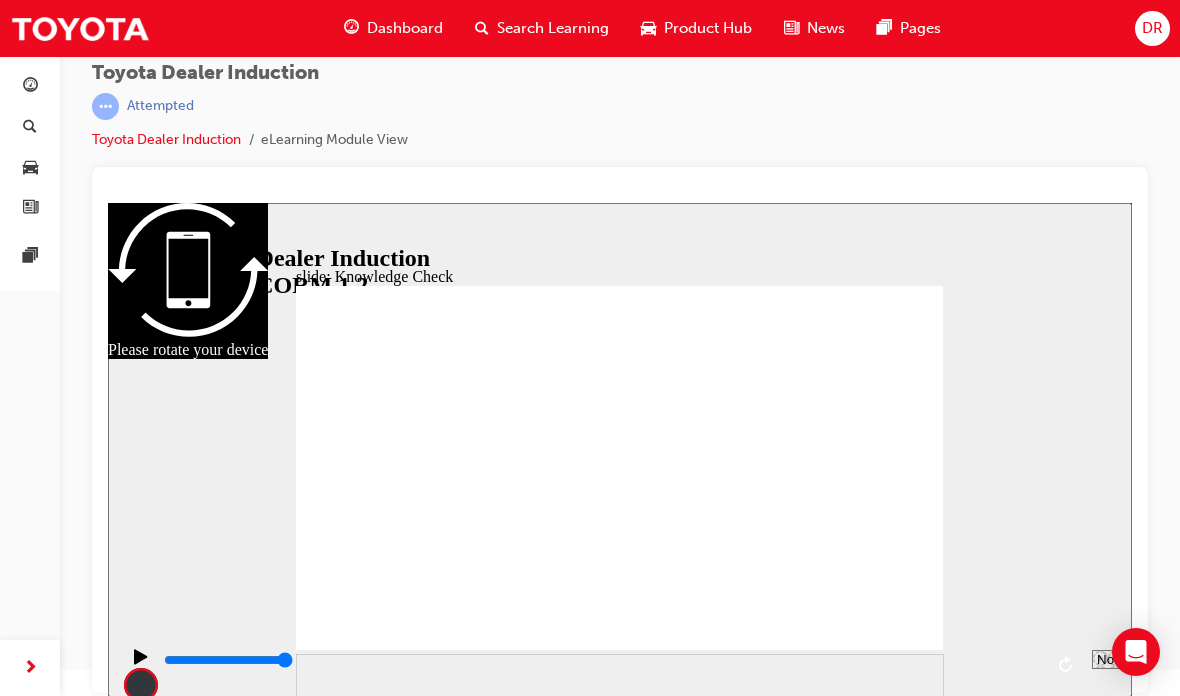 radio on "true" 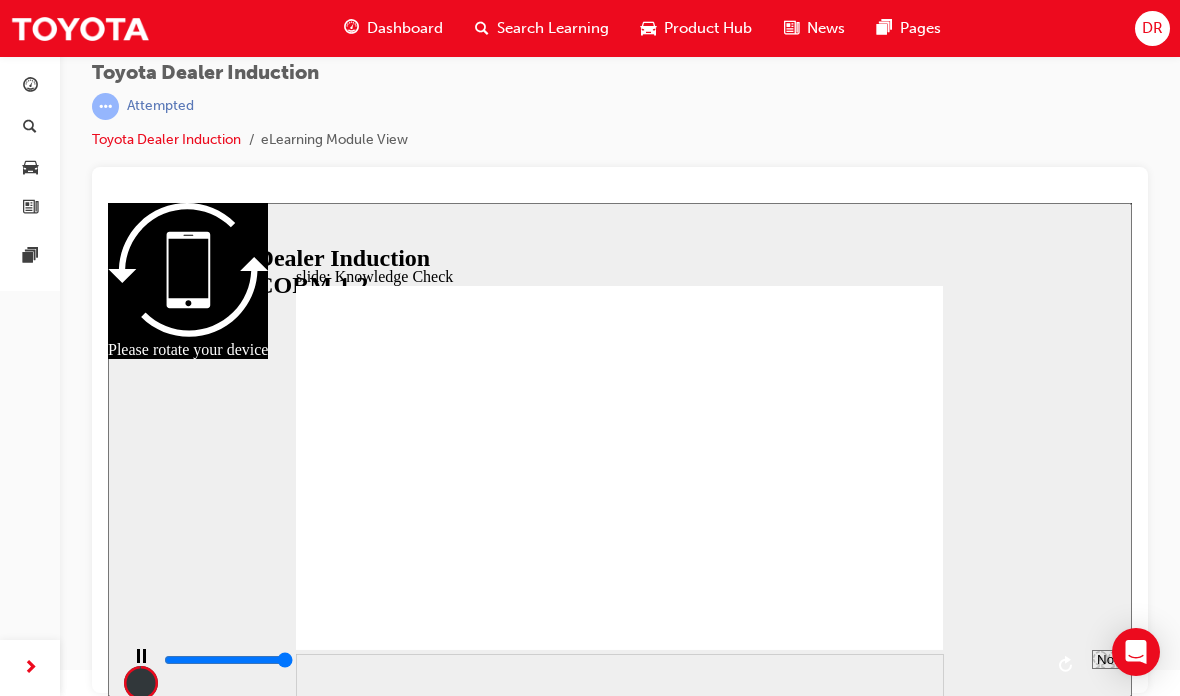 type on "5000" 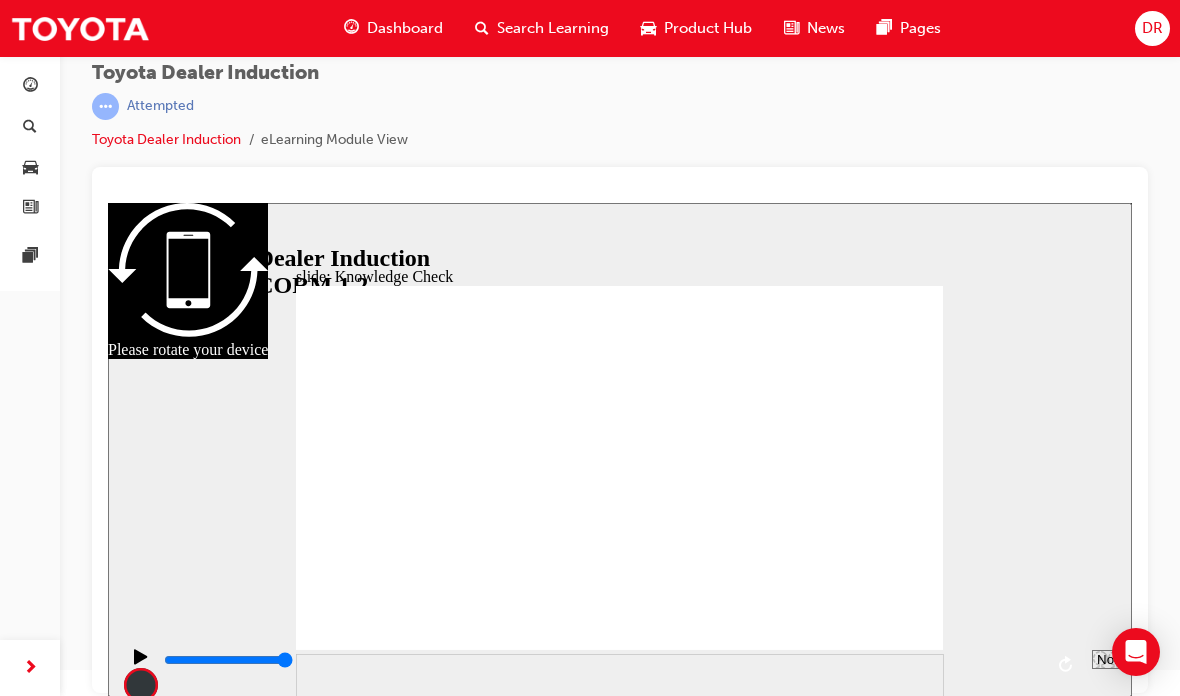 radio on "true" 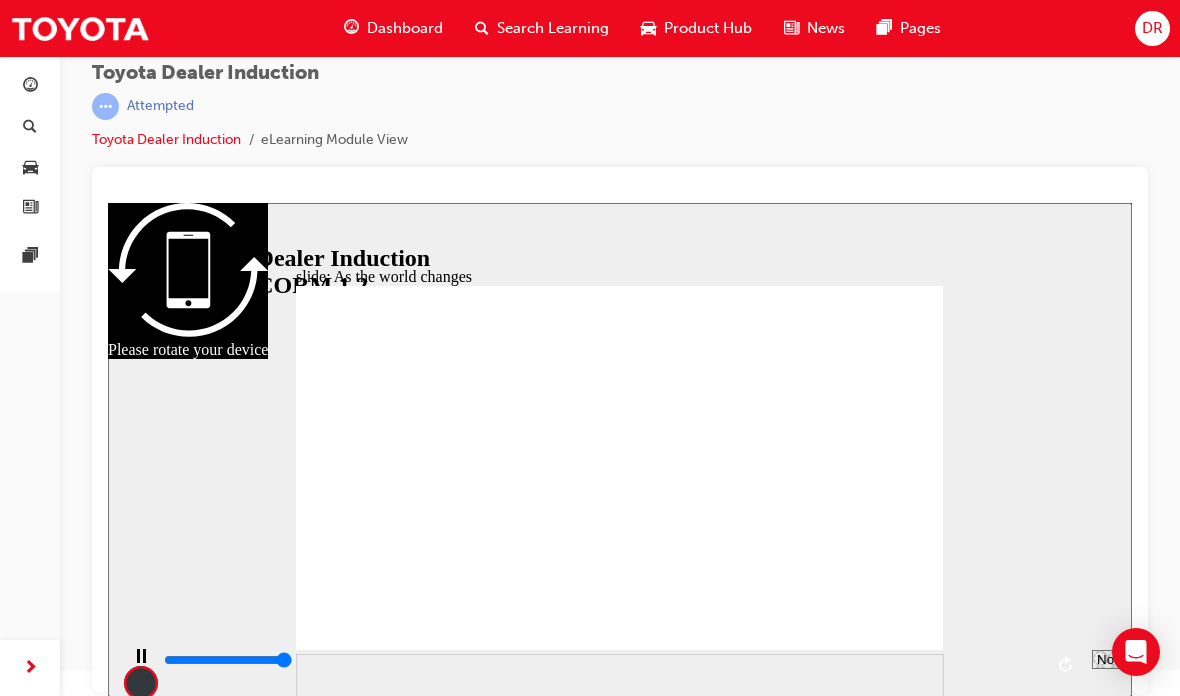 type on "9200" 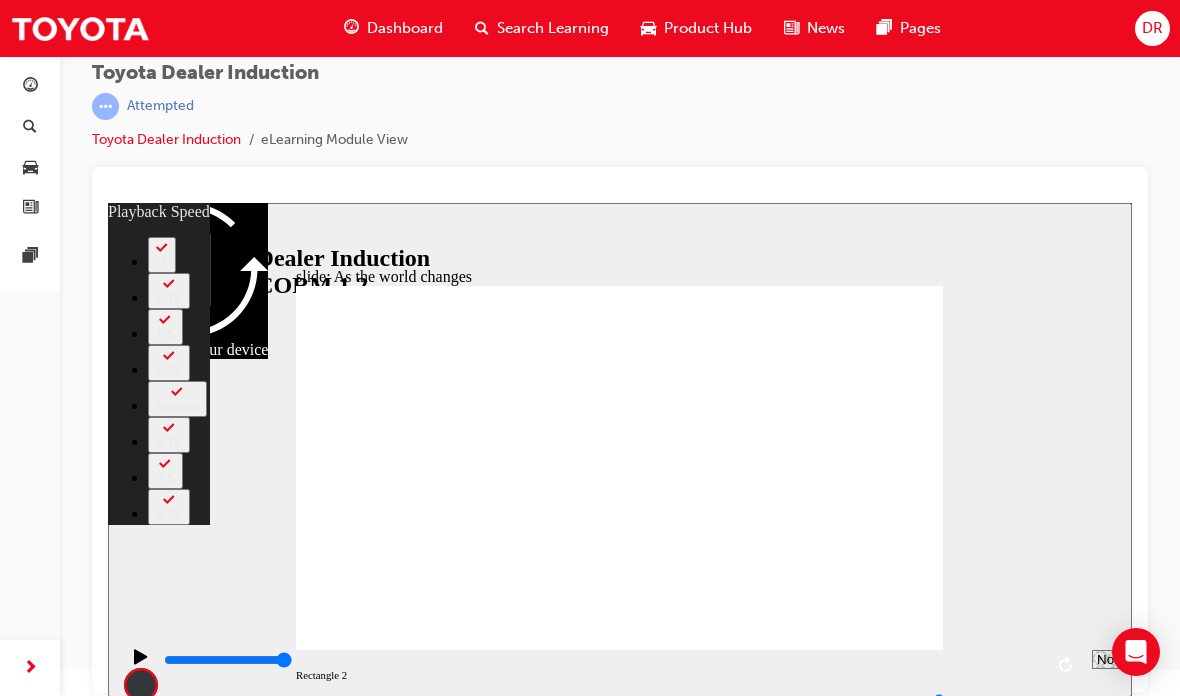 type on "128" 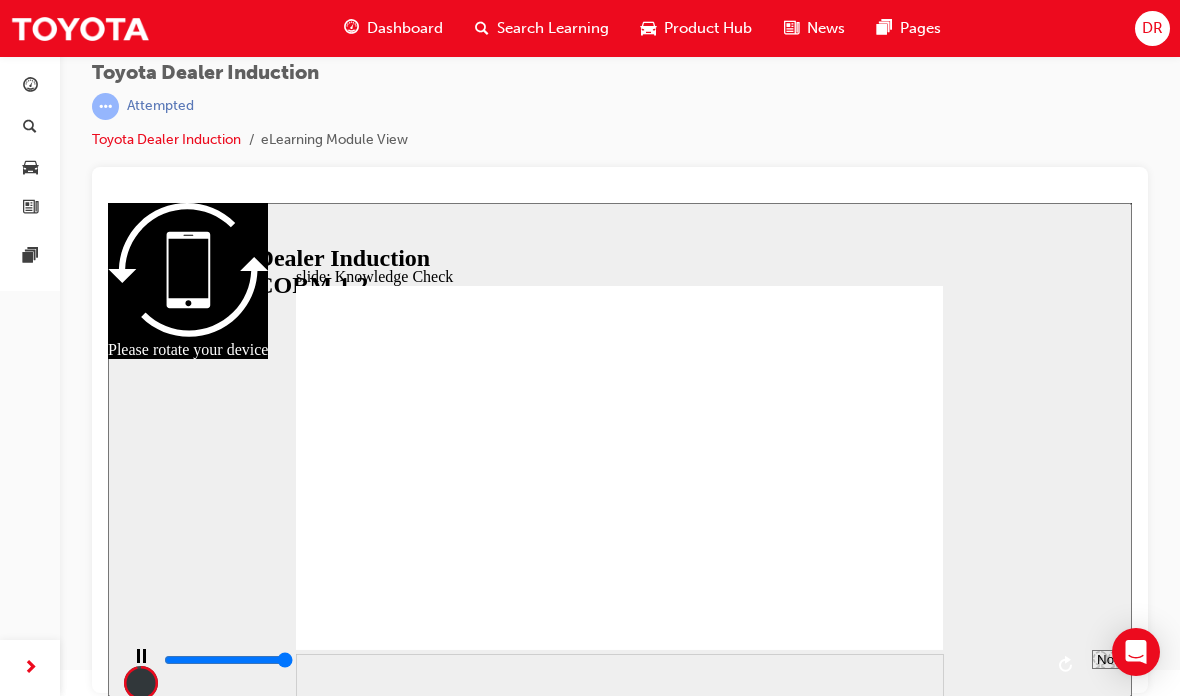 type on "5000" 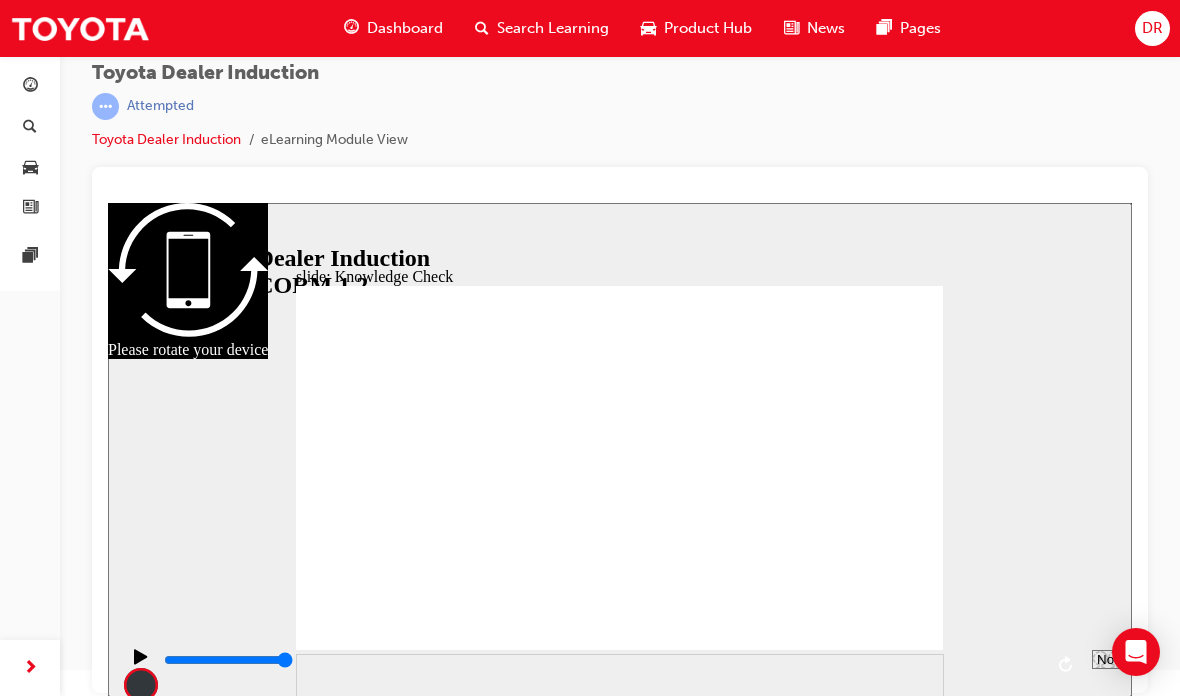 click at bounding box center [576, 2334] 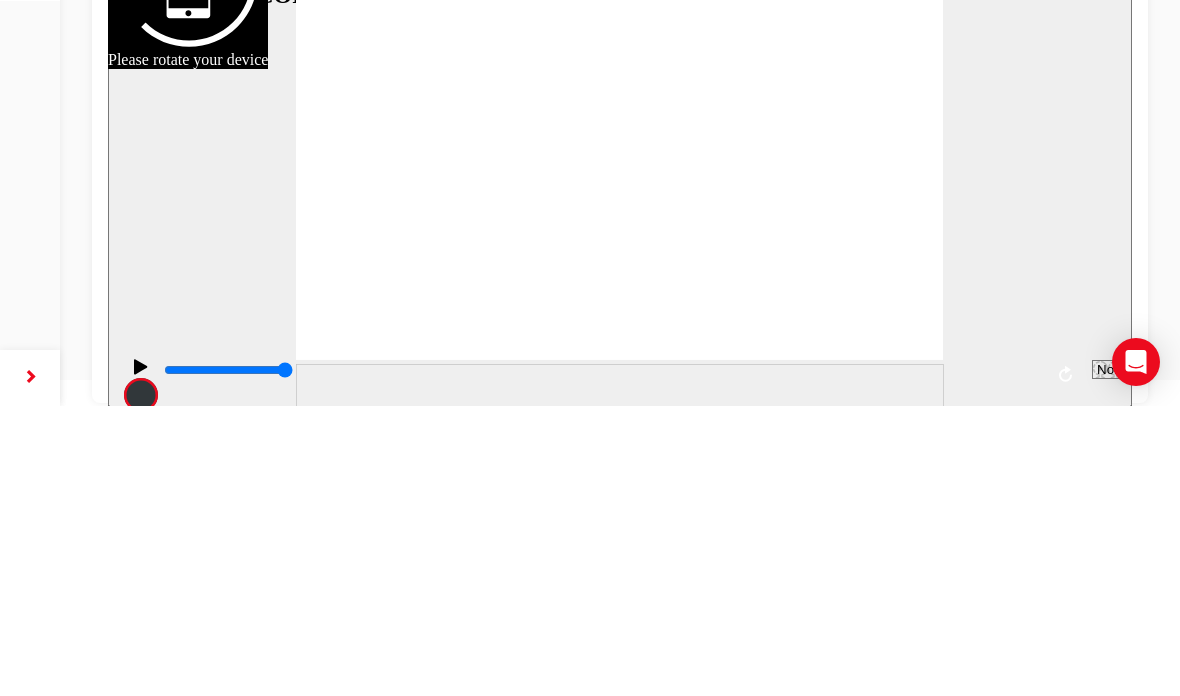 type on "Ha" 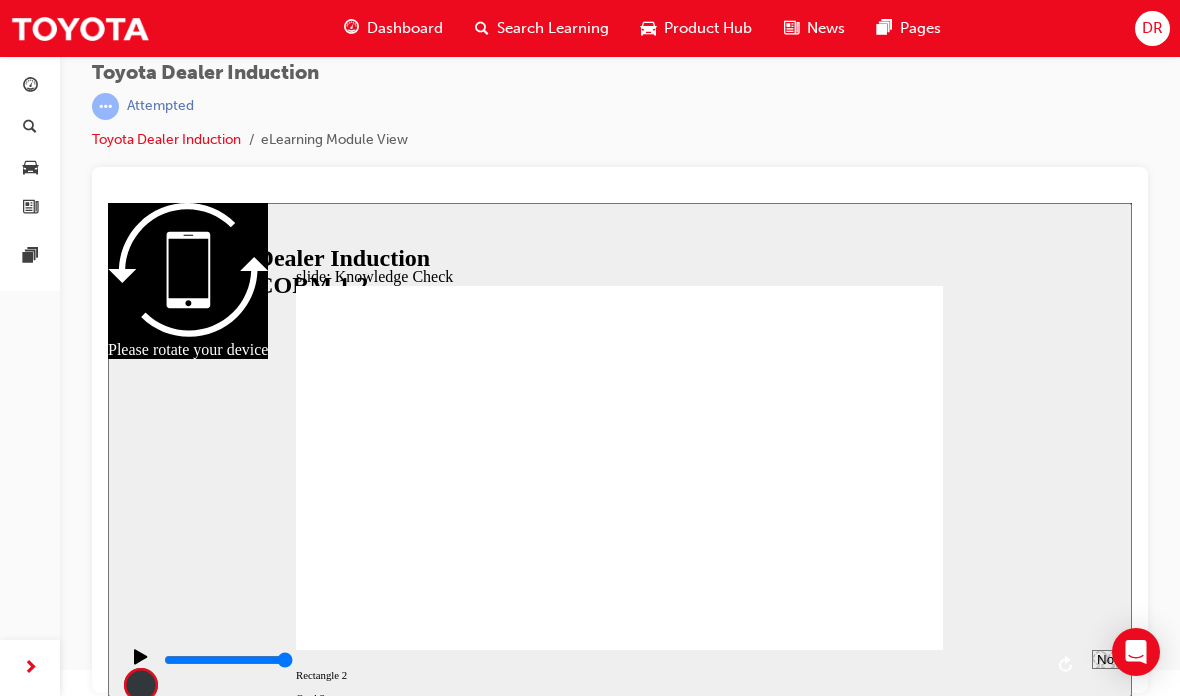type on "Happiest" 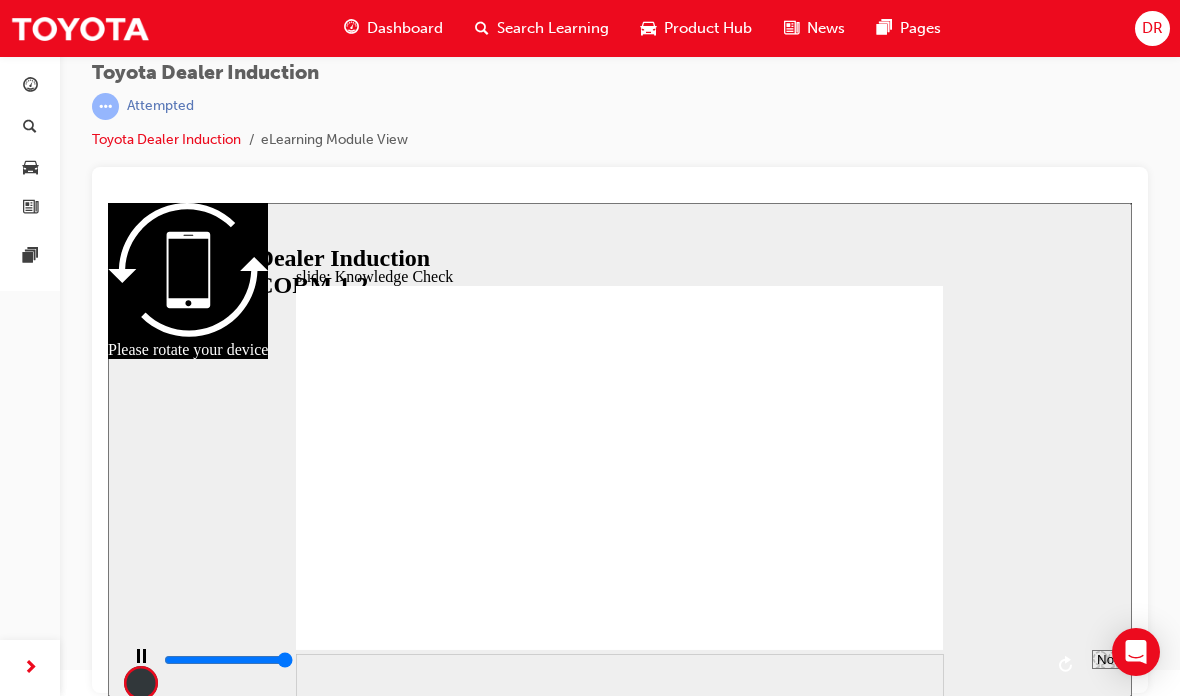 type on "5000" 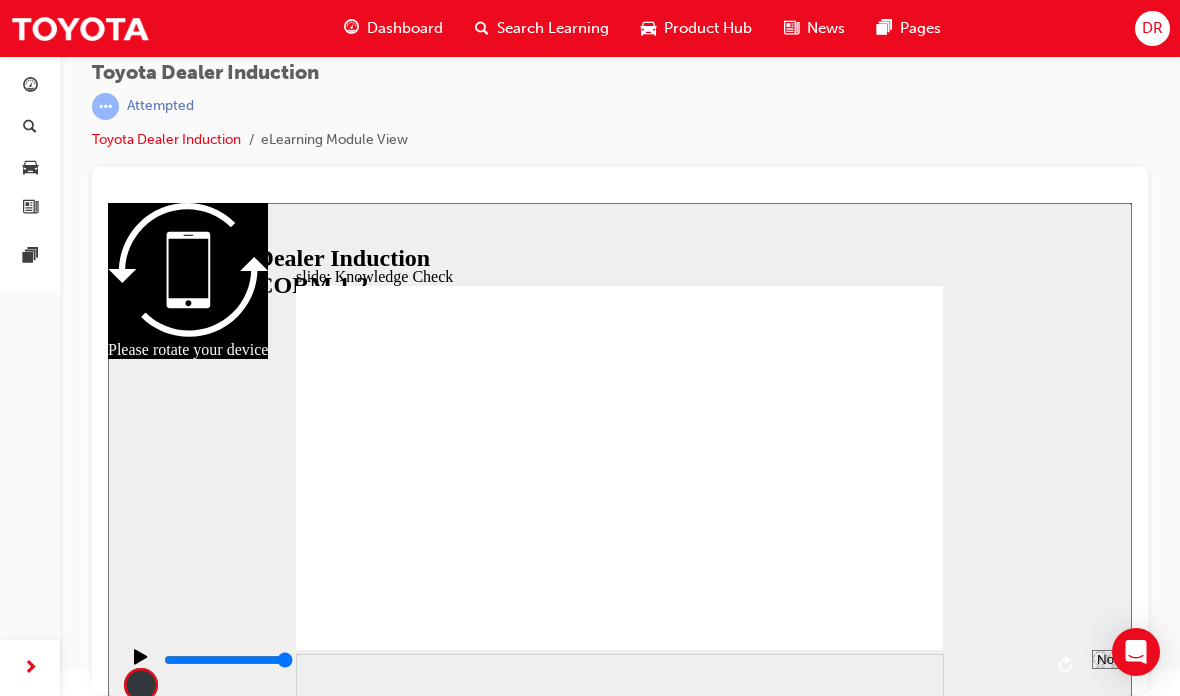click at bounding box center [576, 2334] 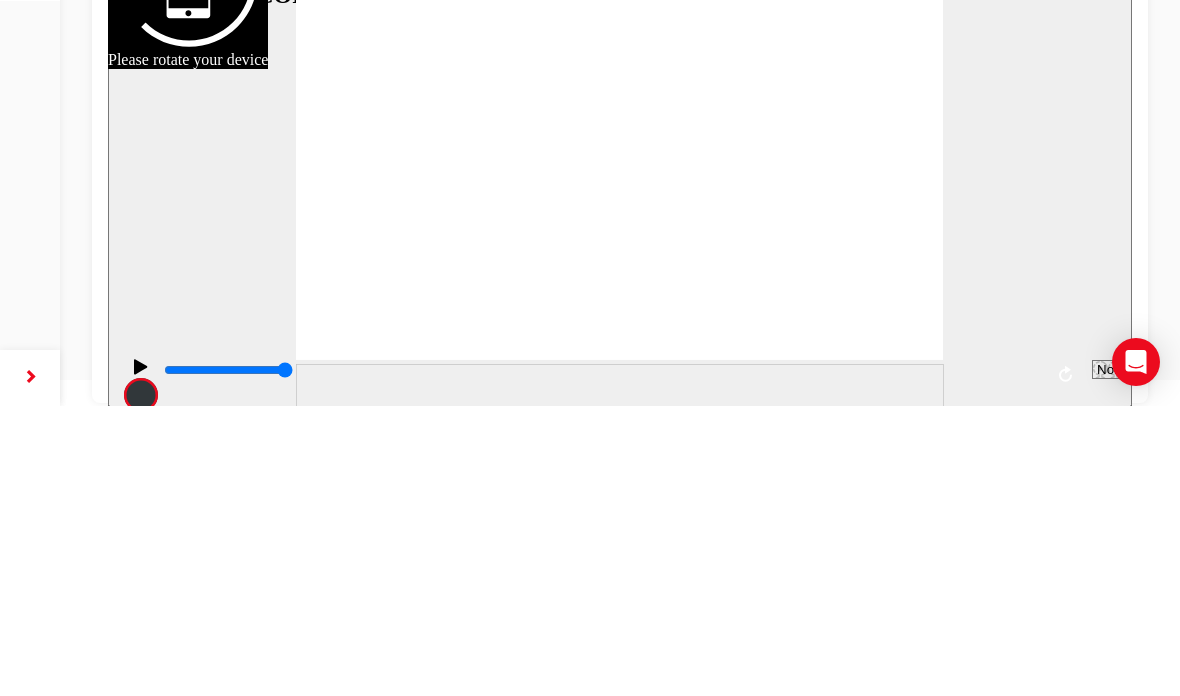 type on "Un" 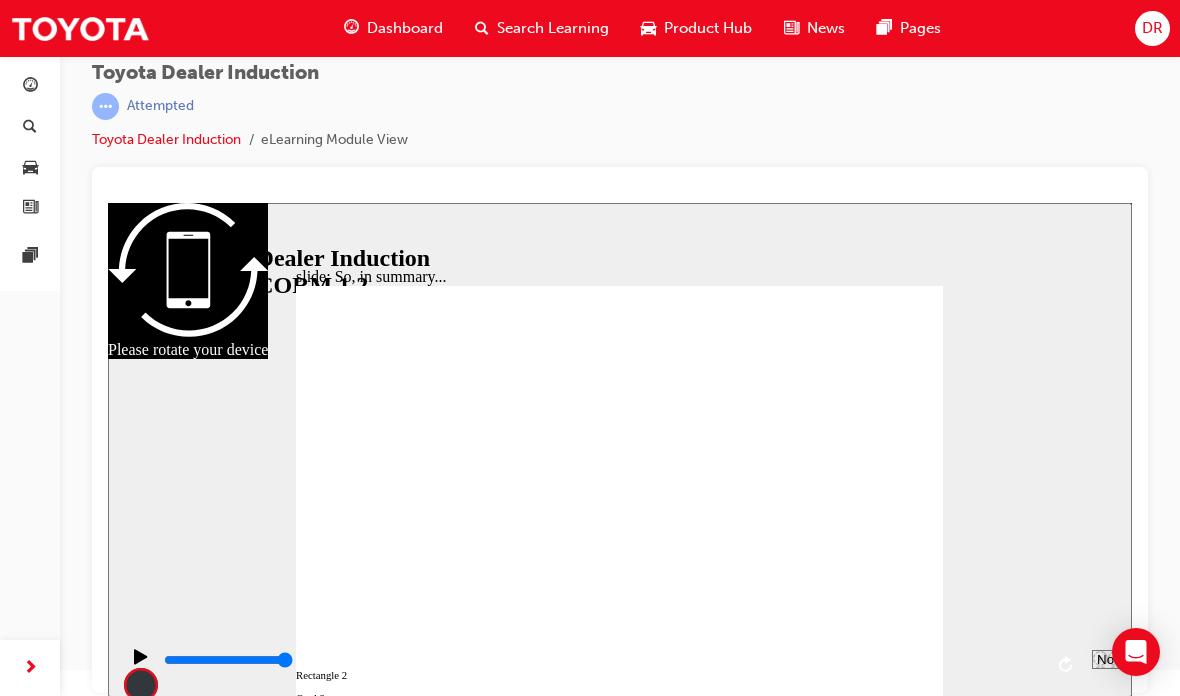 type on "Yourself" 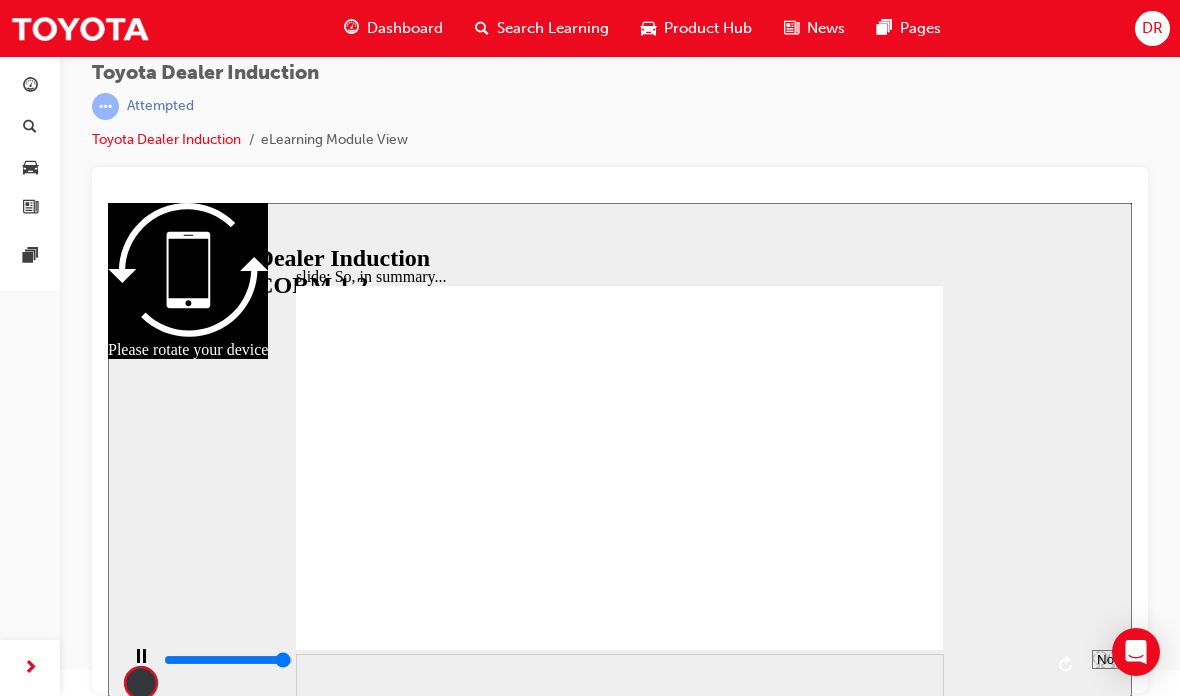 type on "6500" 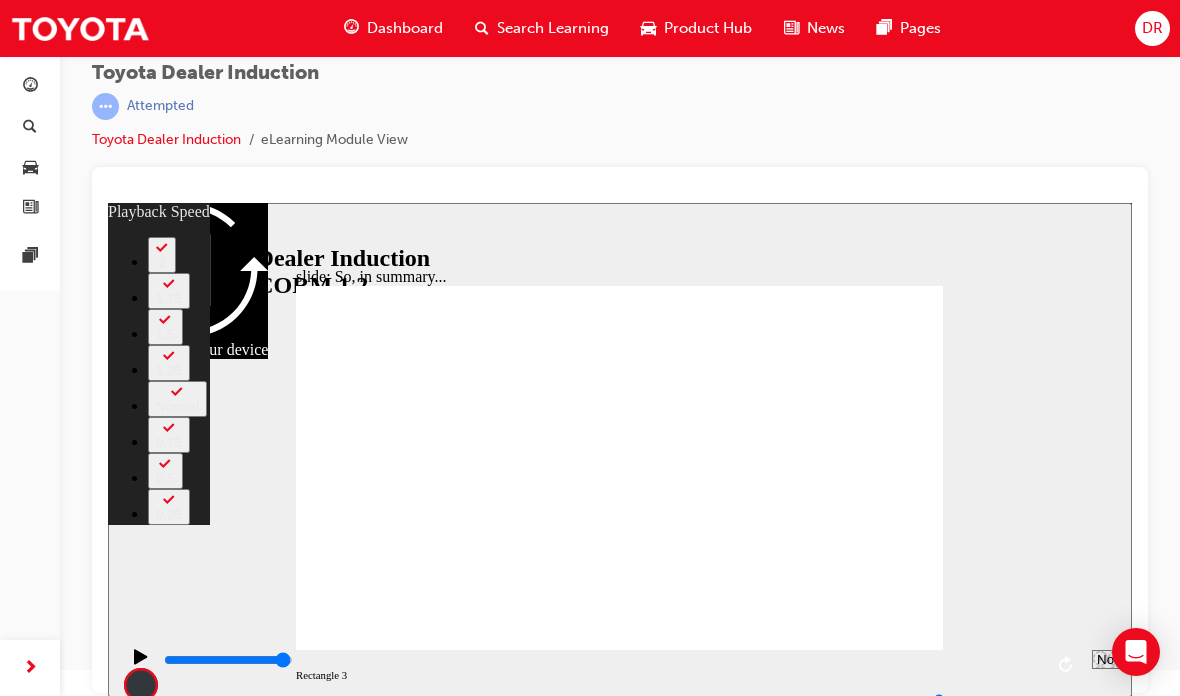type on "128" 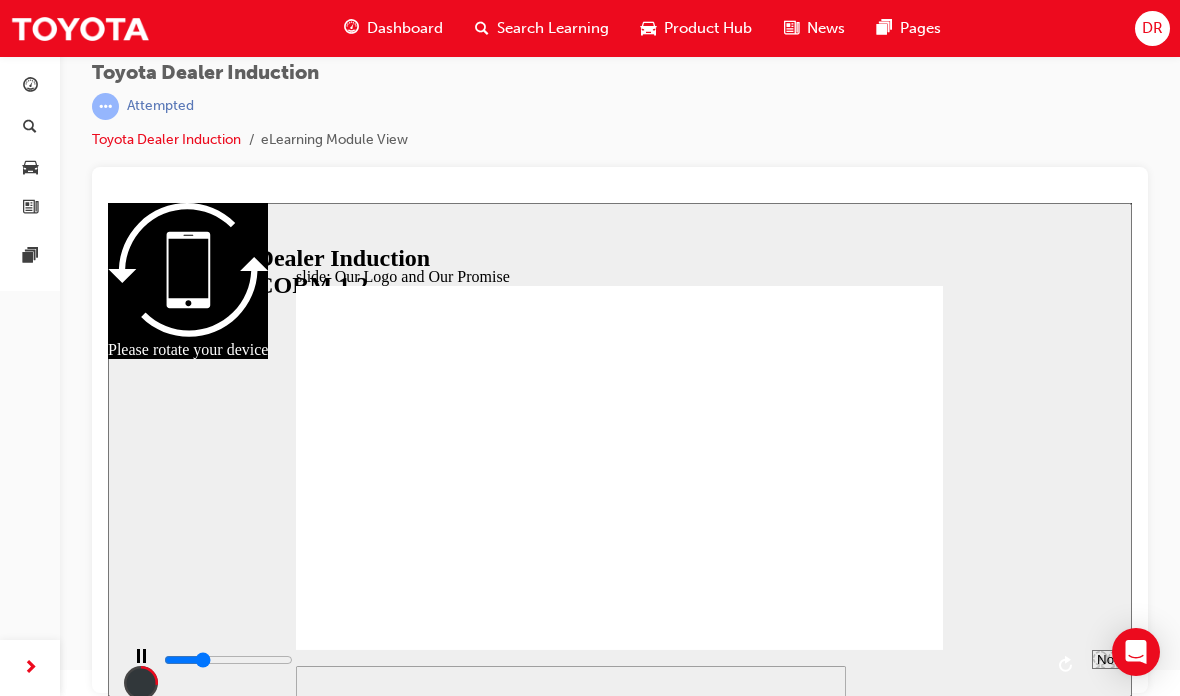 click at bounding box center [141, 666] 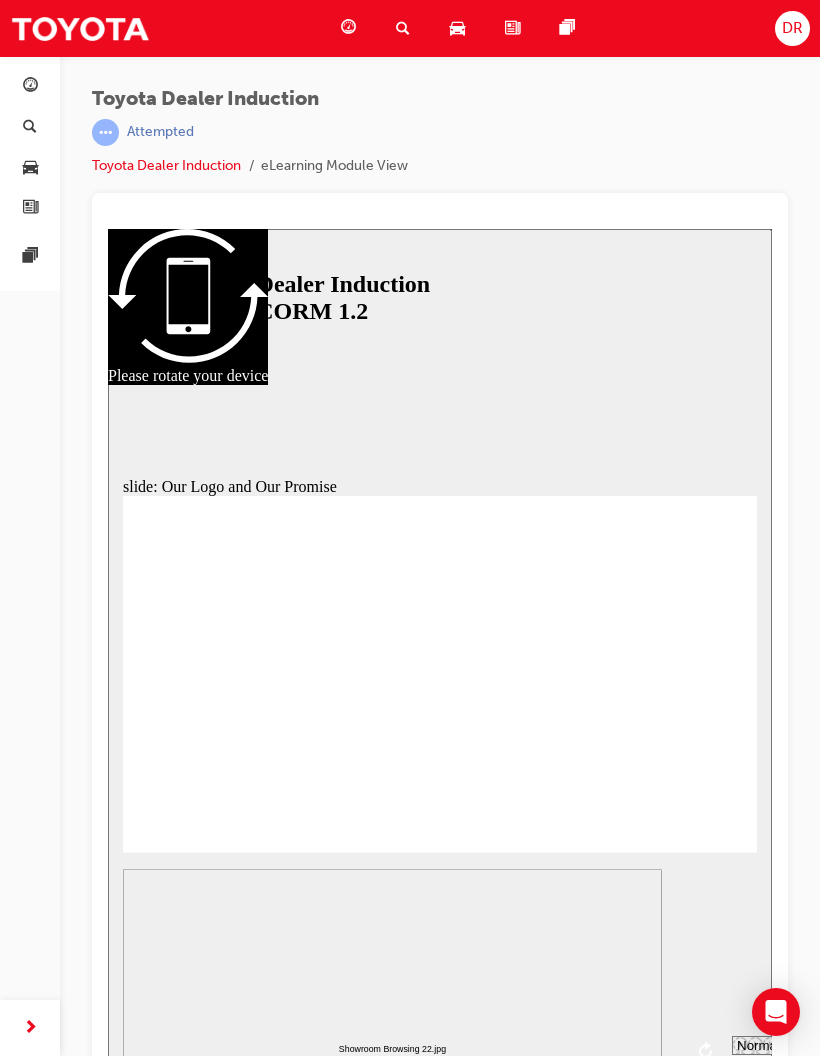 scroll, scrollTop: 26, scrollLeft: 0, axis: vertical 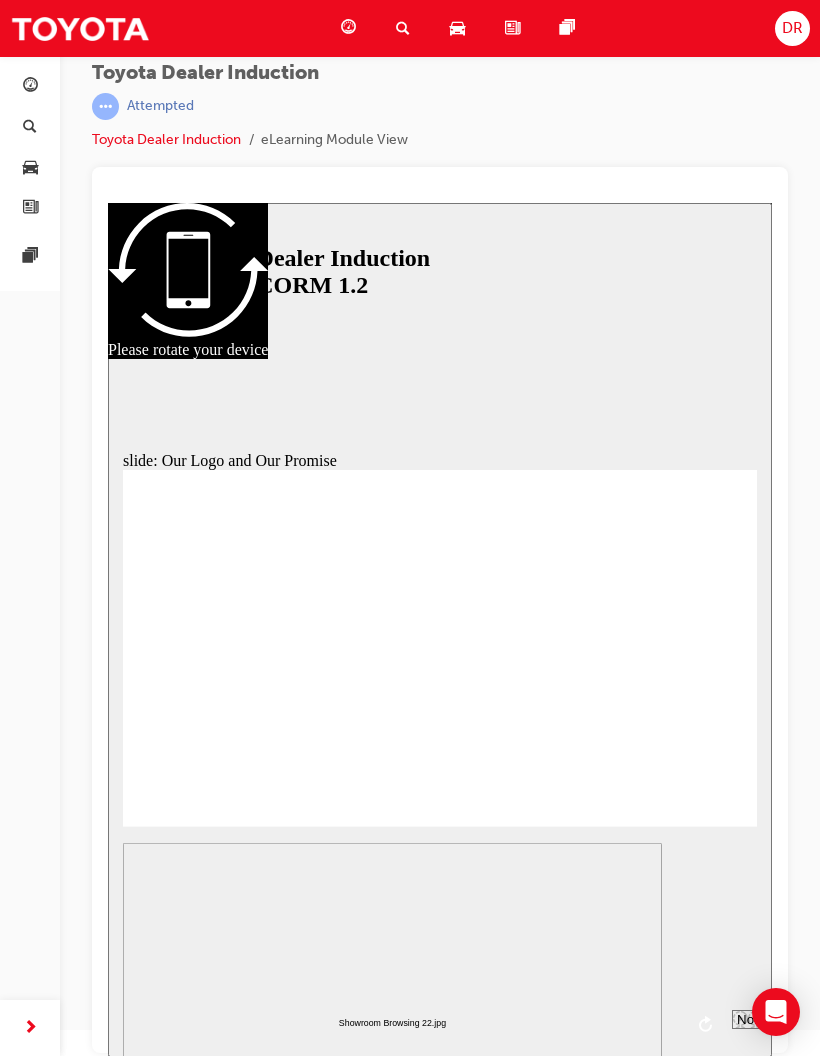 click 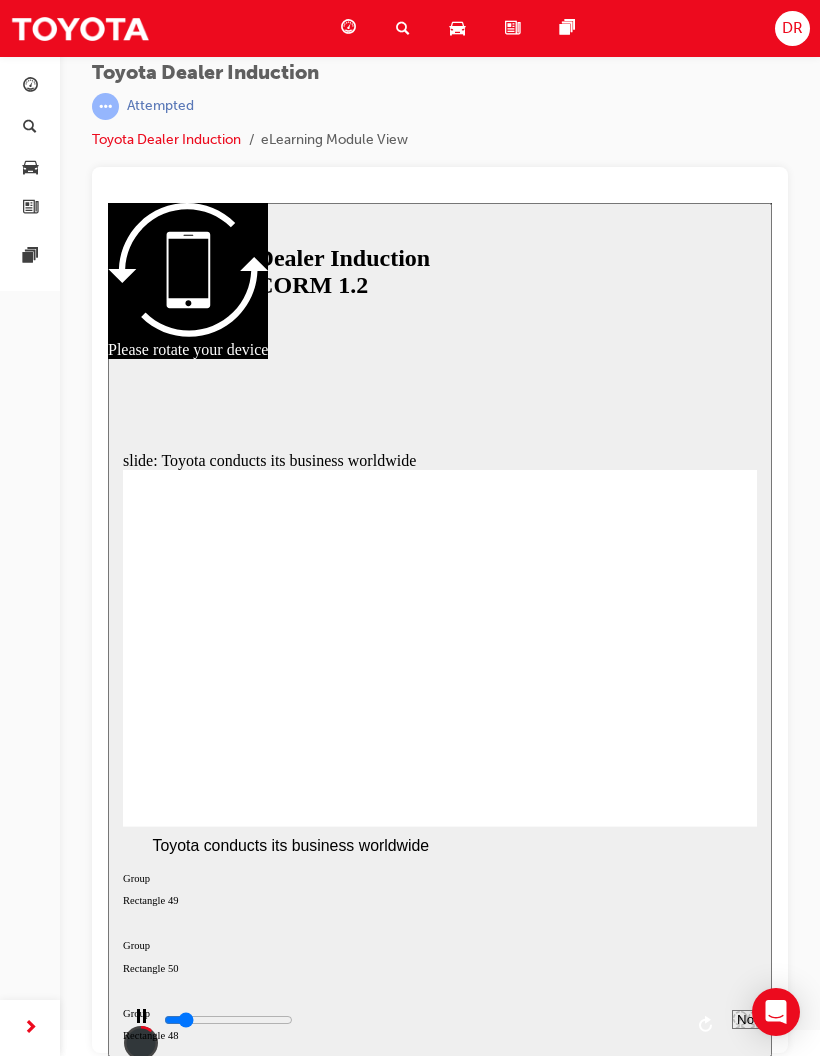 type on "2300" 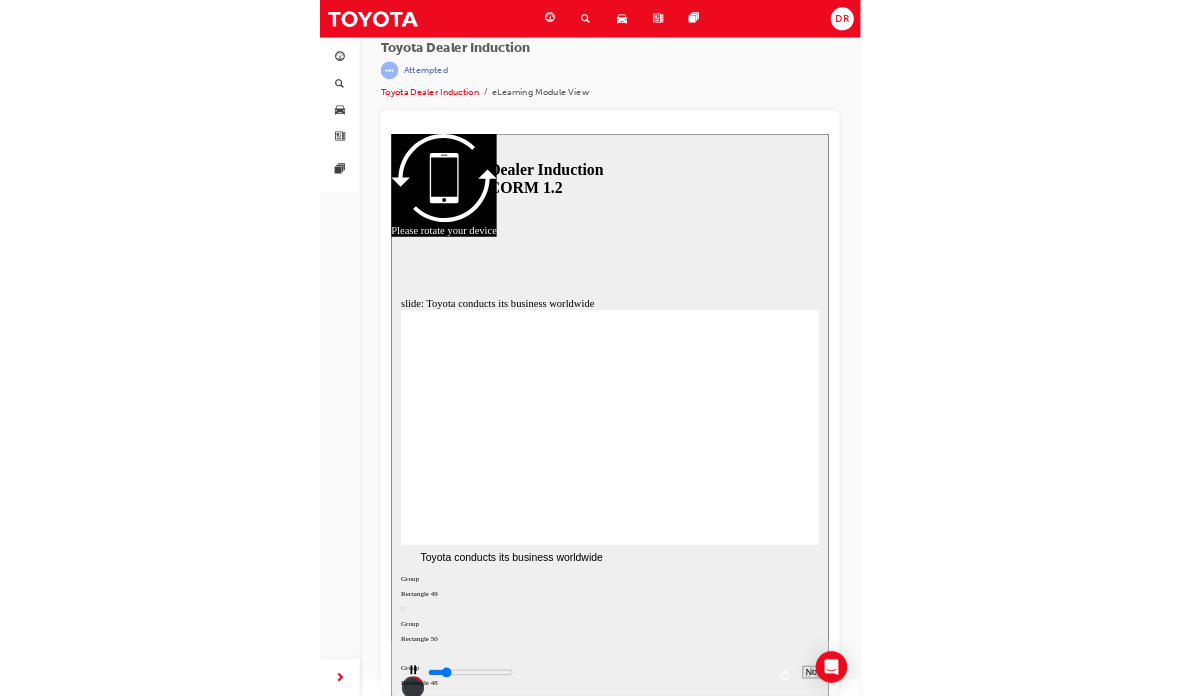 scroll, scrollTop: 0, scrollLeft: 0, axis: both 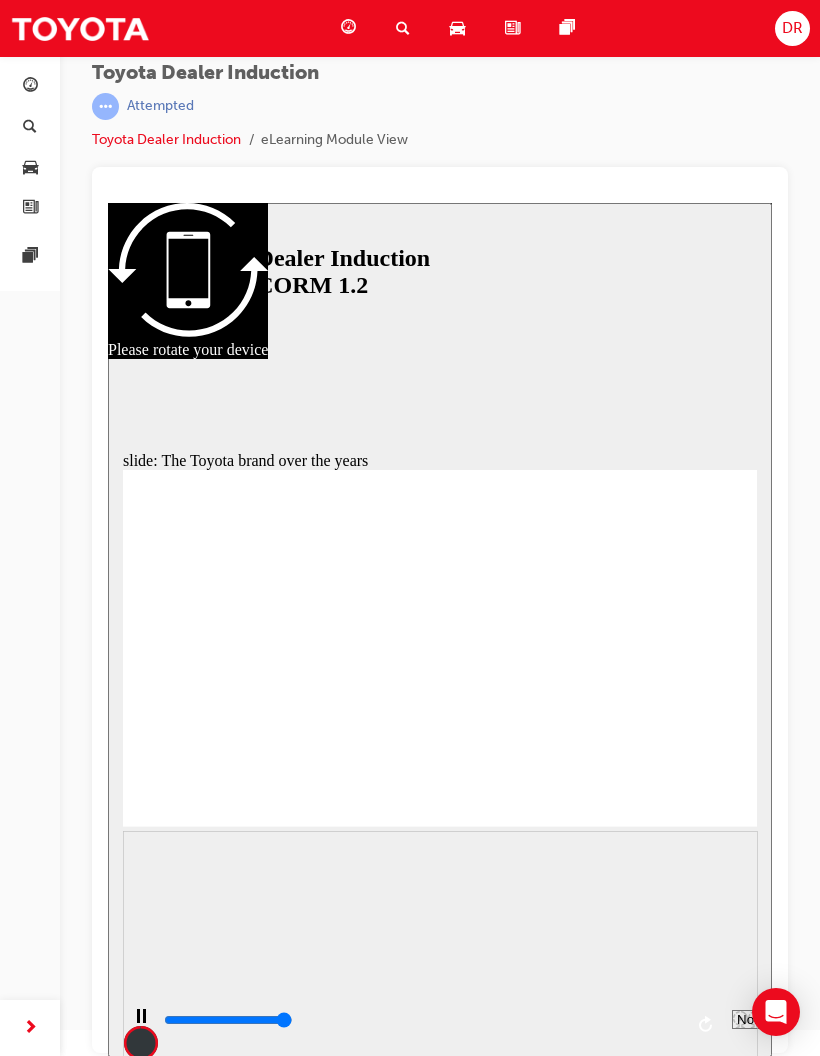 type on "8400" 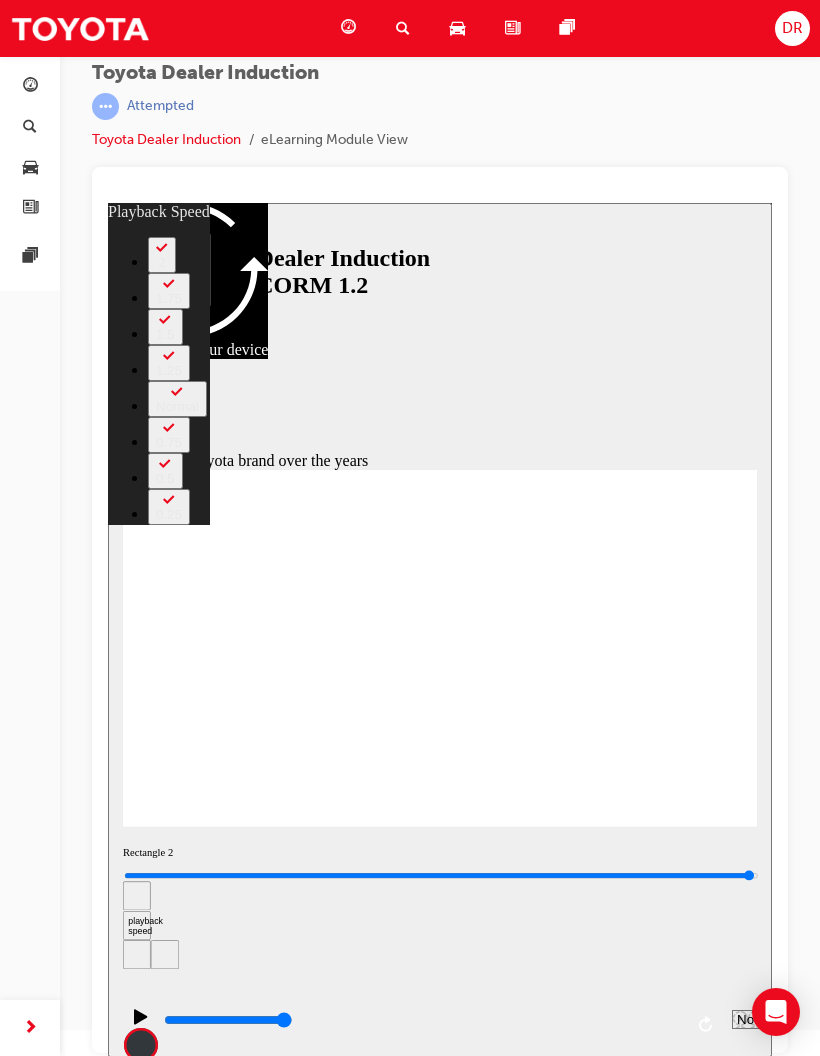 type on "165" 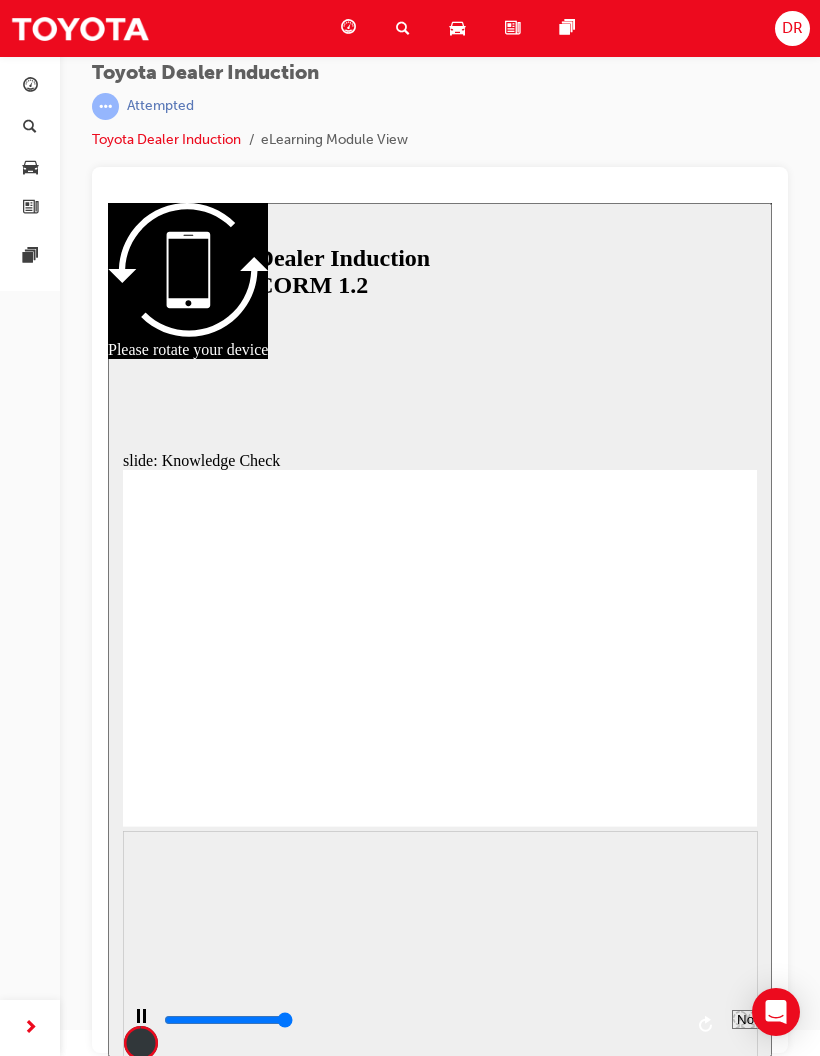 type on "5000" 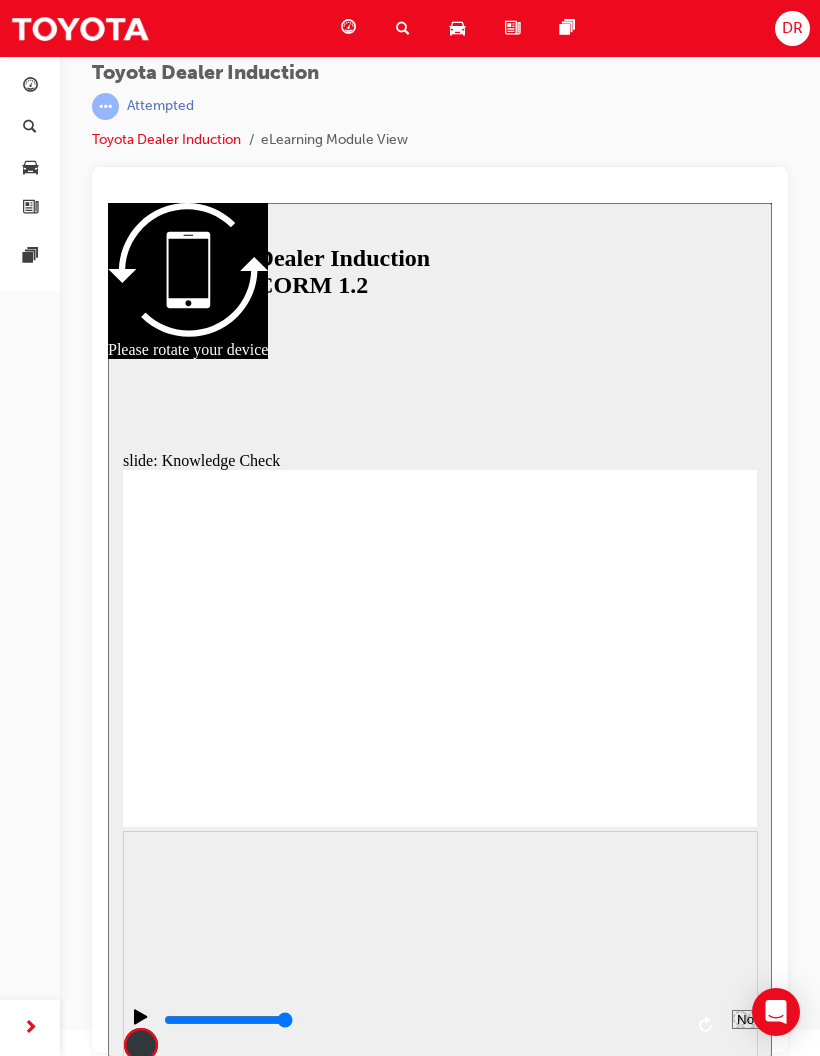 radio on "true" 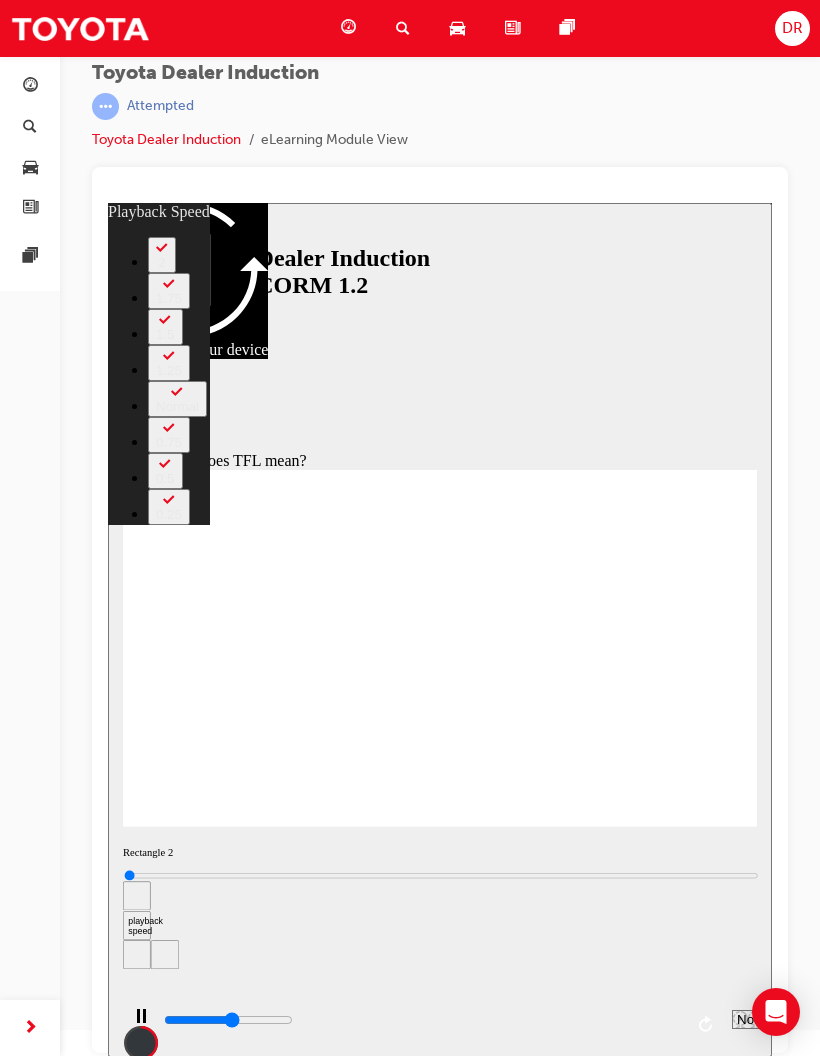 type on "5800" 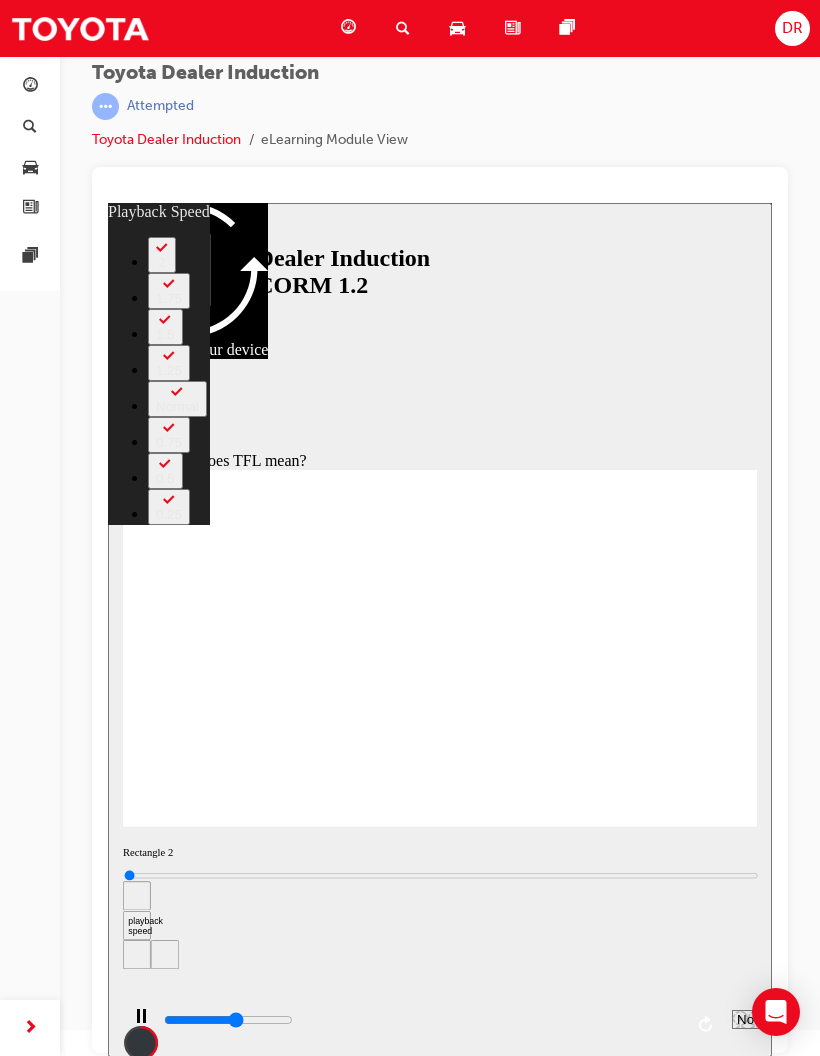 type on "6100" 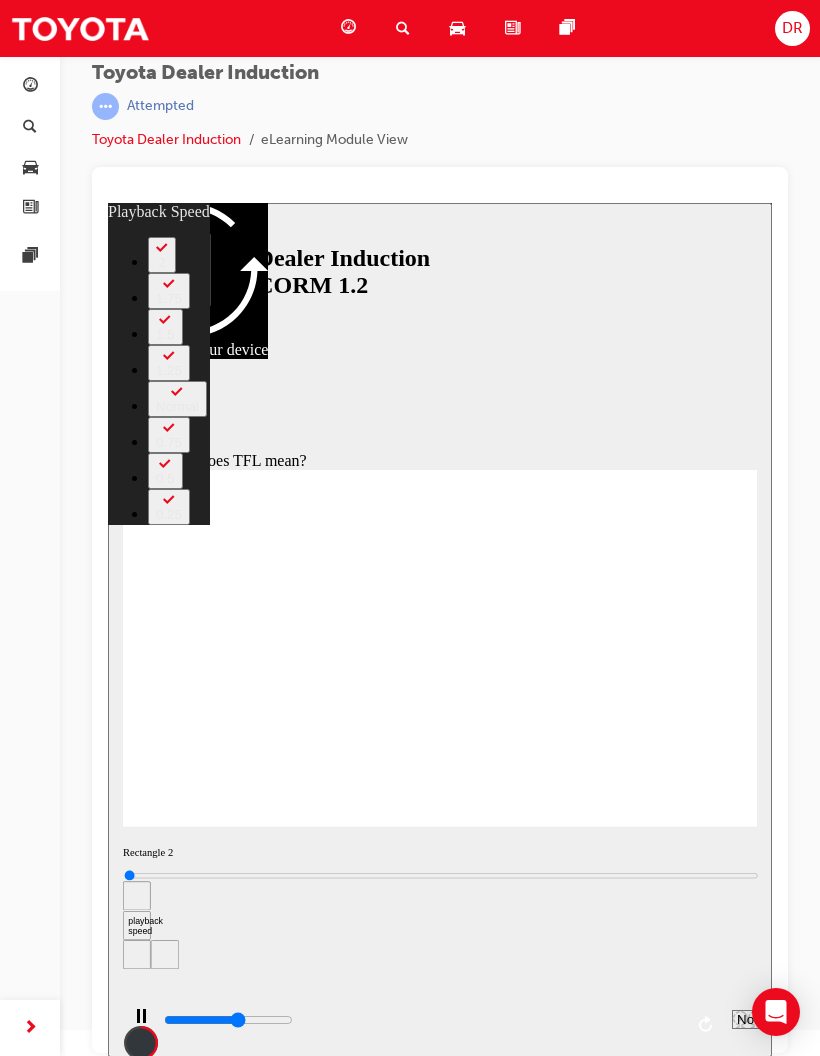 type on "6300" 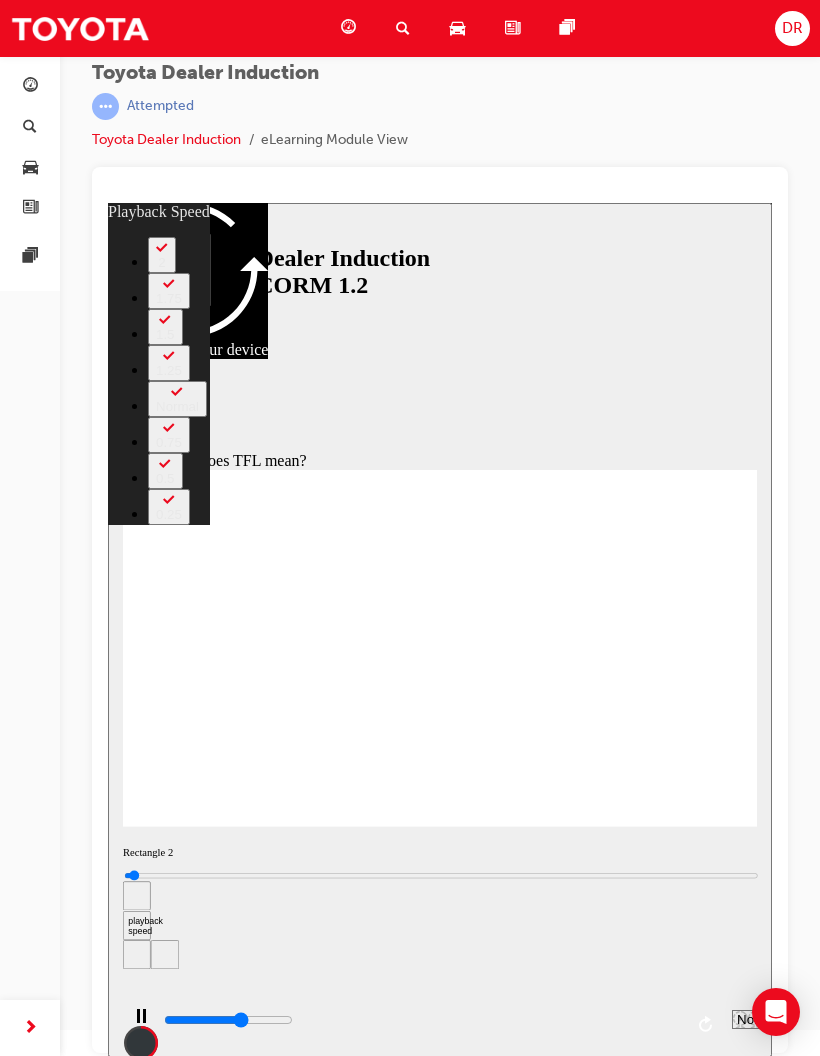 type on "6600" 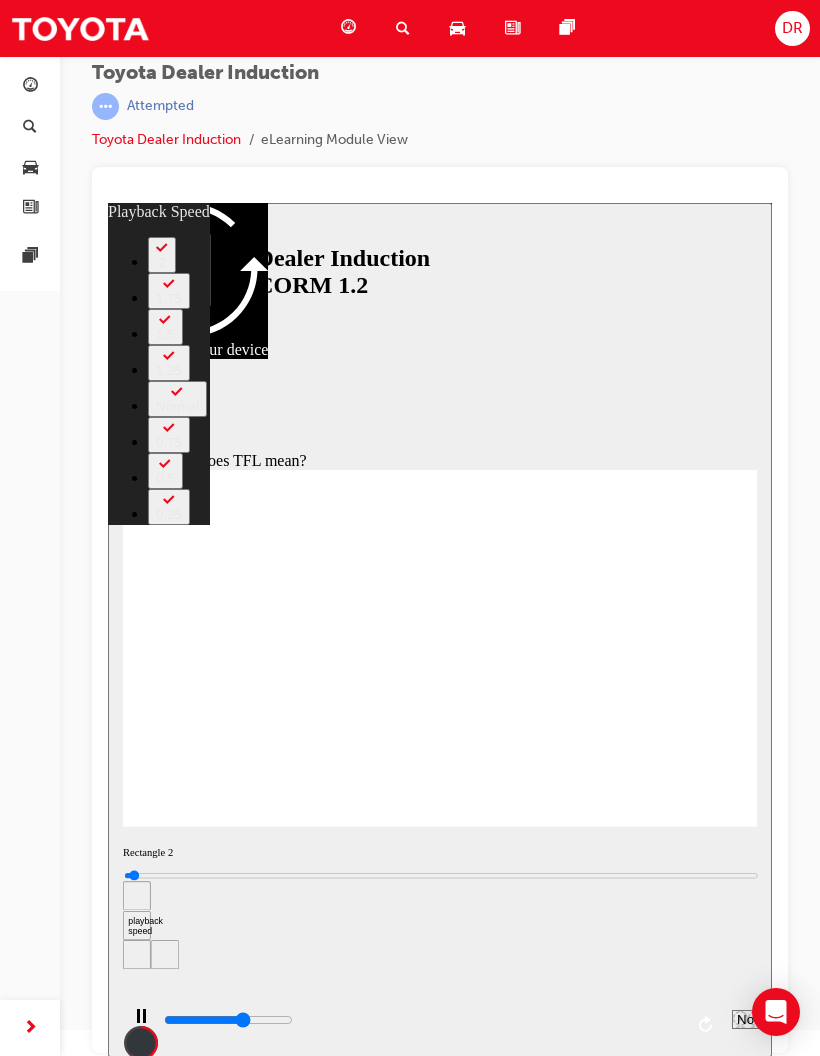 type on "6800" 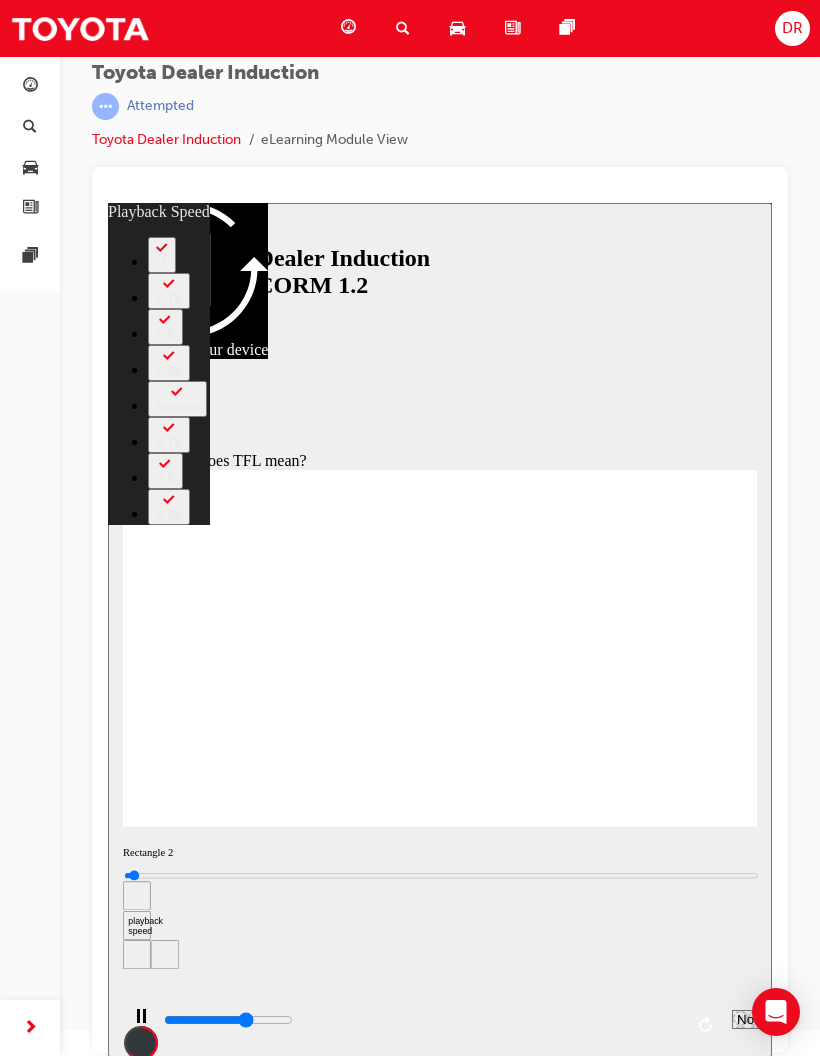 type on "7100" 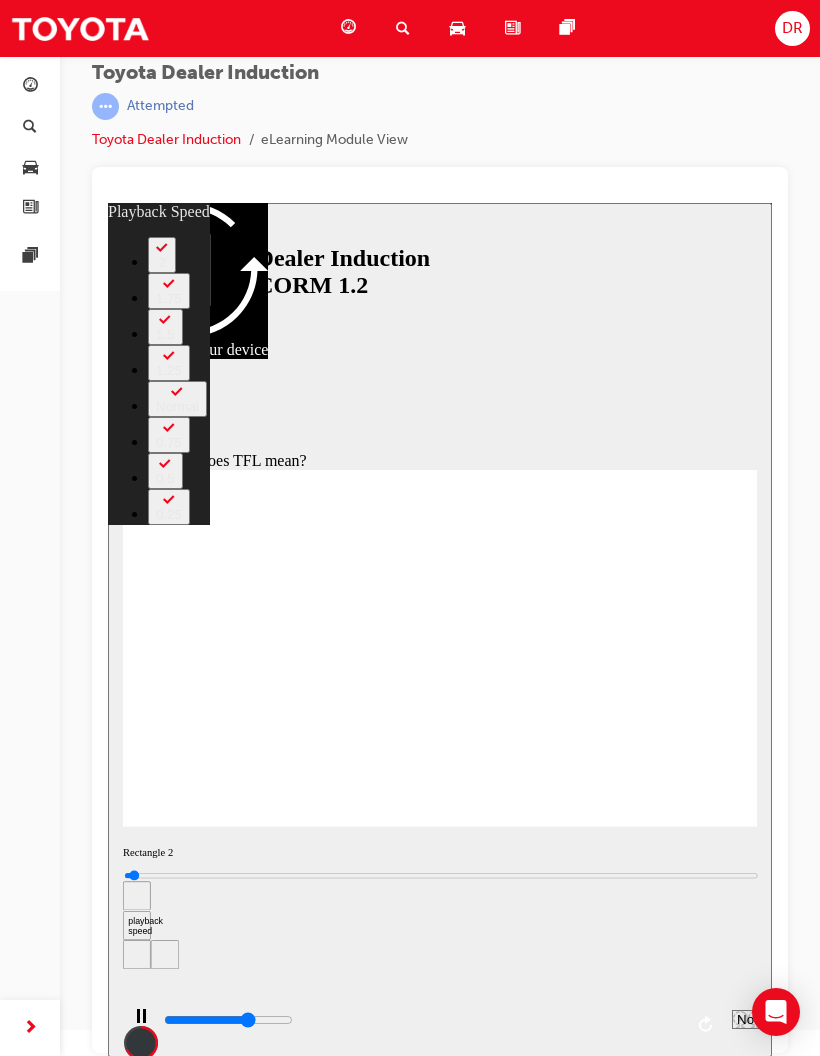type on "7300" 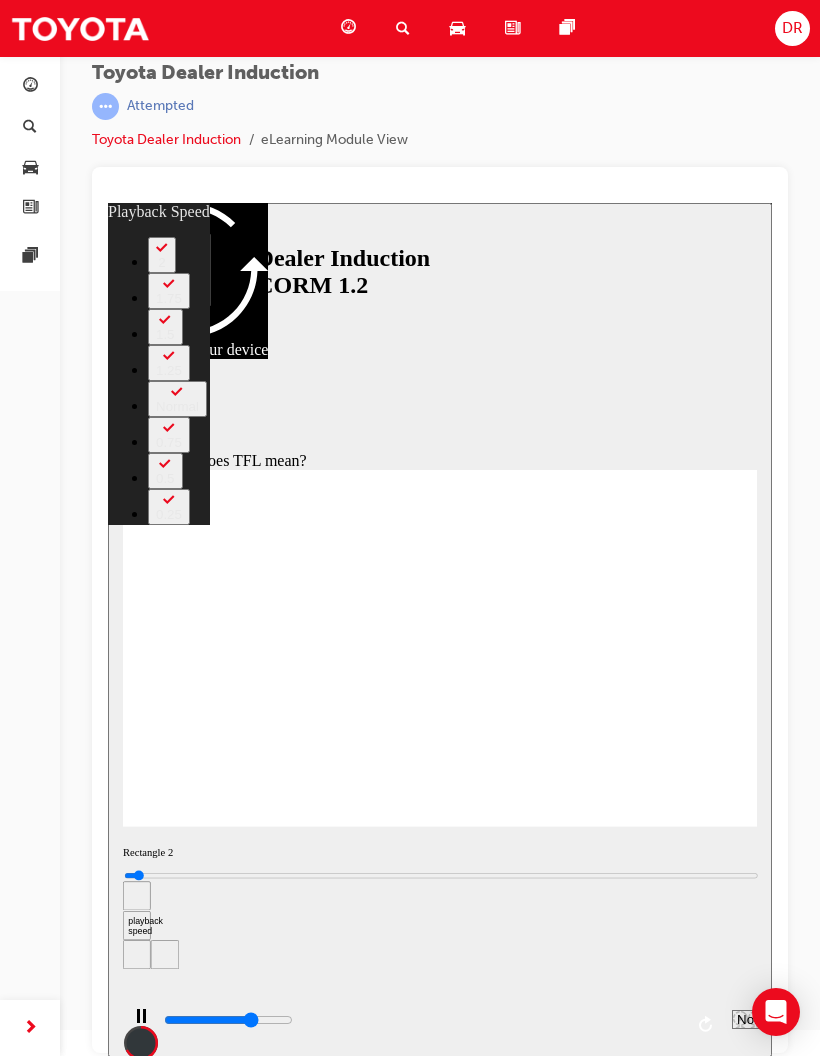 type on "7600" 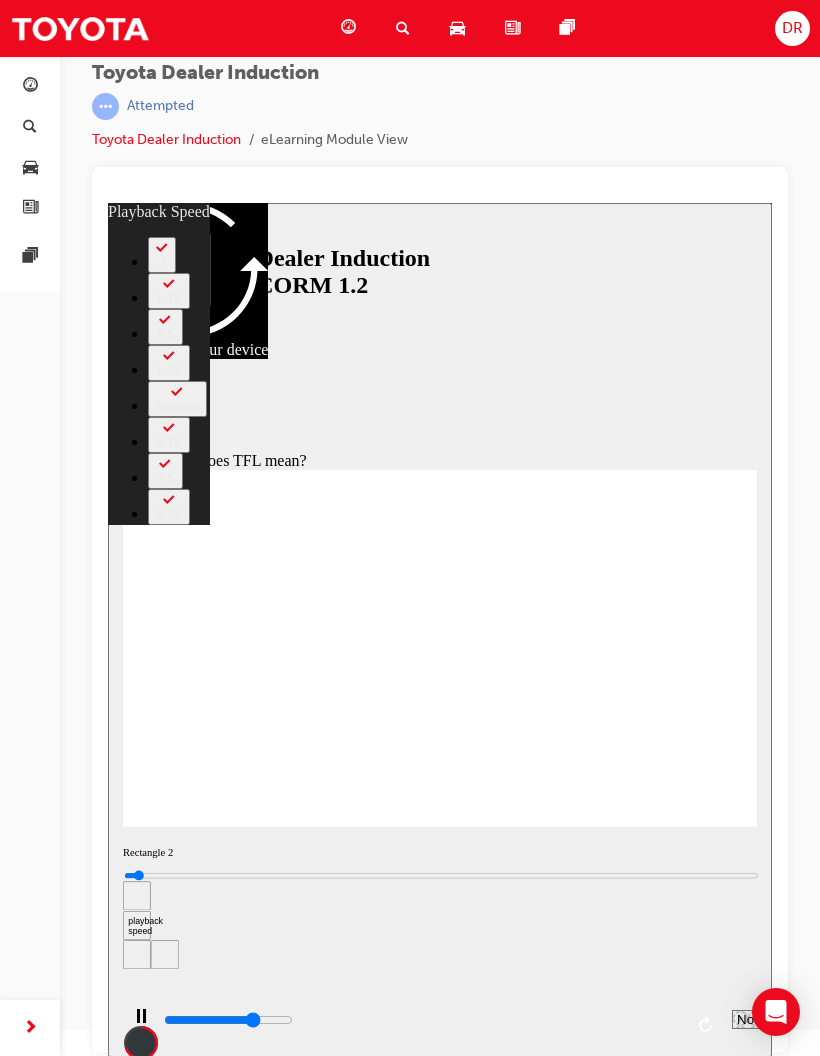 type on "7800" 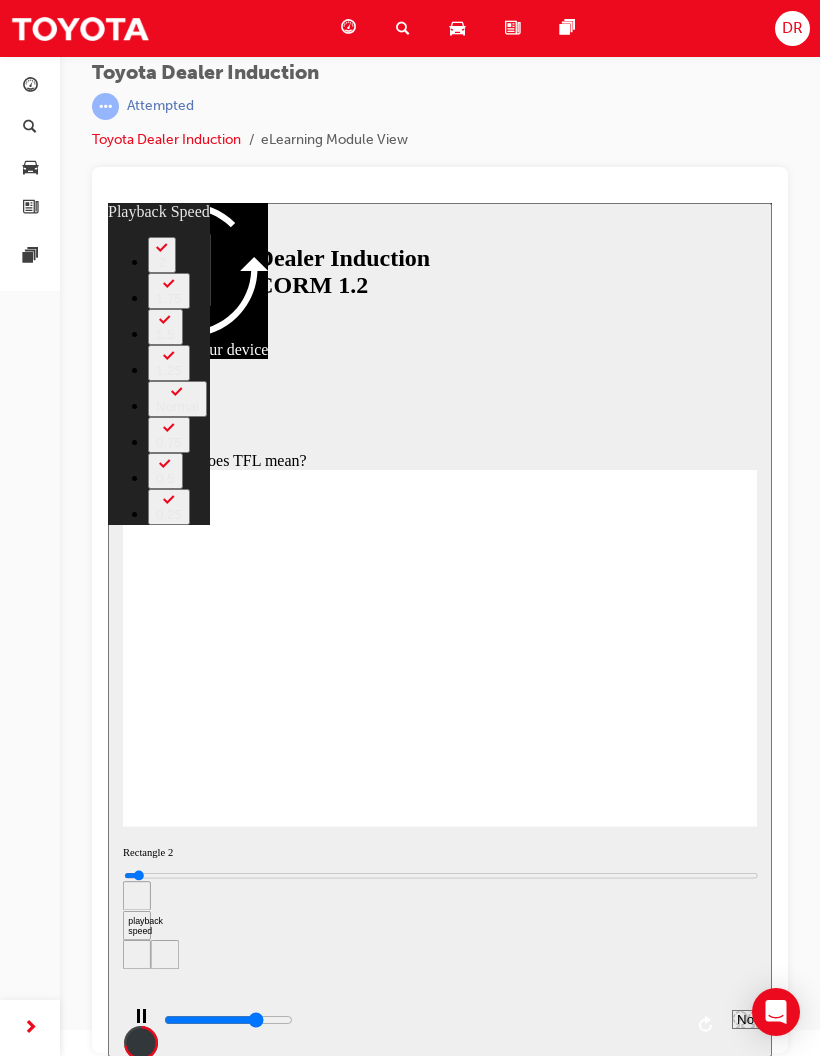 type on "8100" 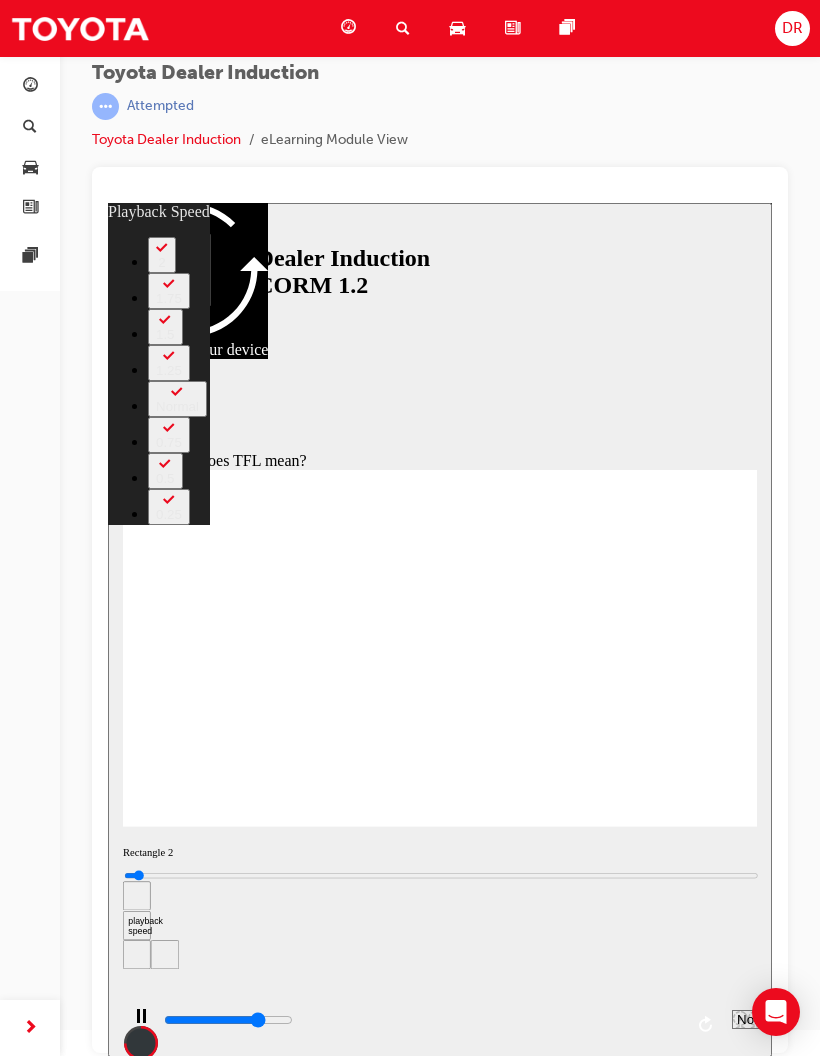 type on "8300" 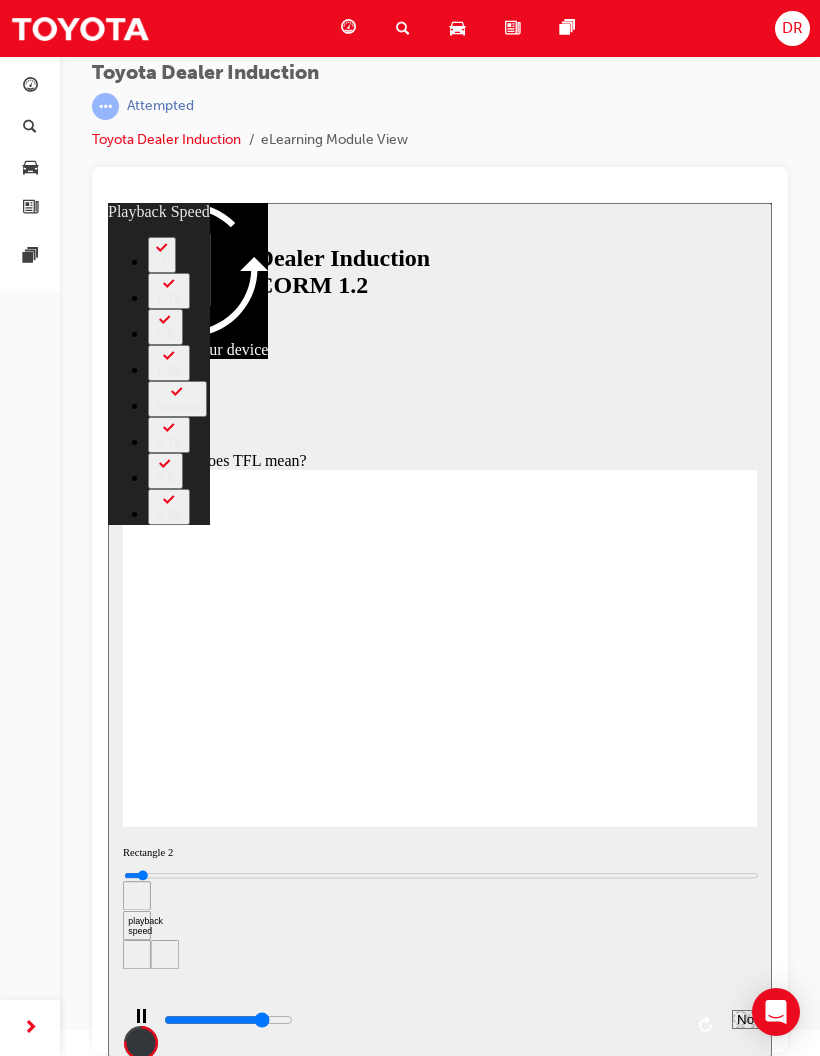 type on "8600" 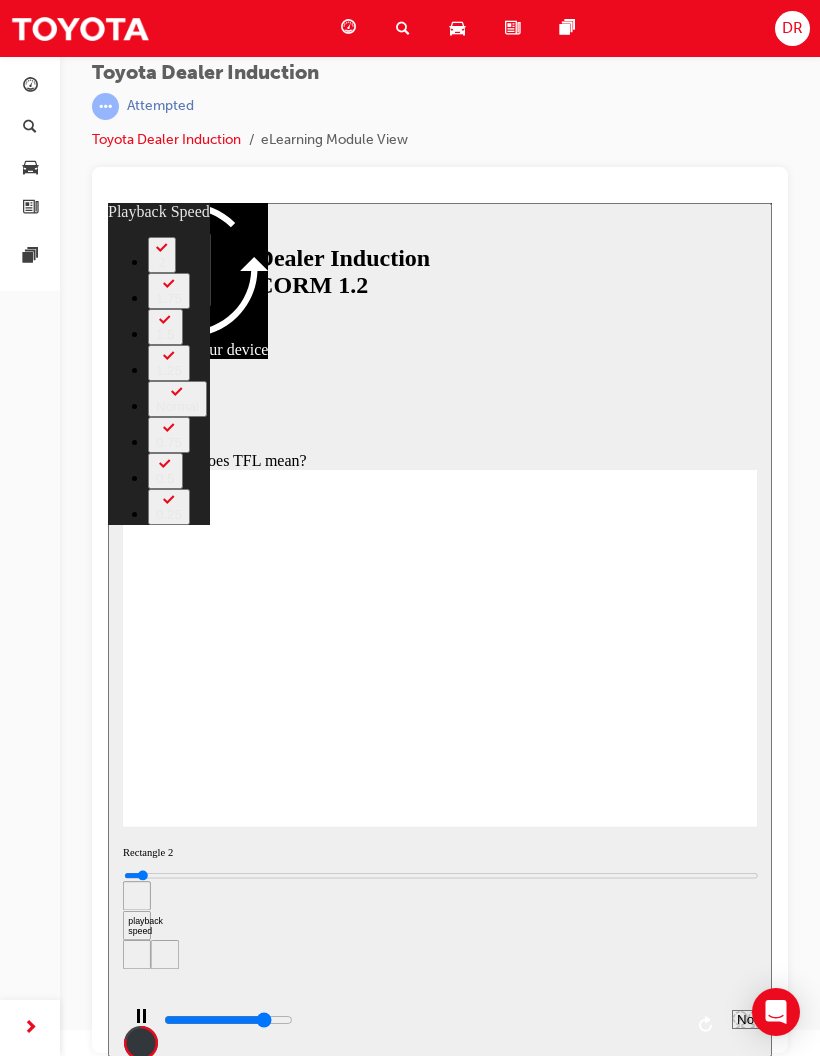 type on "8800" 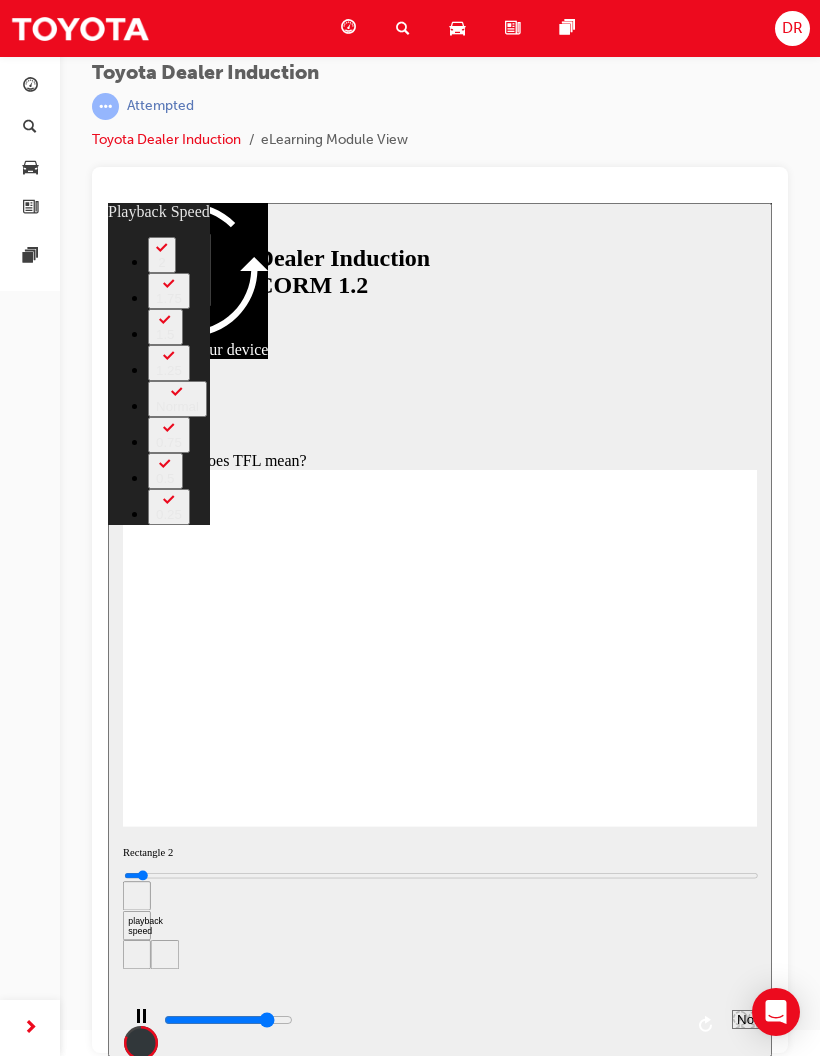type on "9100" 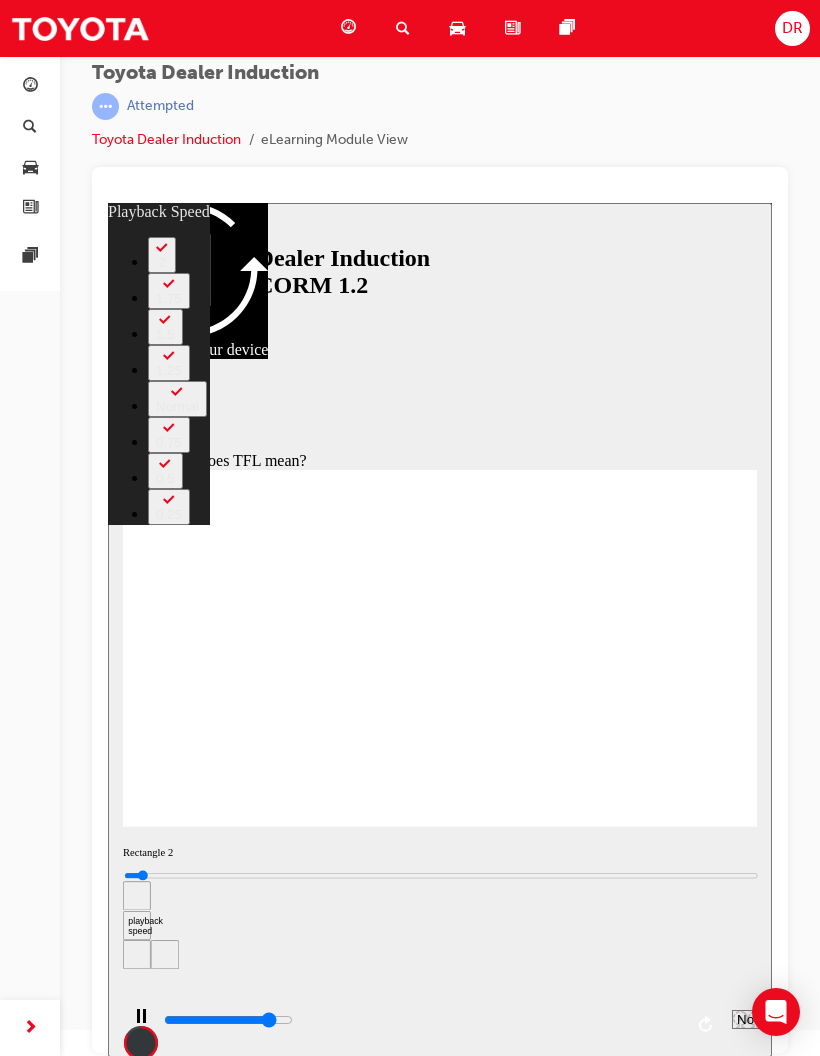 type on "9300" 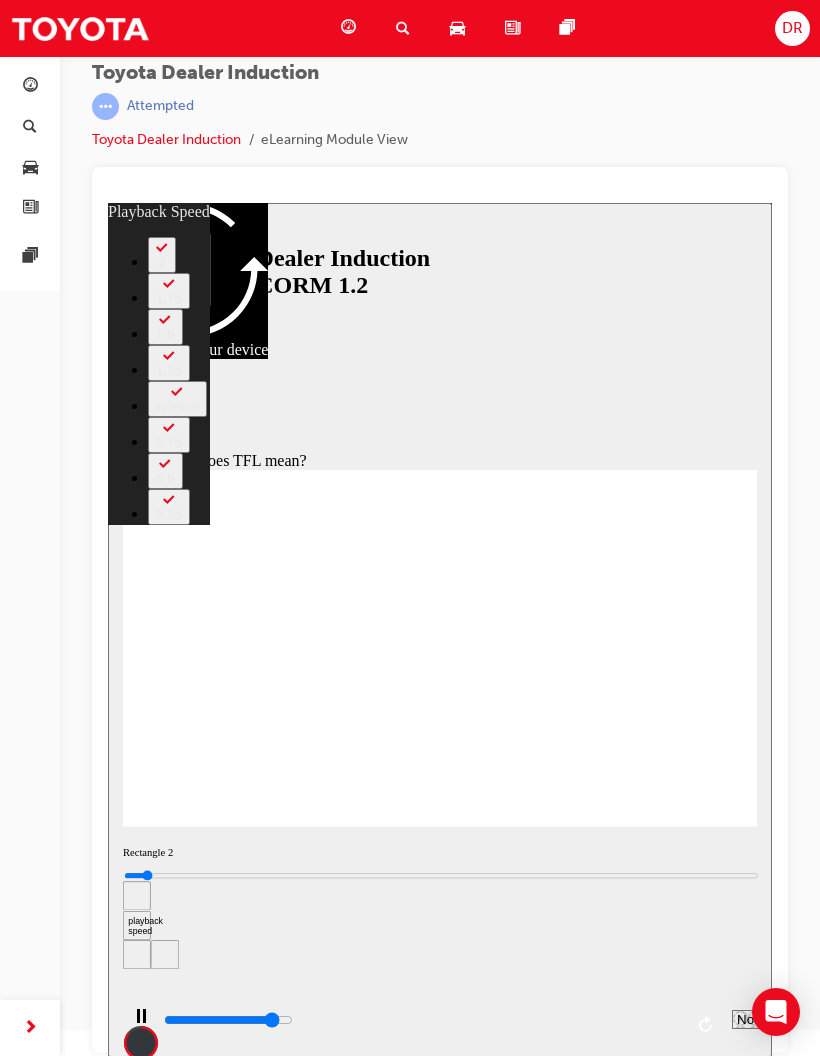 type on "9600" 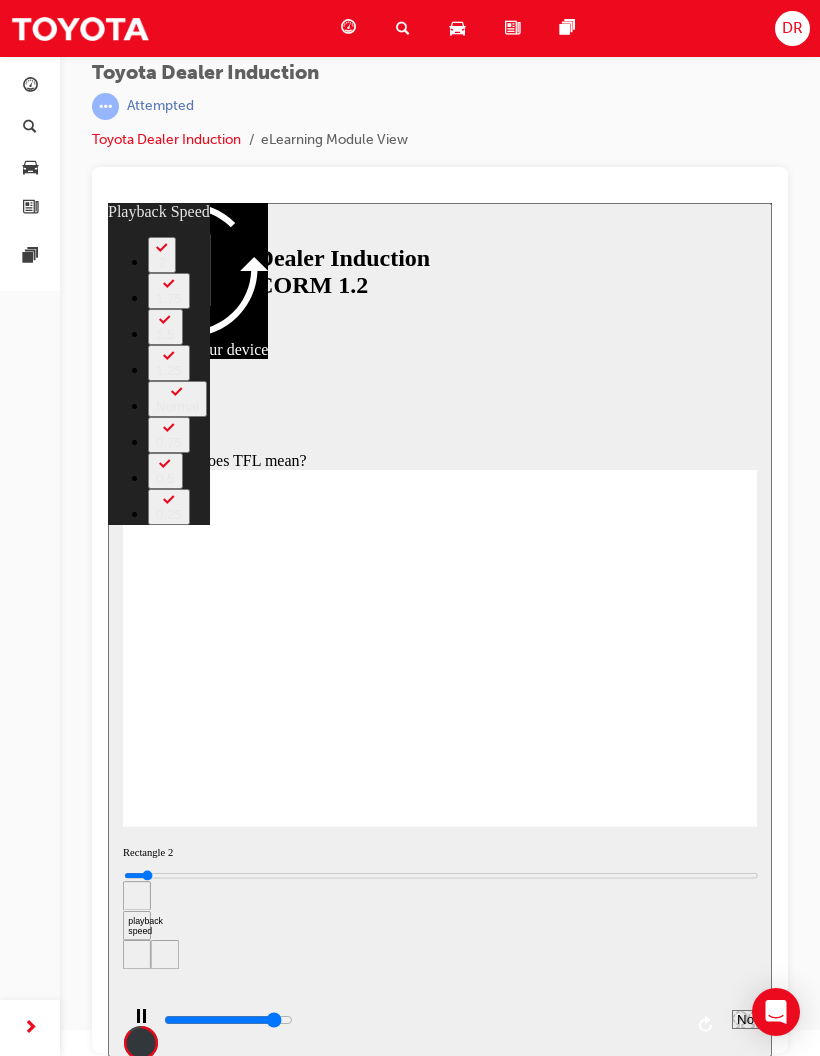 type on "9800" 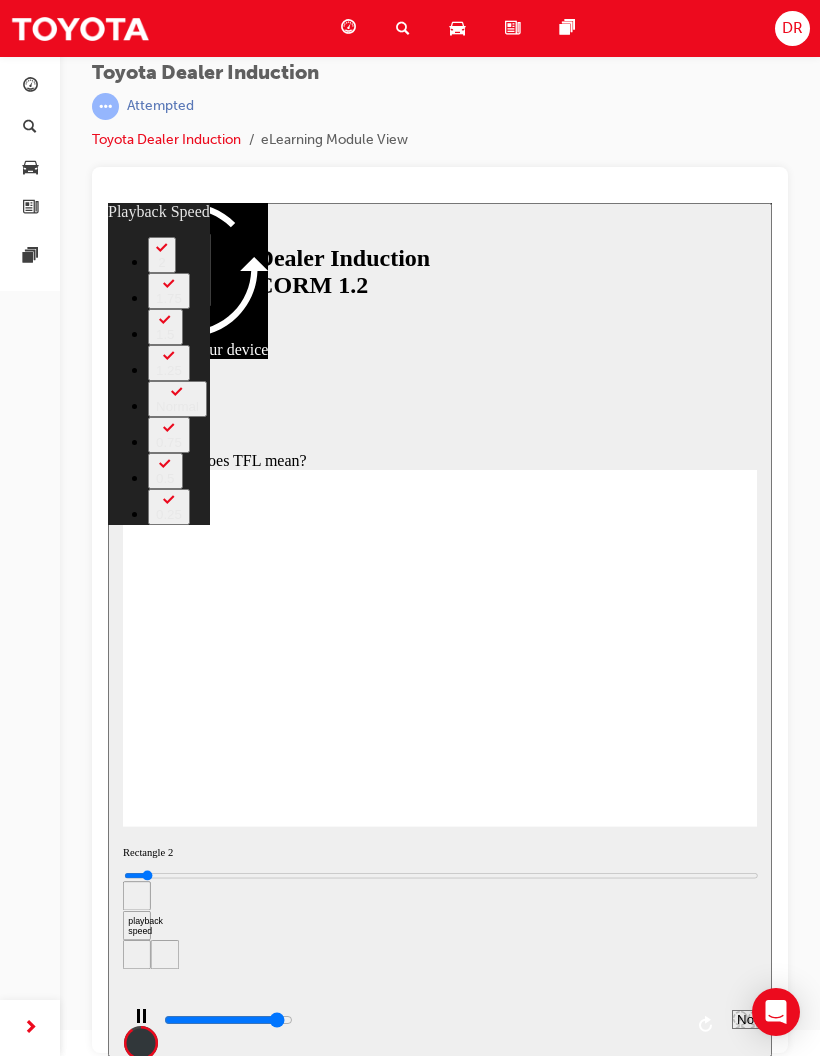 type on "10100" 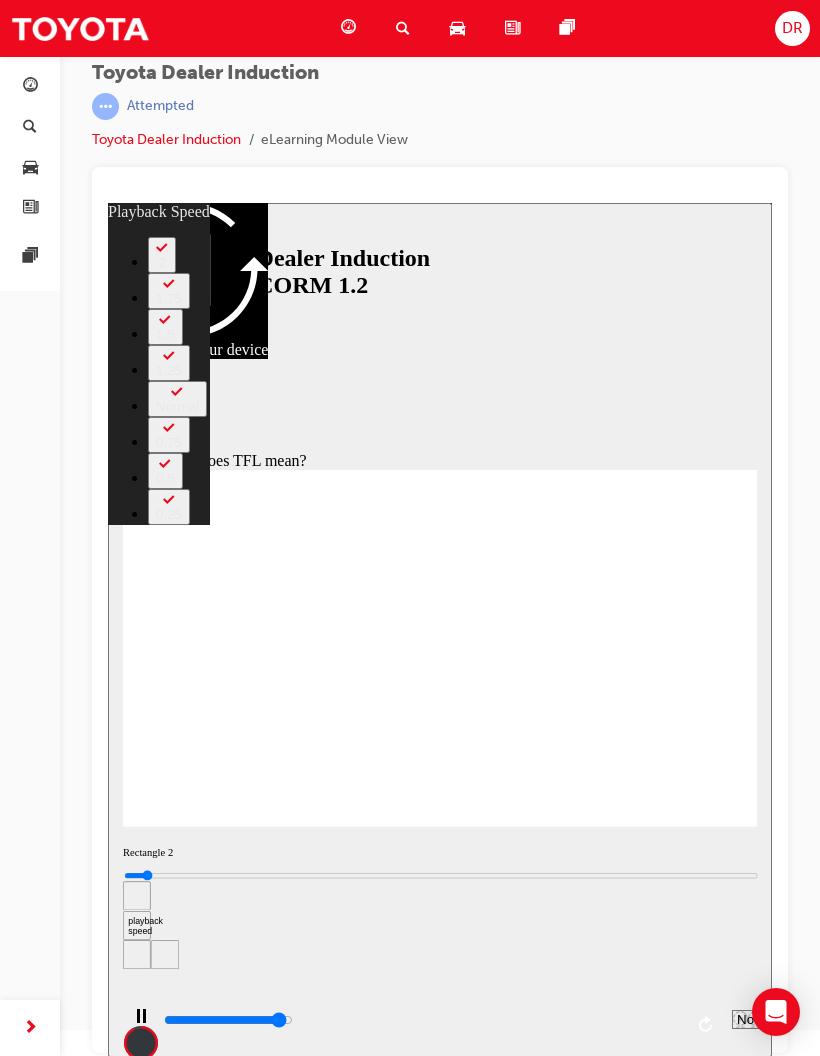 type on "10300" 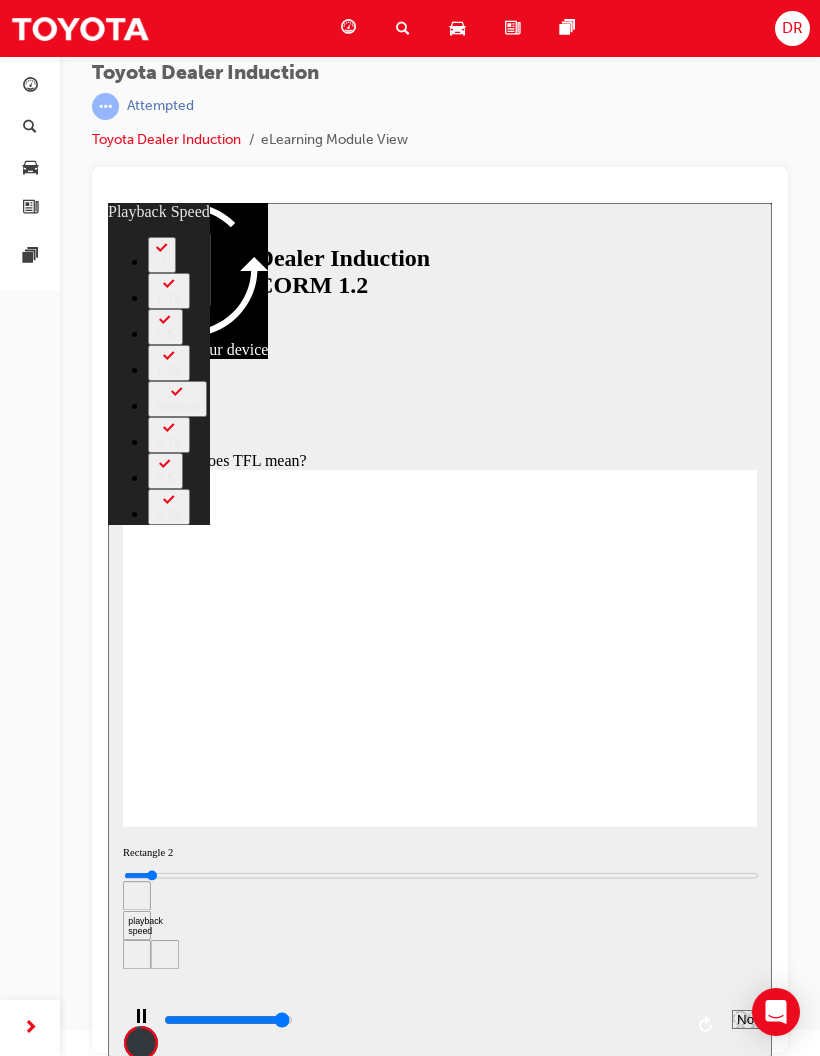 type on "10600" 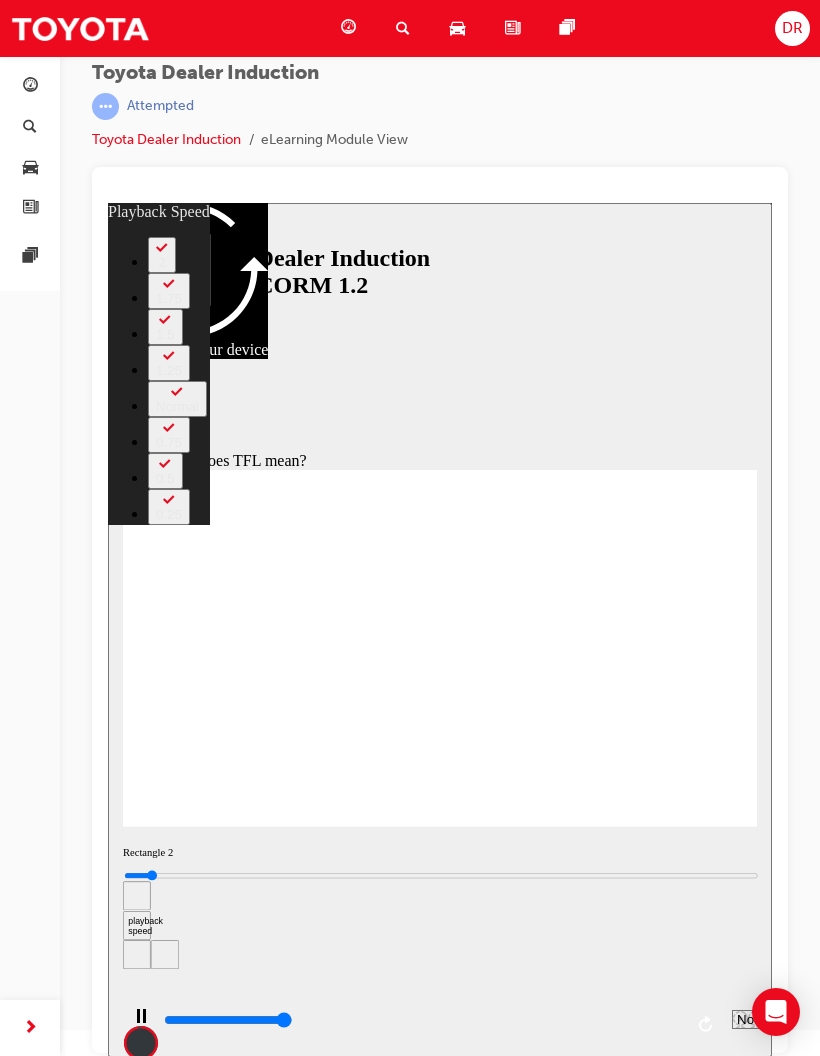 type on "10800" 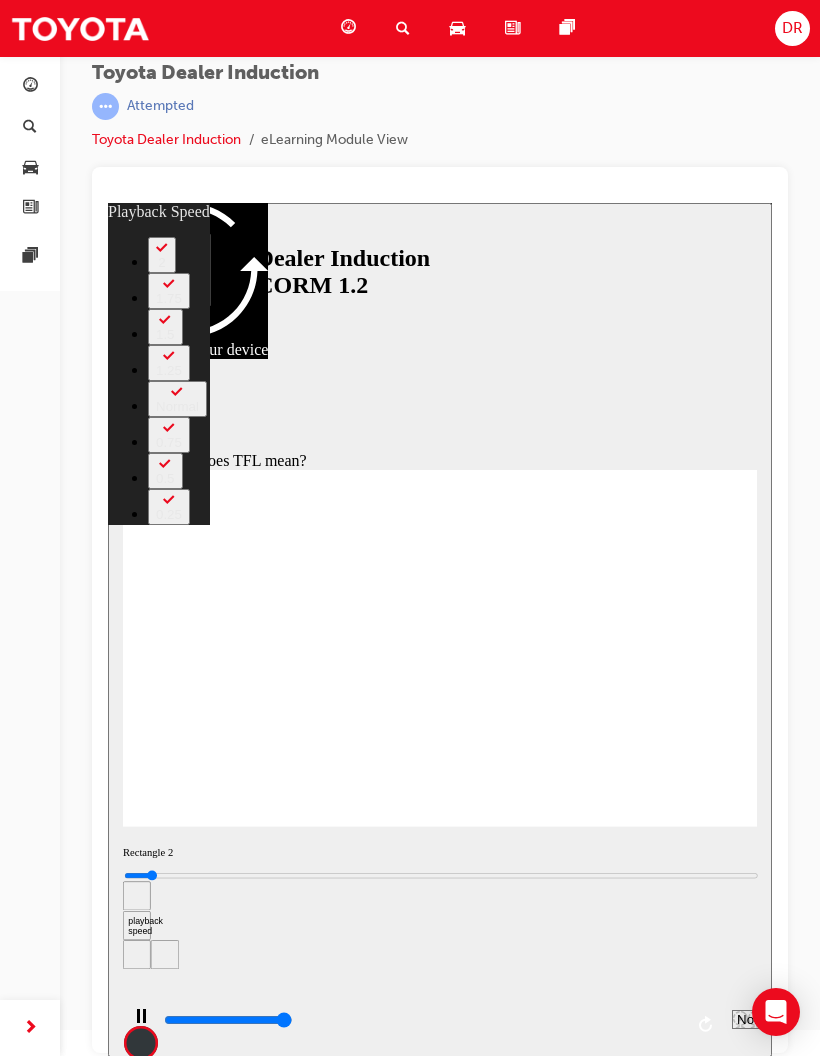 type on "10800" 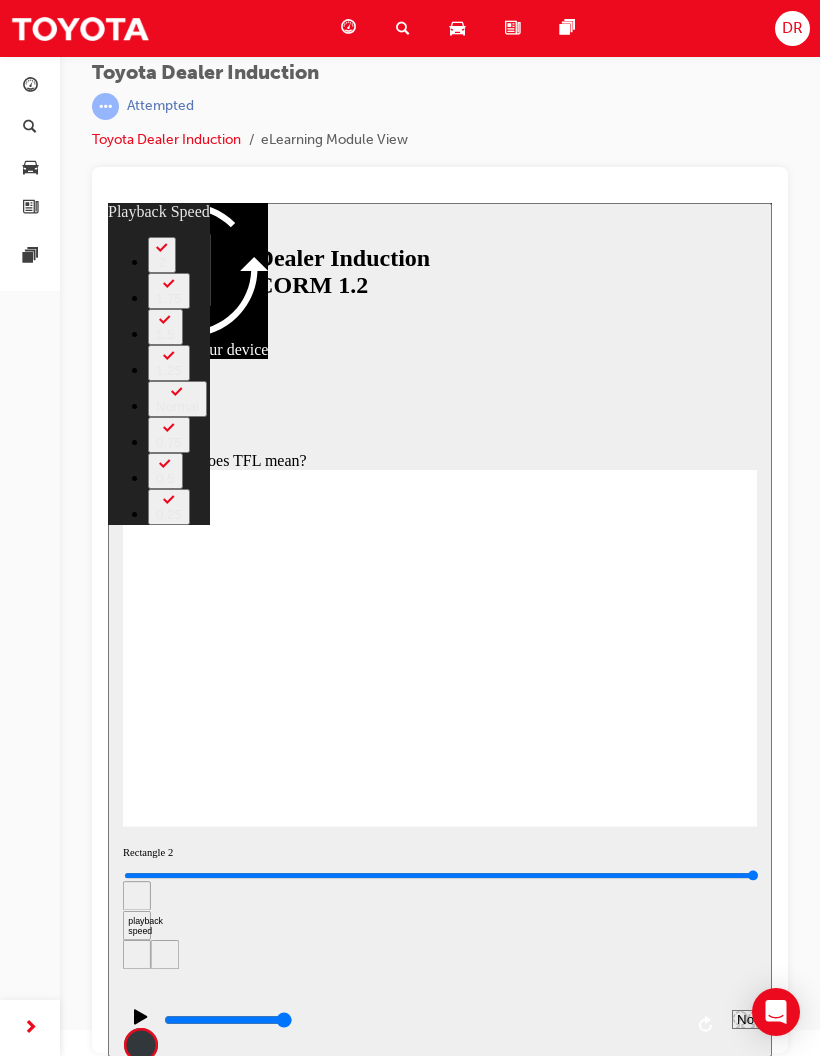 type on "139" 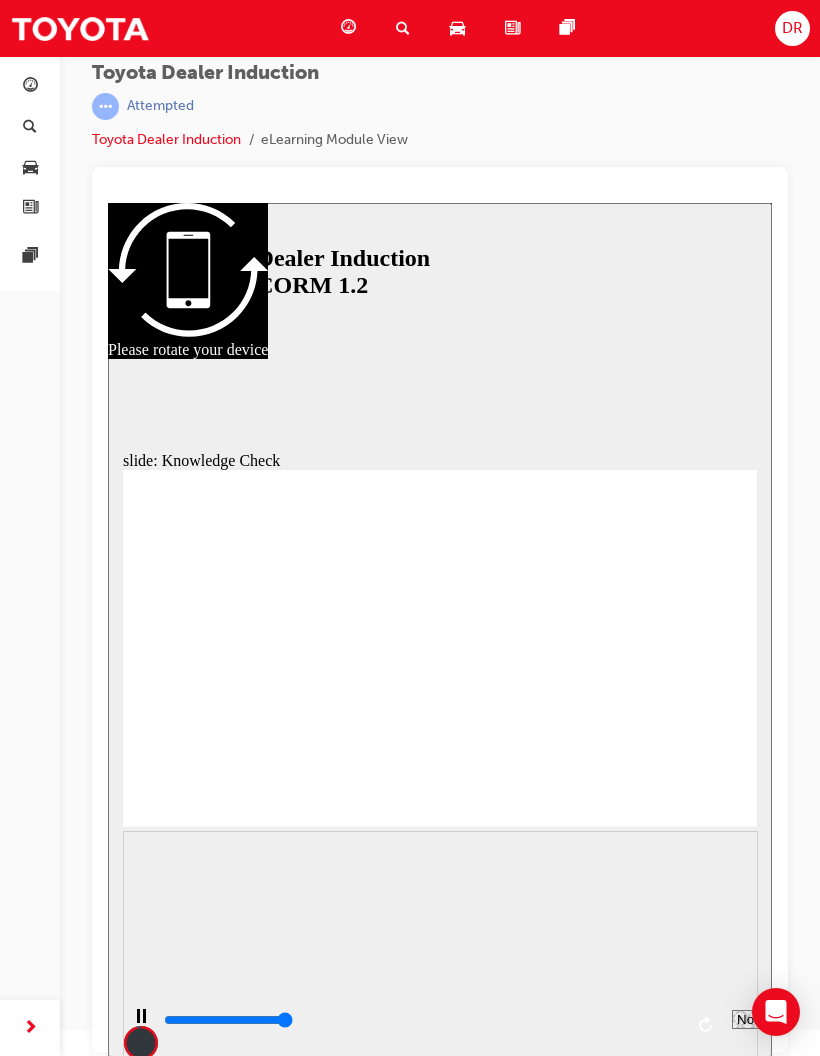 type on "5000" 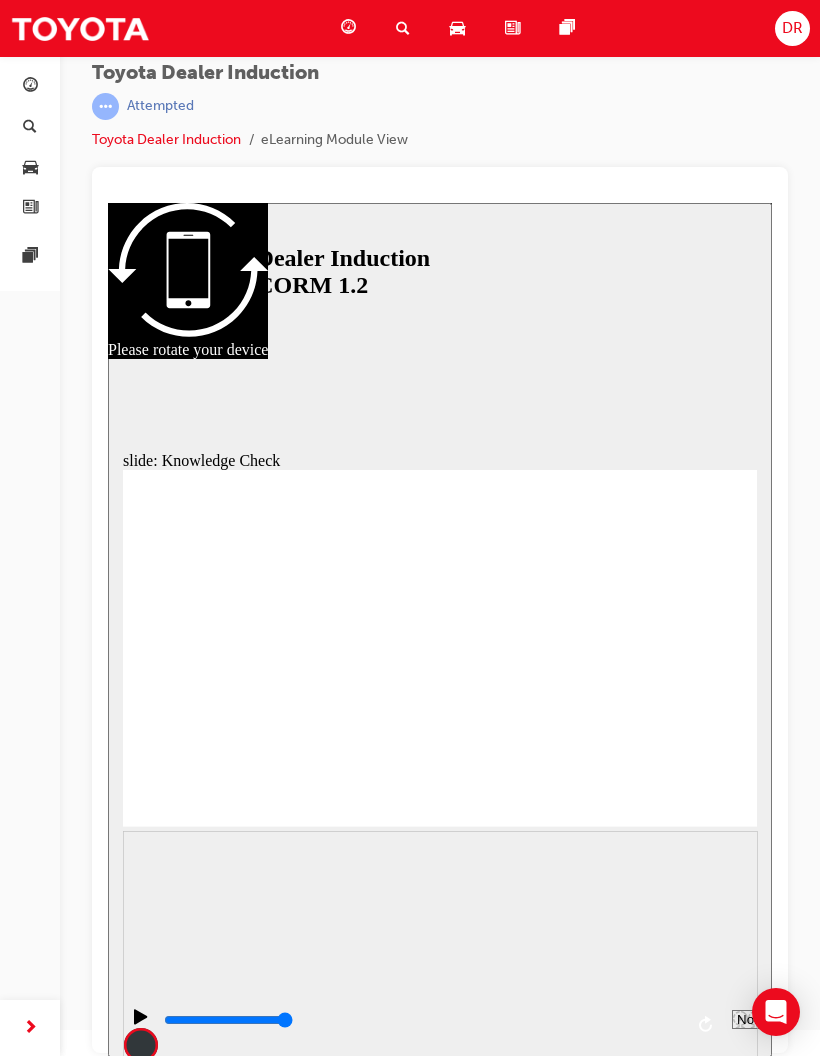 radio on "true" 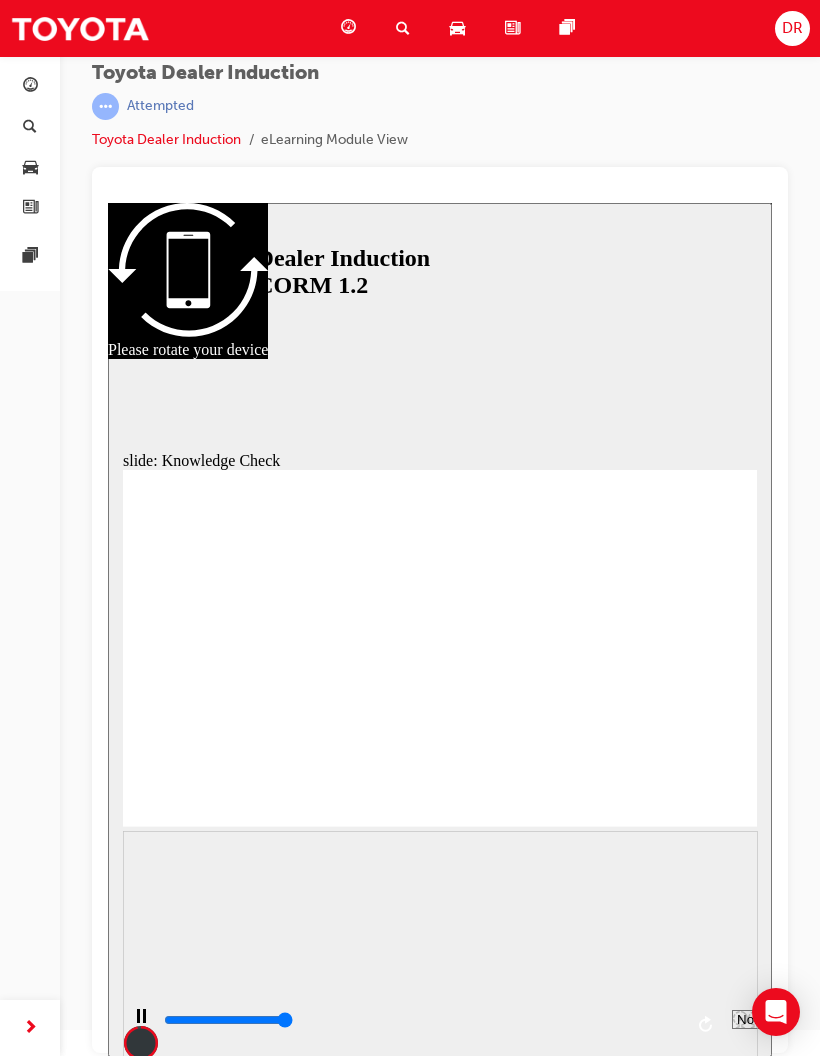 type on "5000" 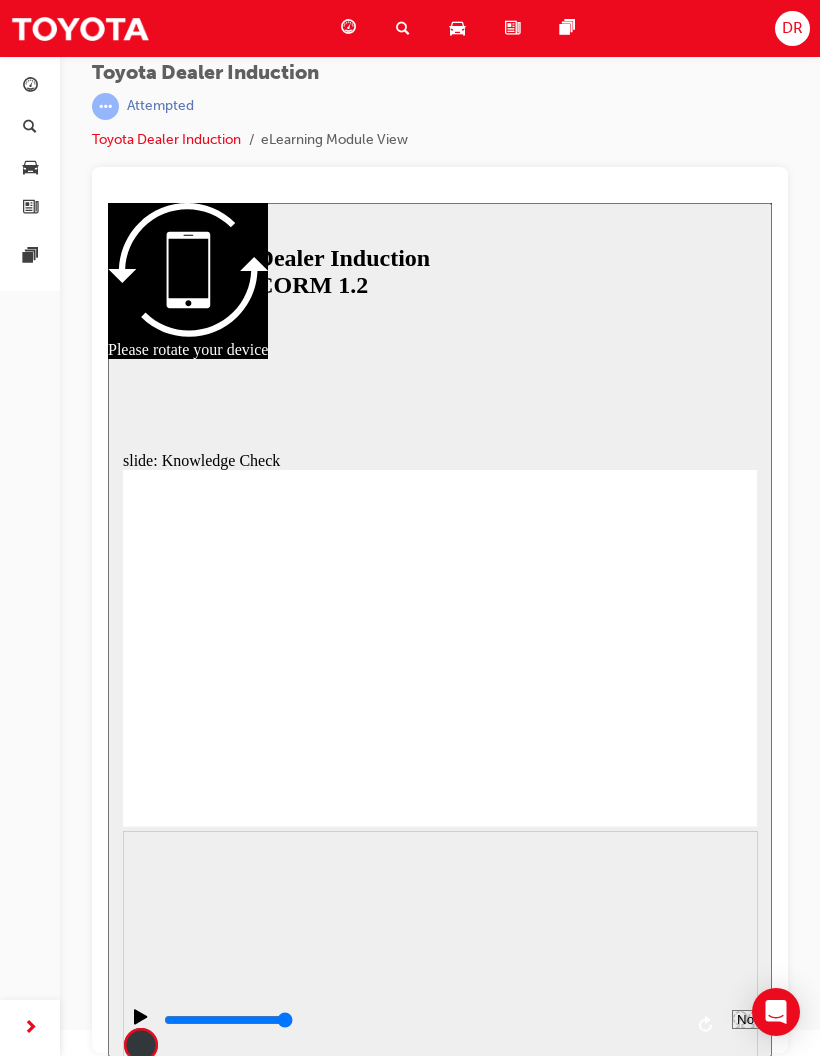 radio on "true" 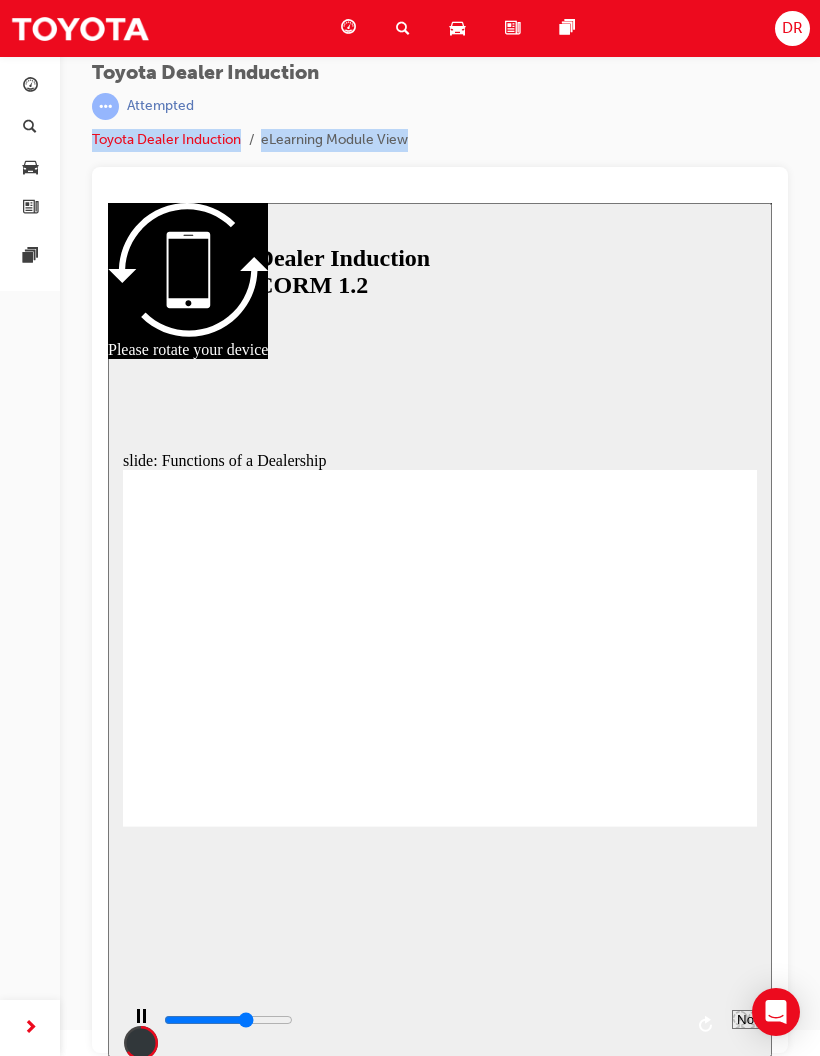 click on "Toyota Dealer Induction | Attempted Toyota Dealer Induction eLearning Module View" at bounding box center [440, 114] 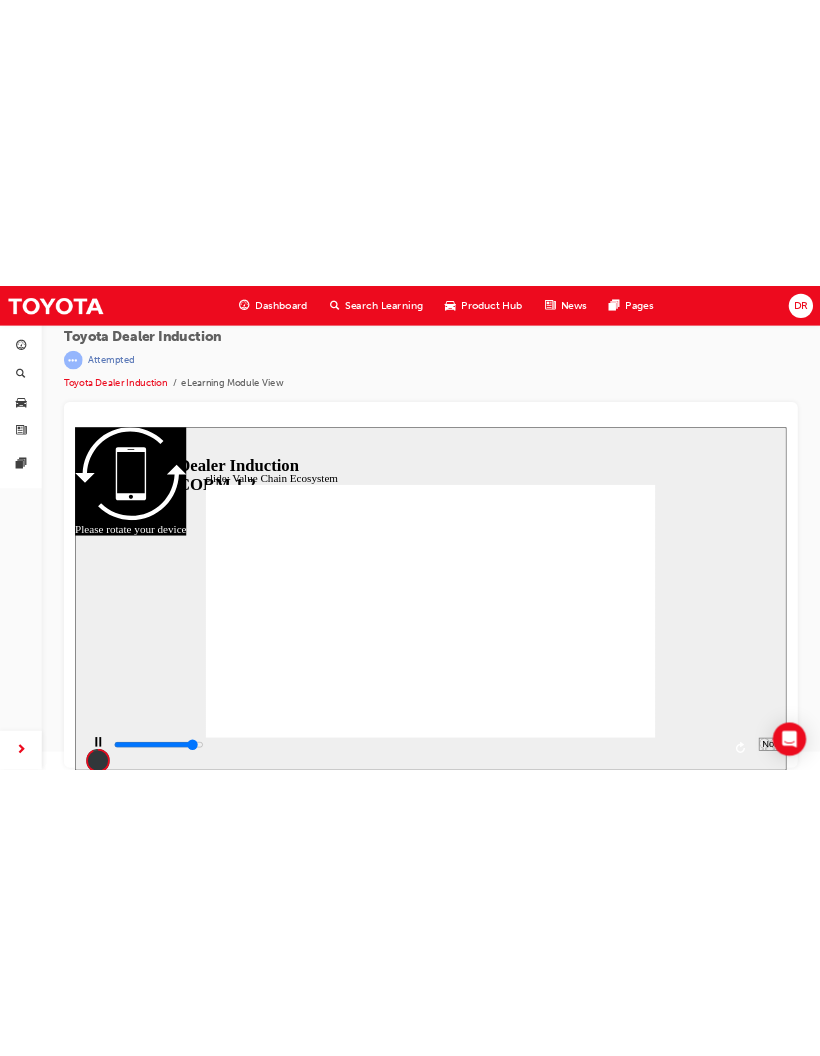 scroll, scrollTop: 0, scrollLeft: 0, axis: both 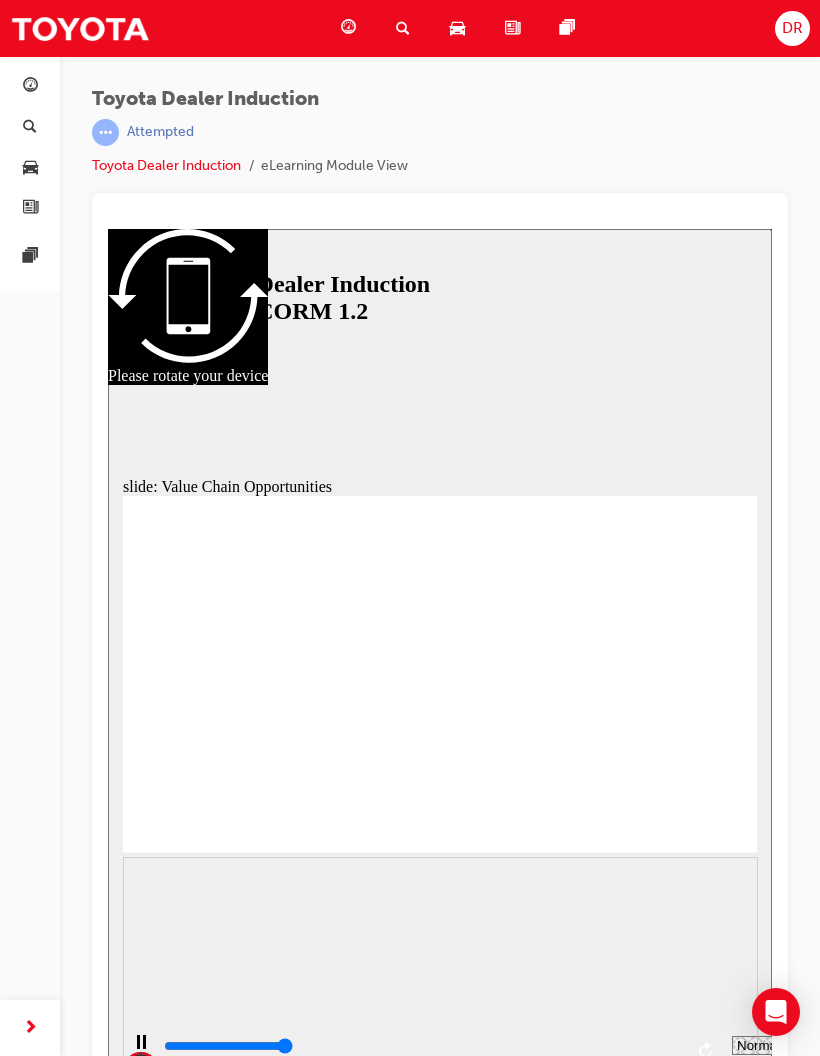 type on "11300" 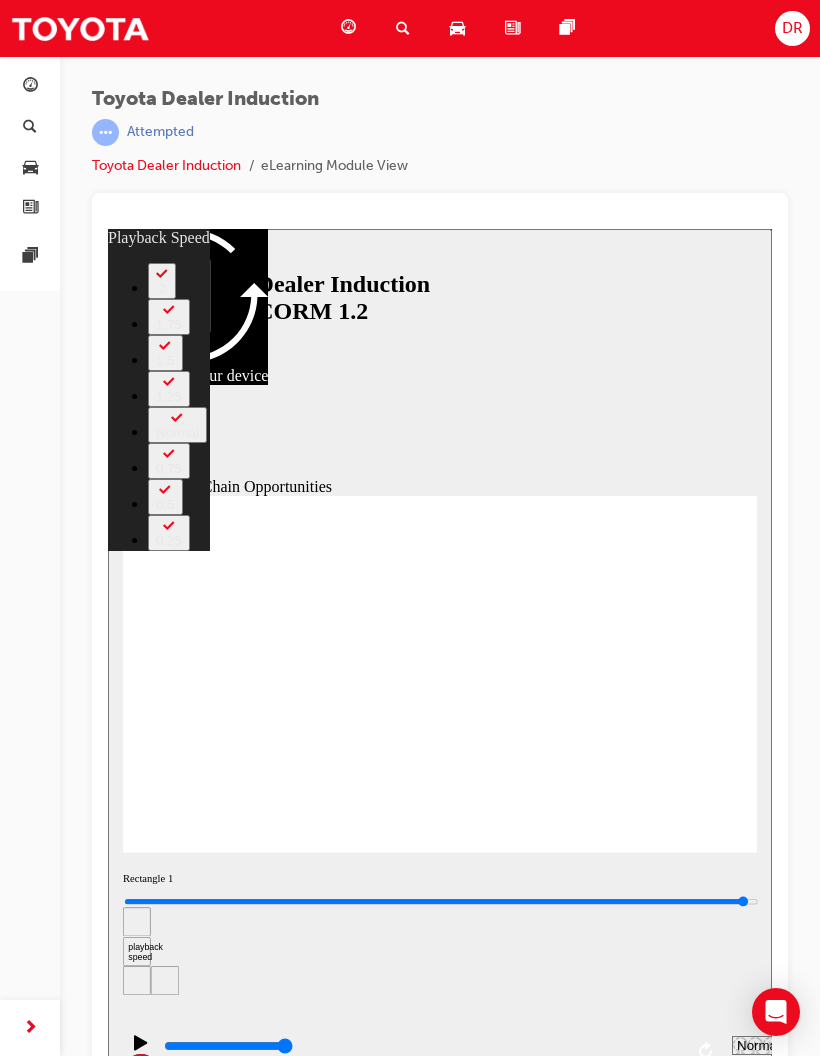 type on "64" 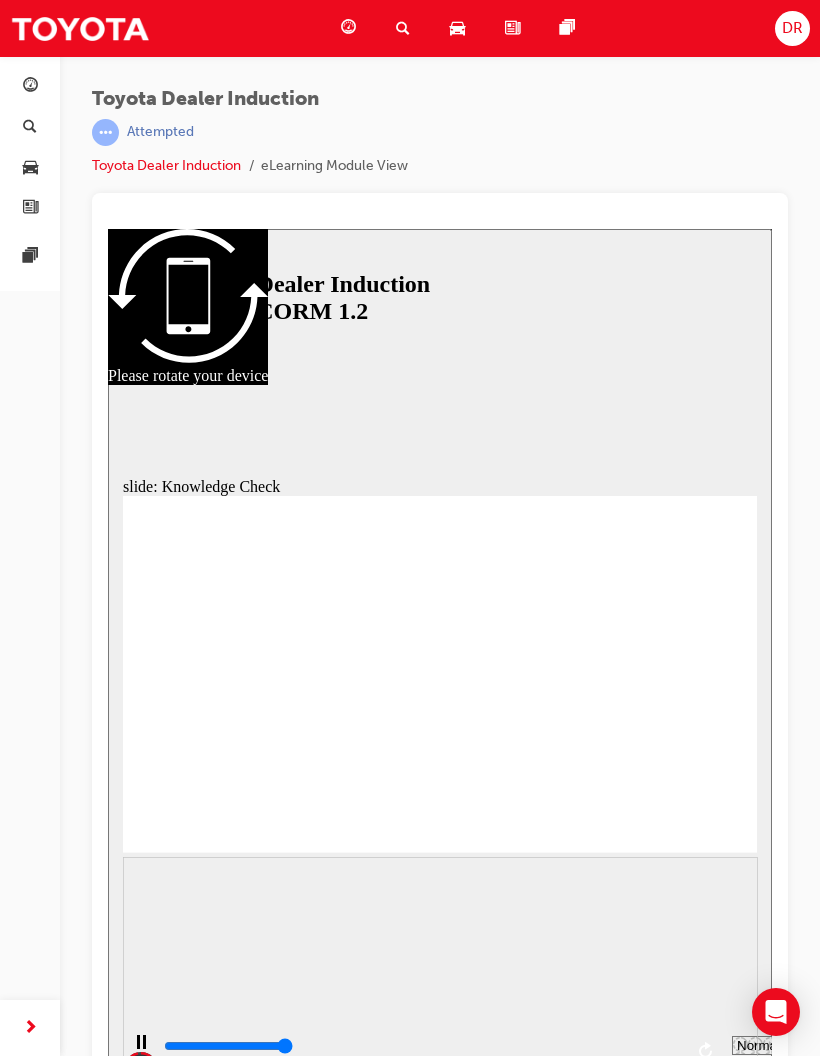 type on "5000" 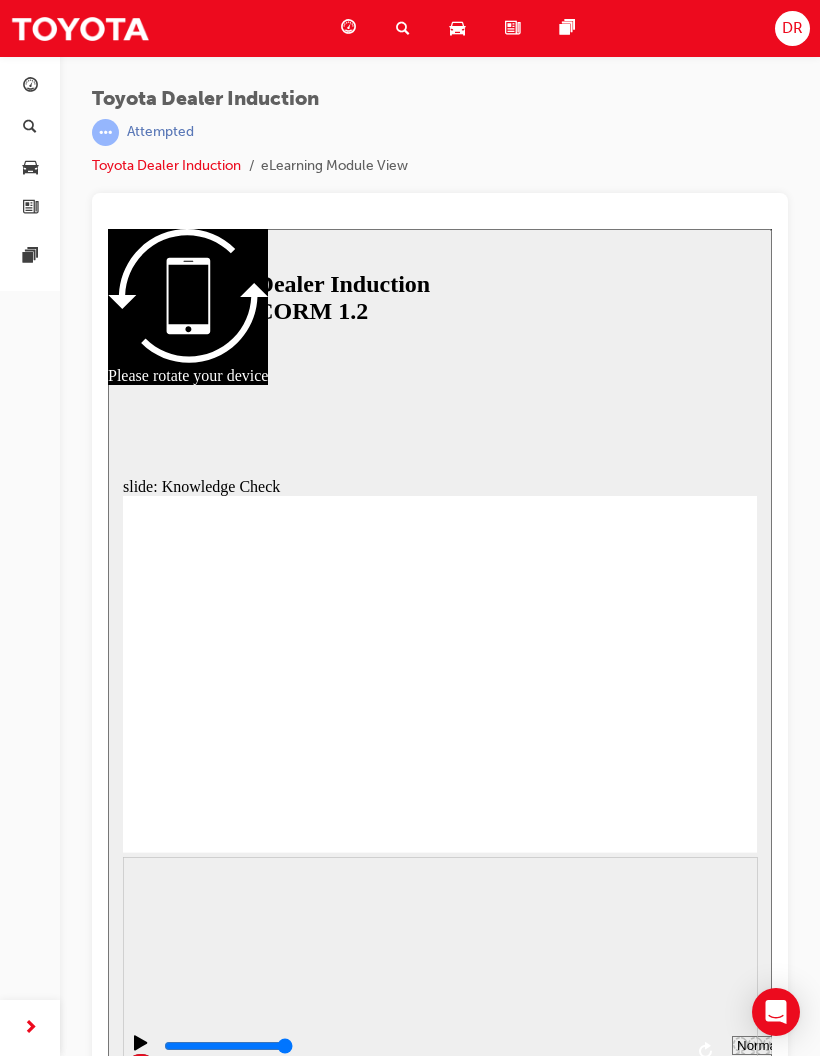 radio on "true" 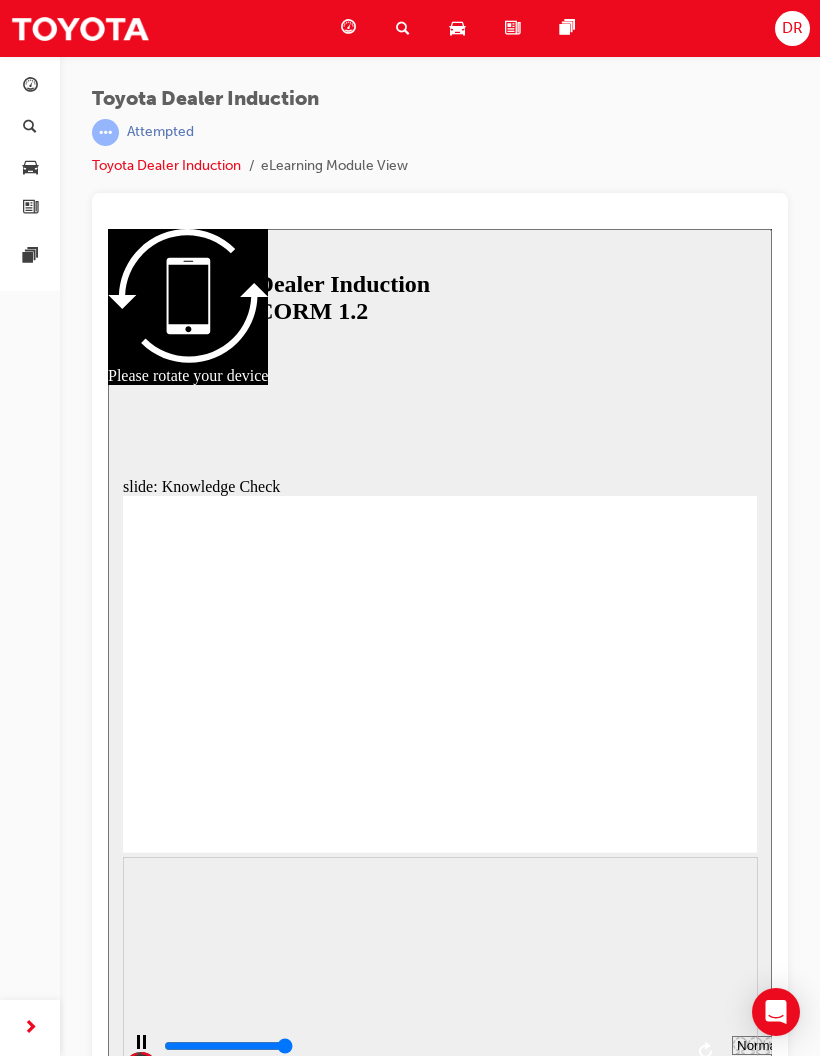 type on "5000" 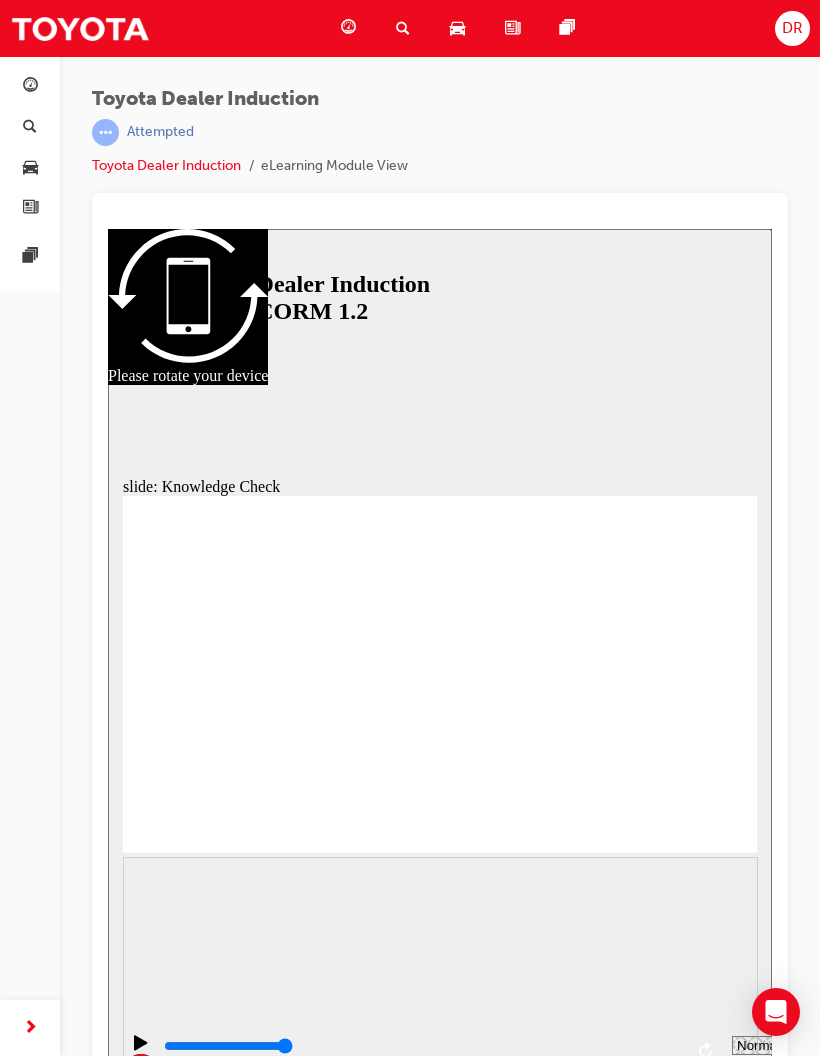 radio on "true" 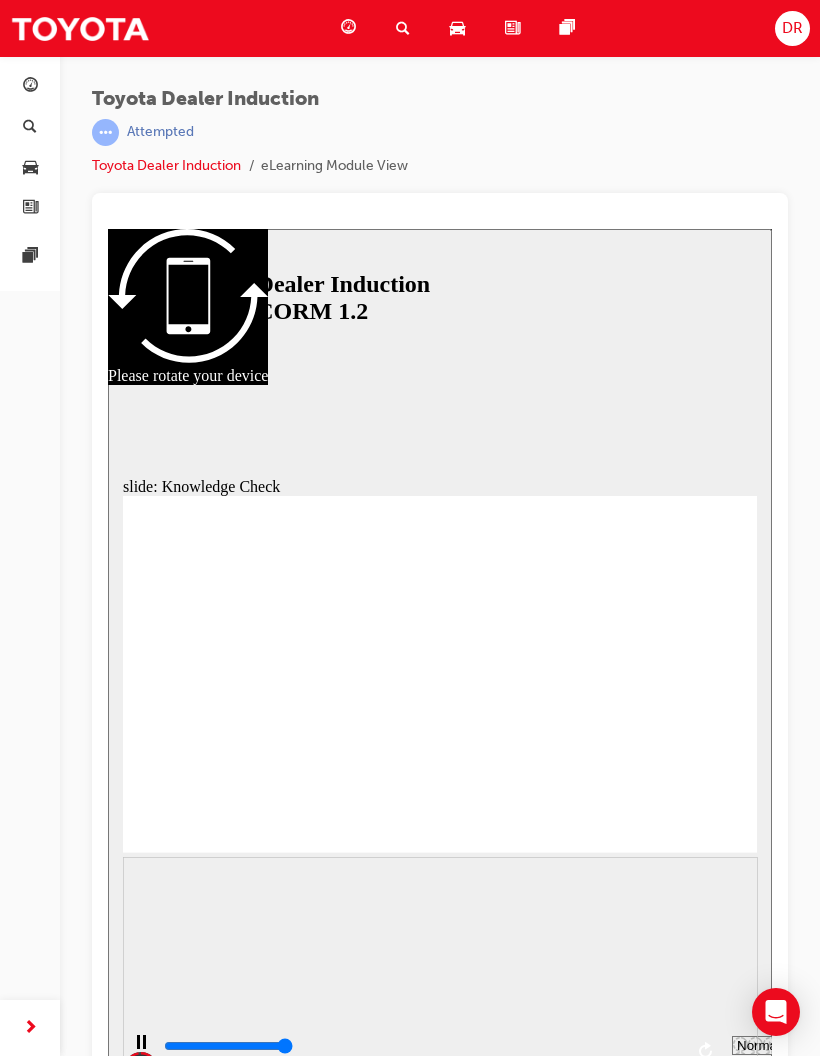 type on "5000" 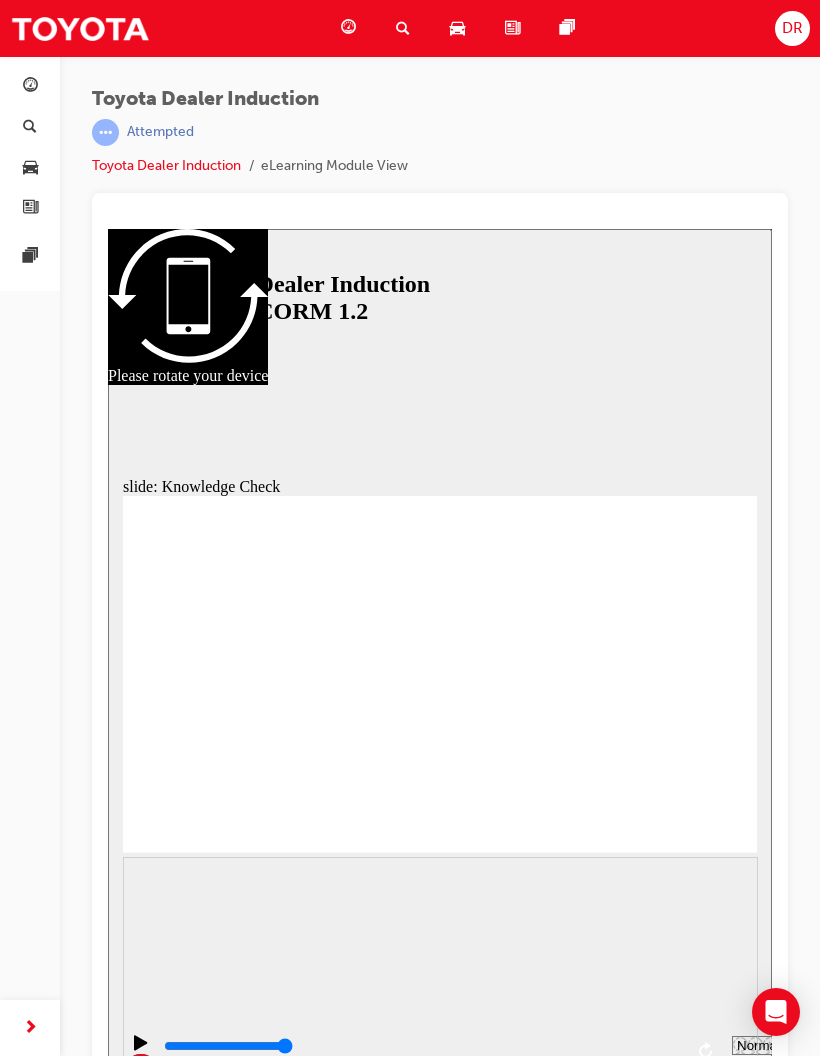 click at bounding box center [397, 2513] 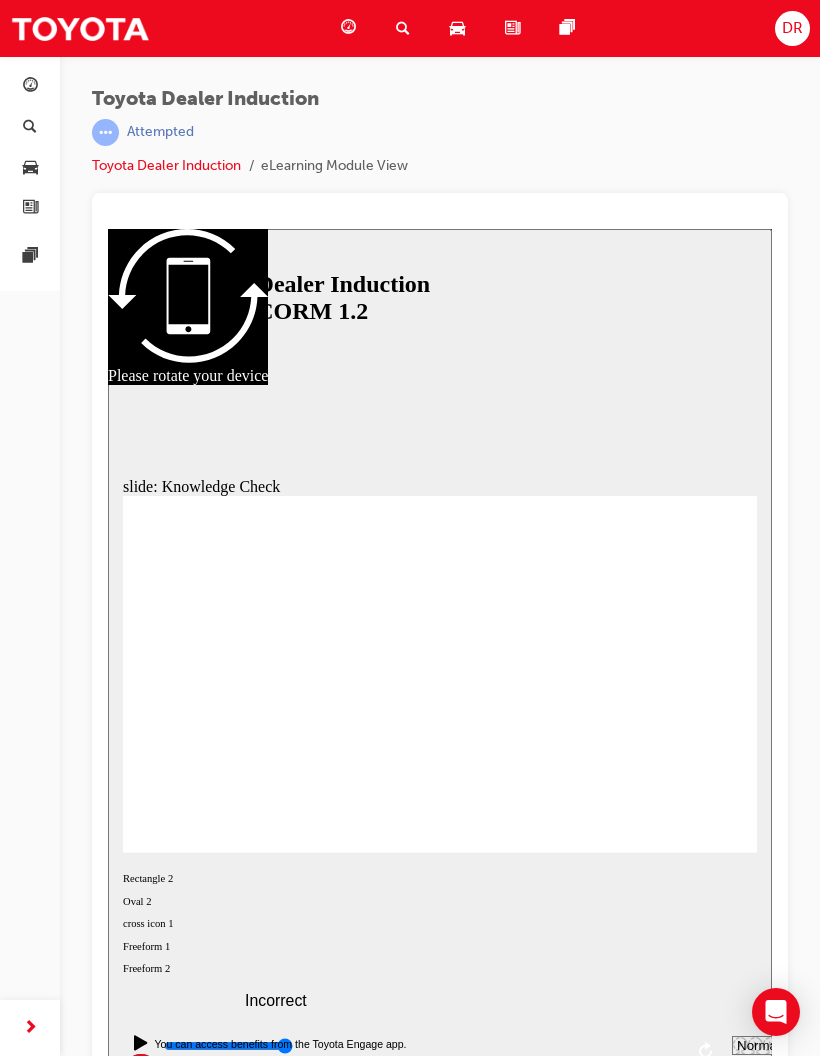 type on "Toyota engage" 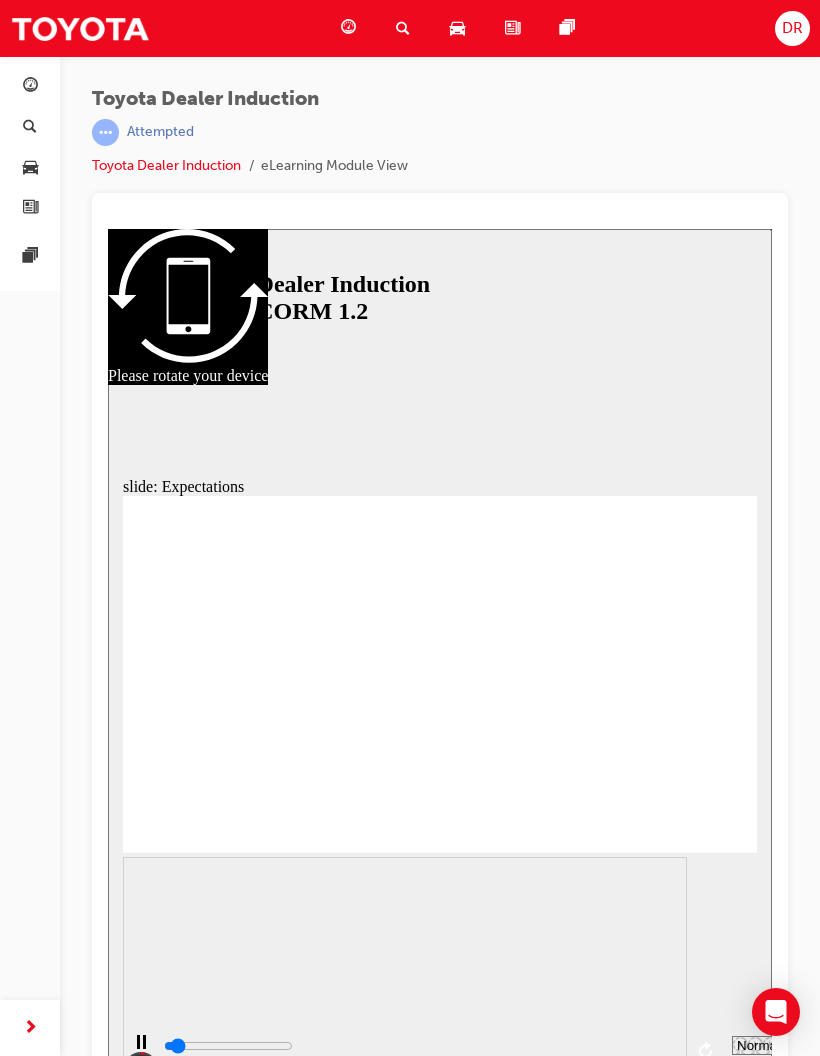 type on "1300" 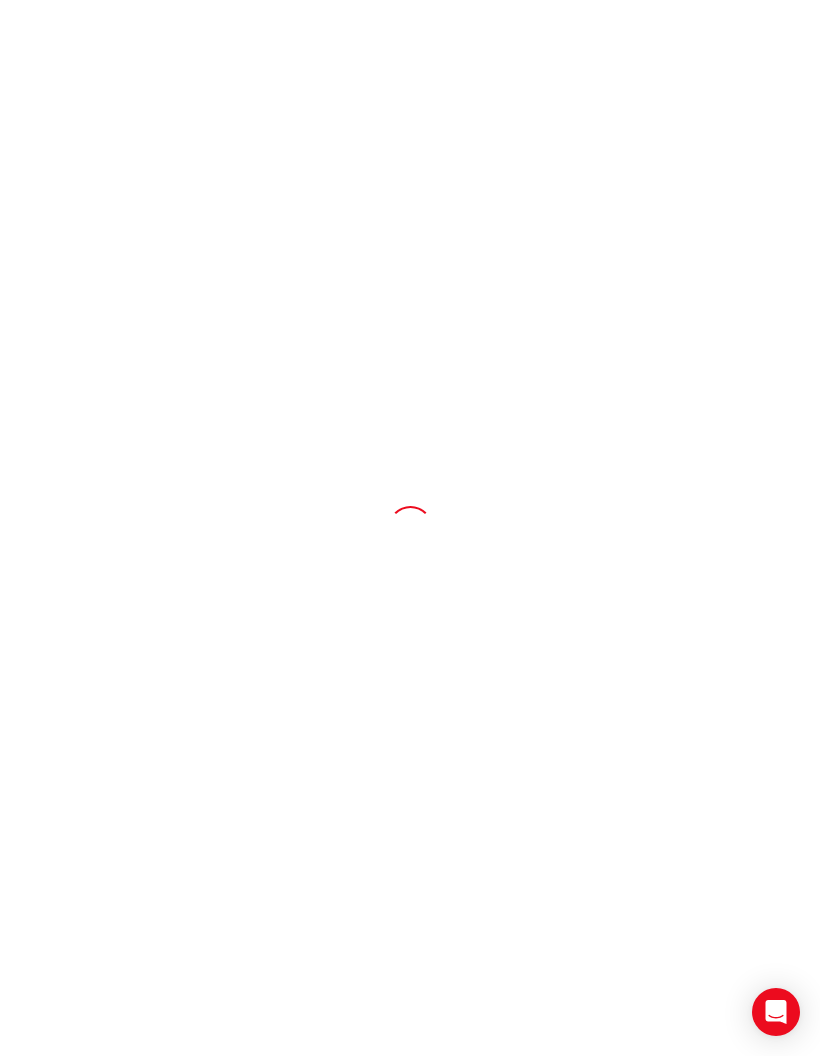 scroll, scrollTop: 0, scrollLeft: 0, axis: both 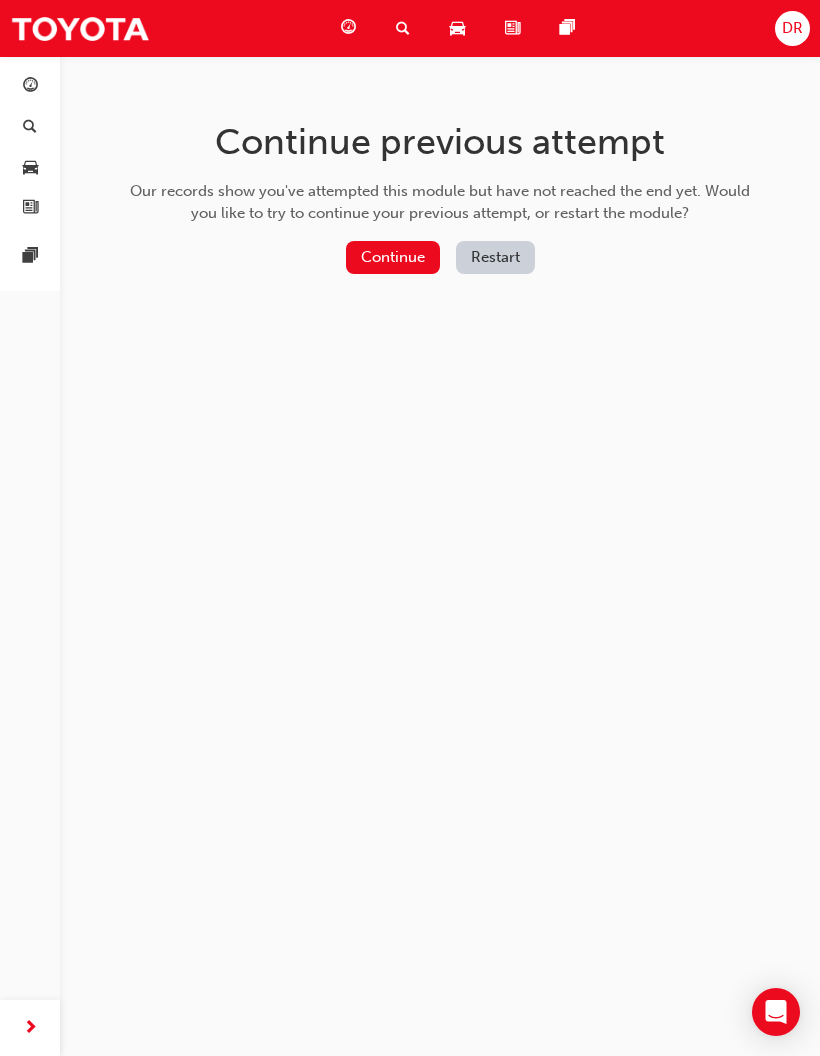 click on "Continue" at bounding box center [393, 257] 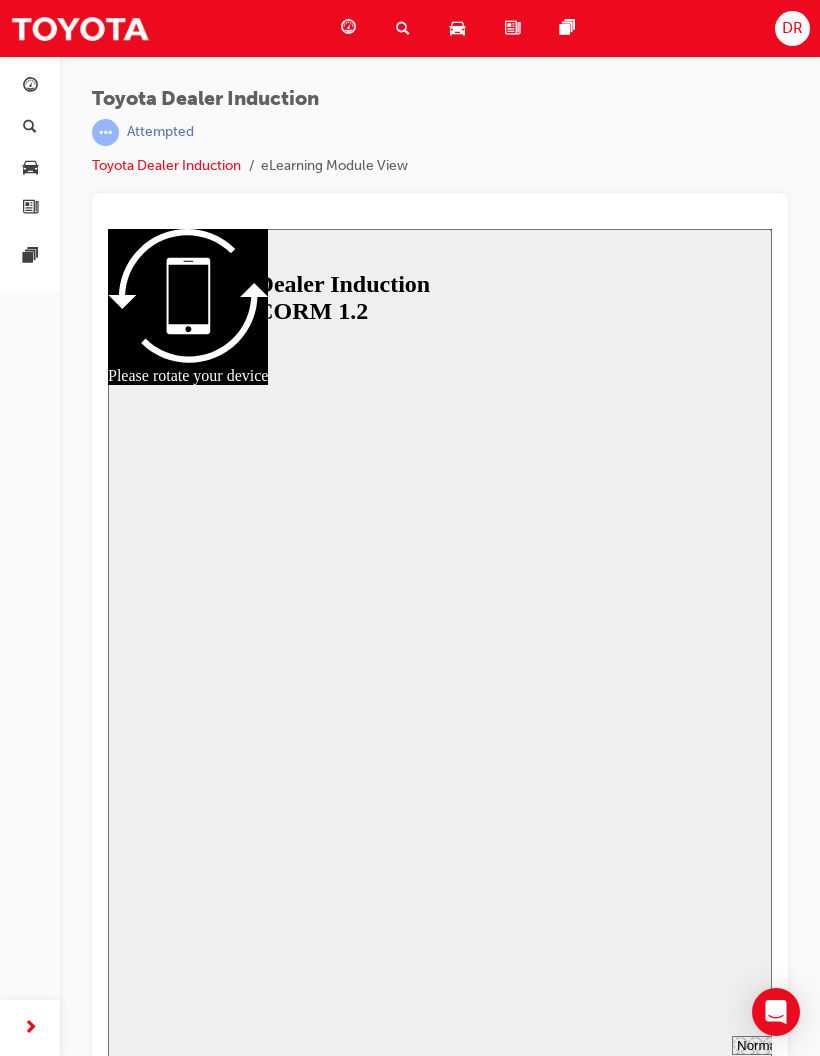 scroll, scrollTop: 26, scrollLeft: 0, axis: vertical 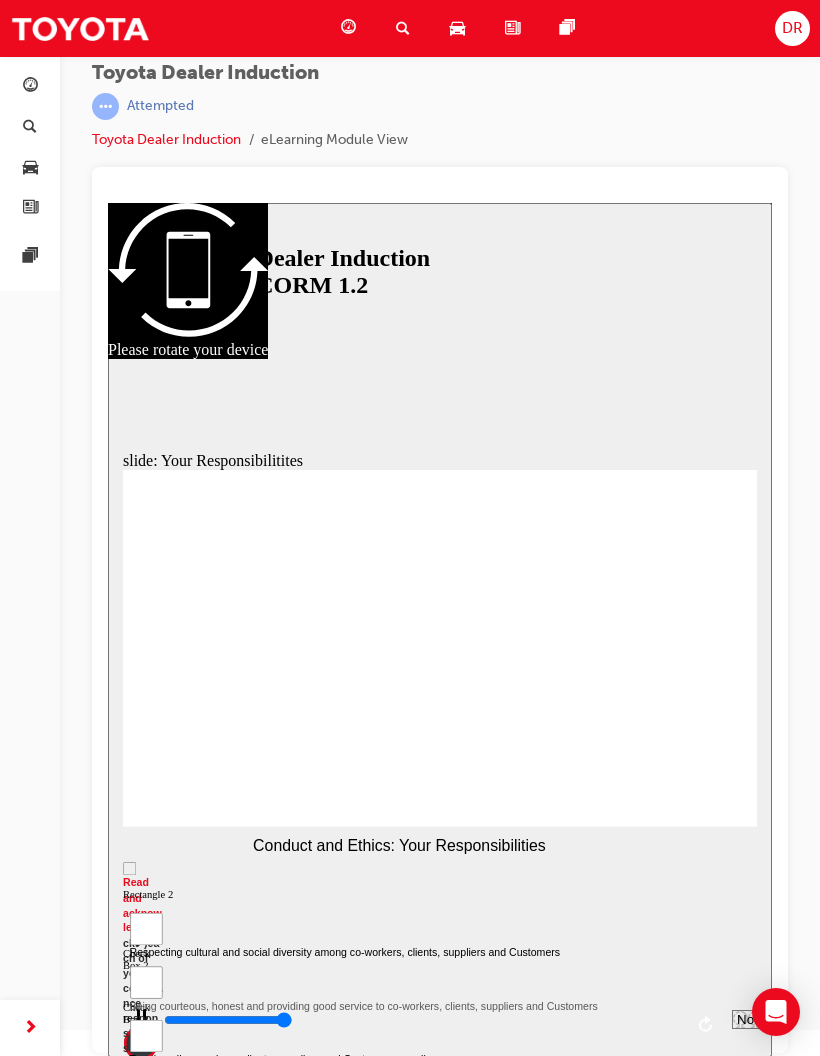 type on "8400" 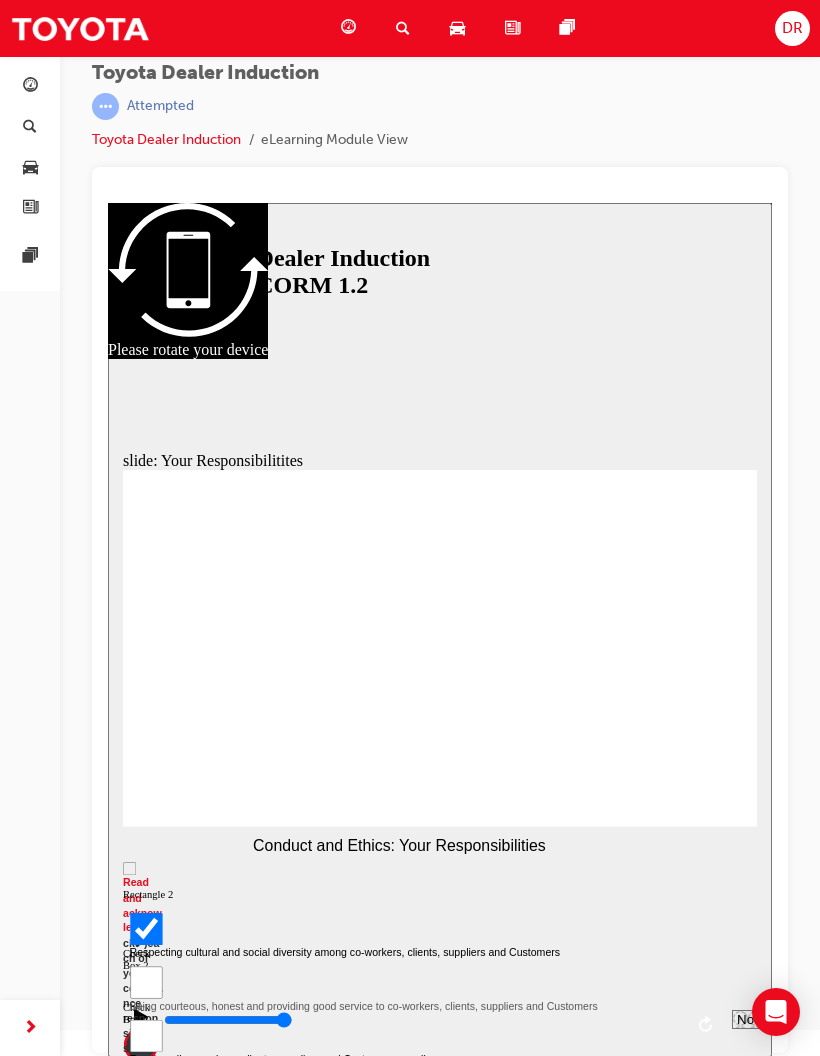 checkbox on "true" 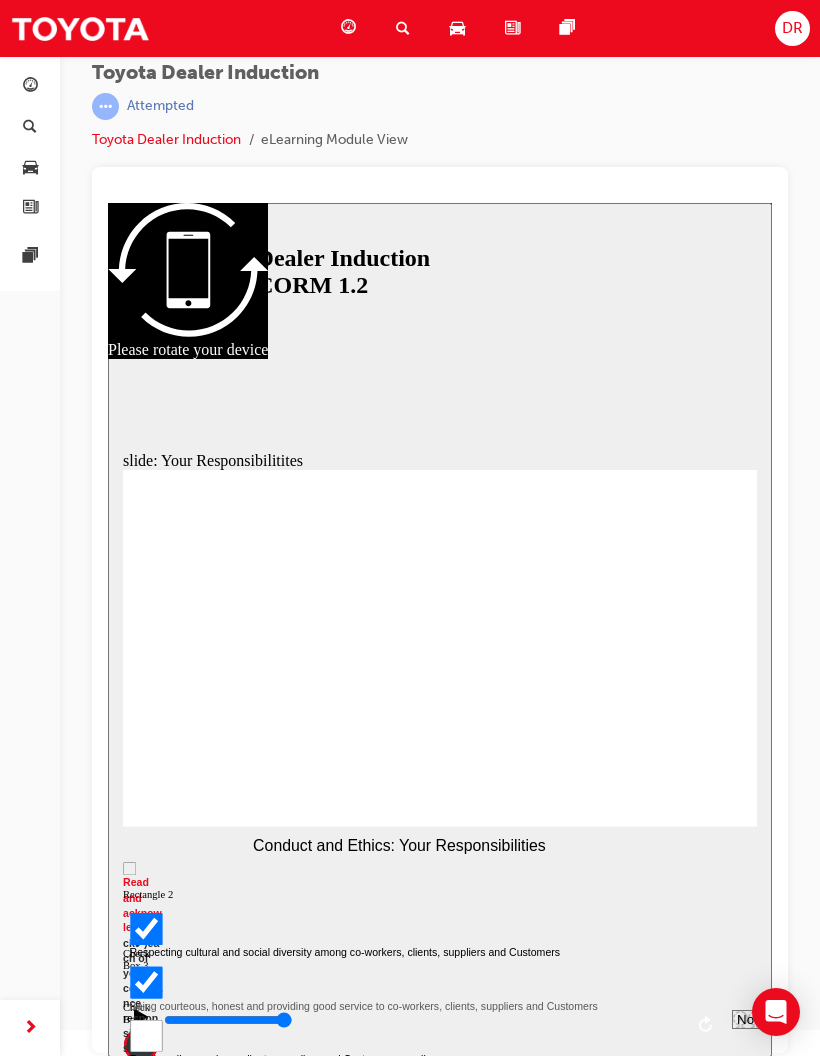 checkbox on "true" 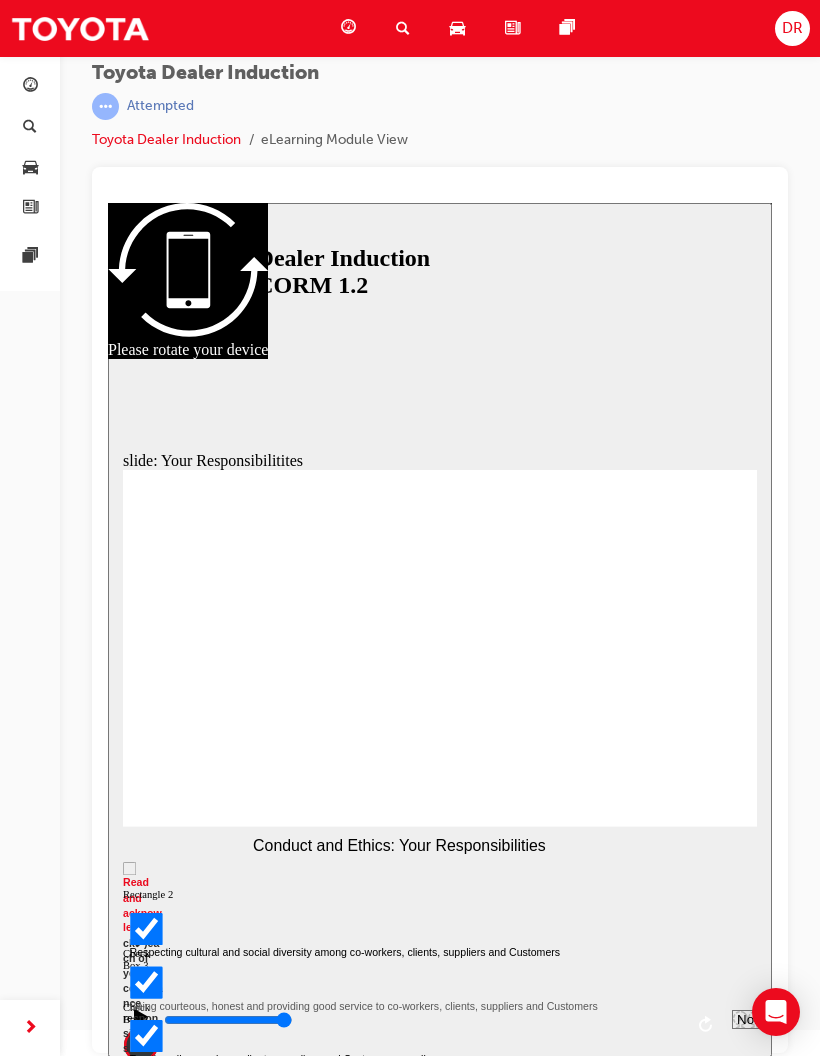 checkbox on "true" 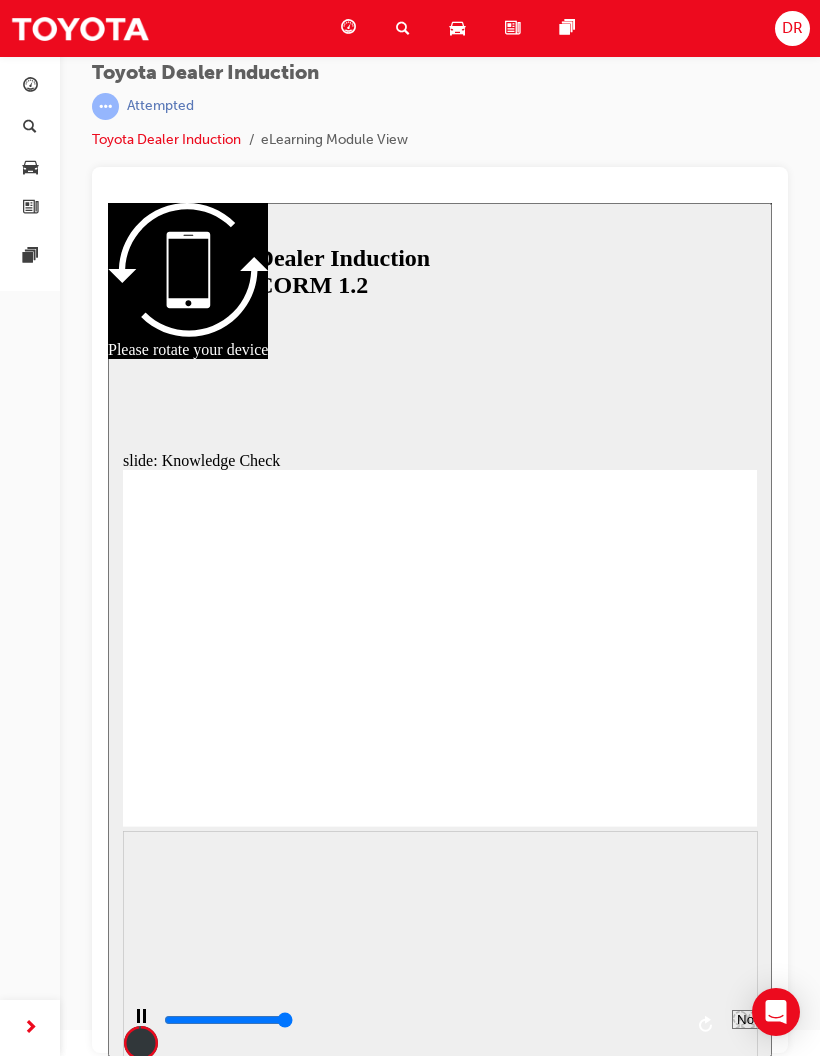 type on "5000" 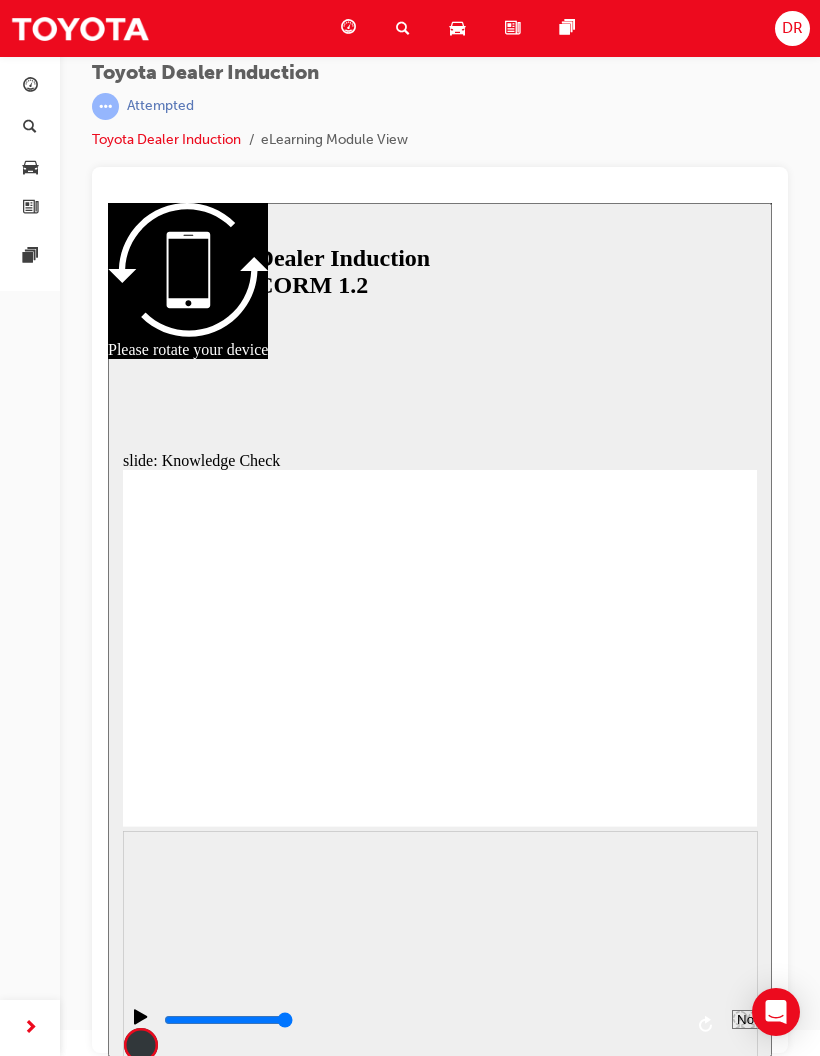 checkbox on "true" 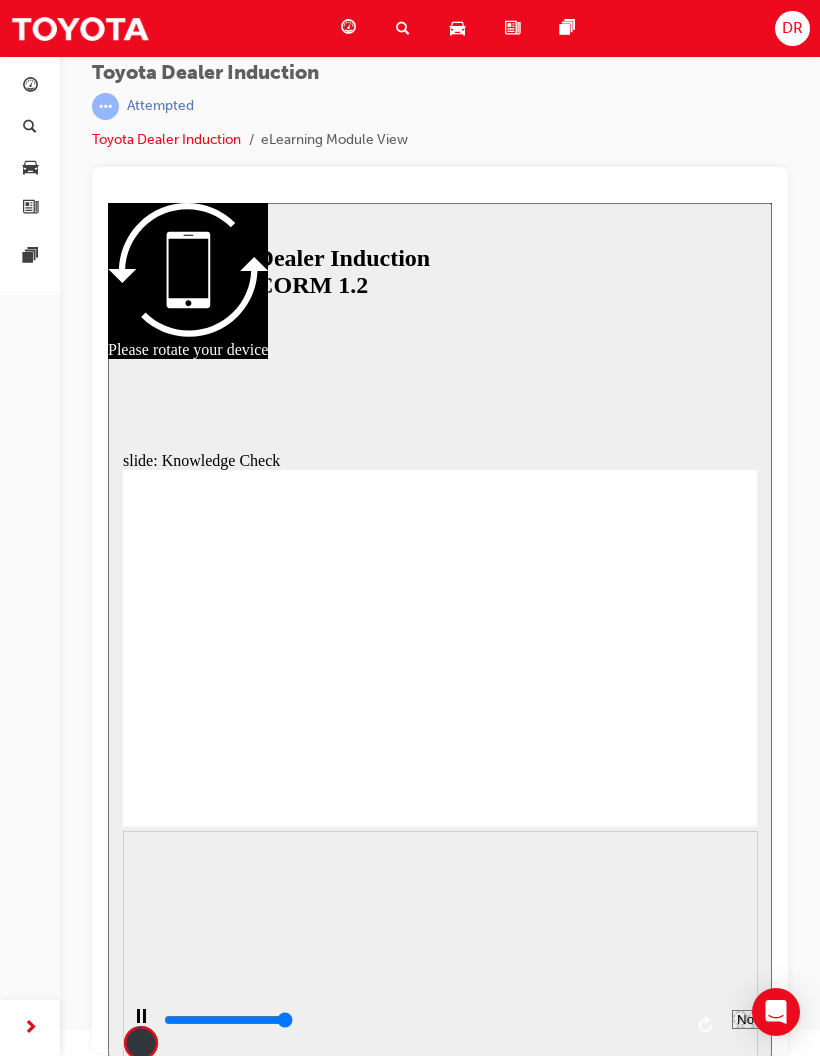 type on "5000" 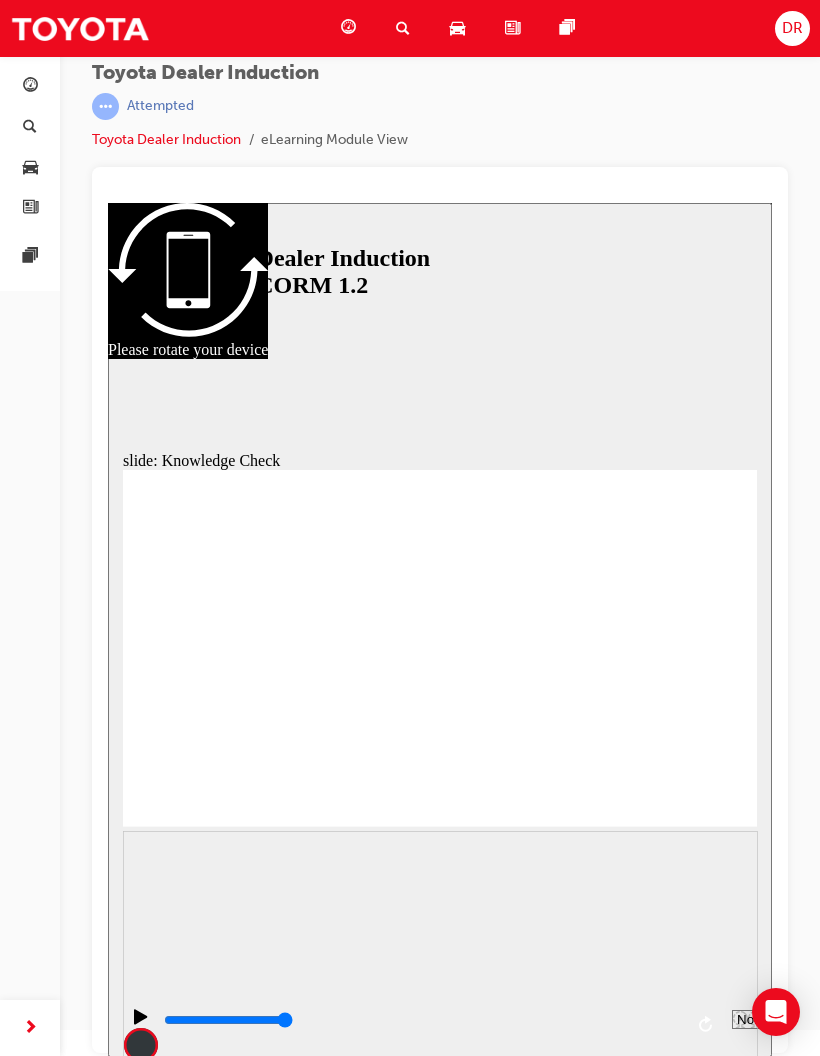 radio on "true" 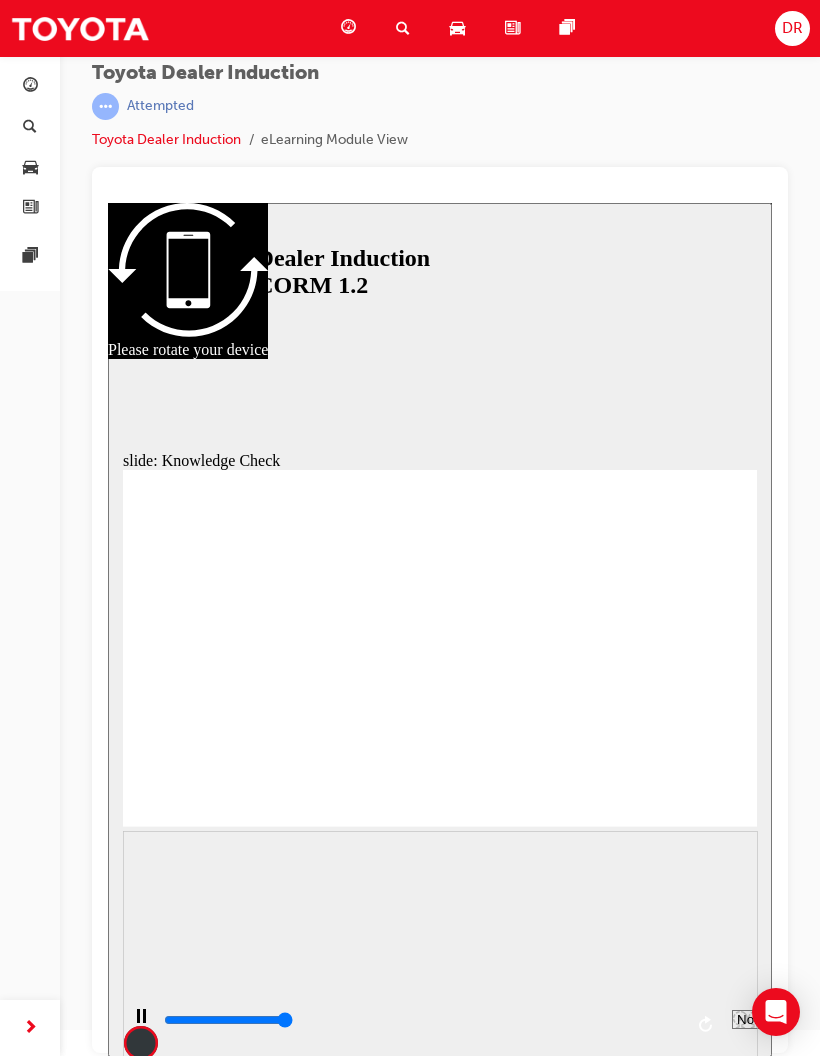 type on "5000" 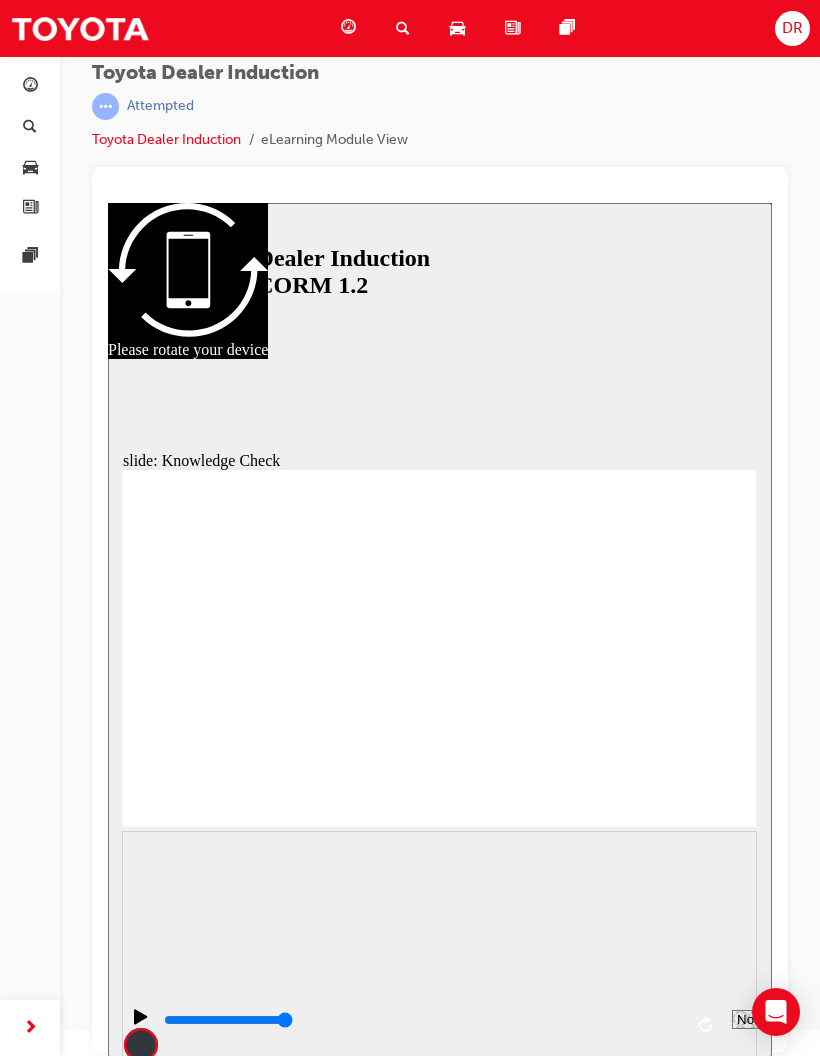 checkbox on "true" 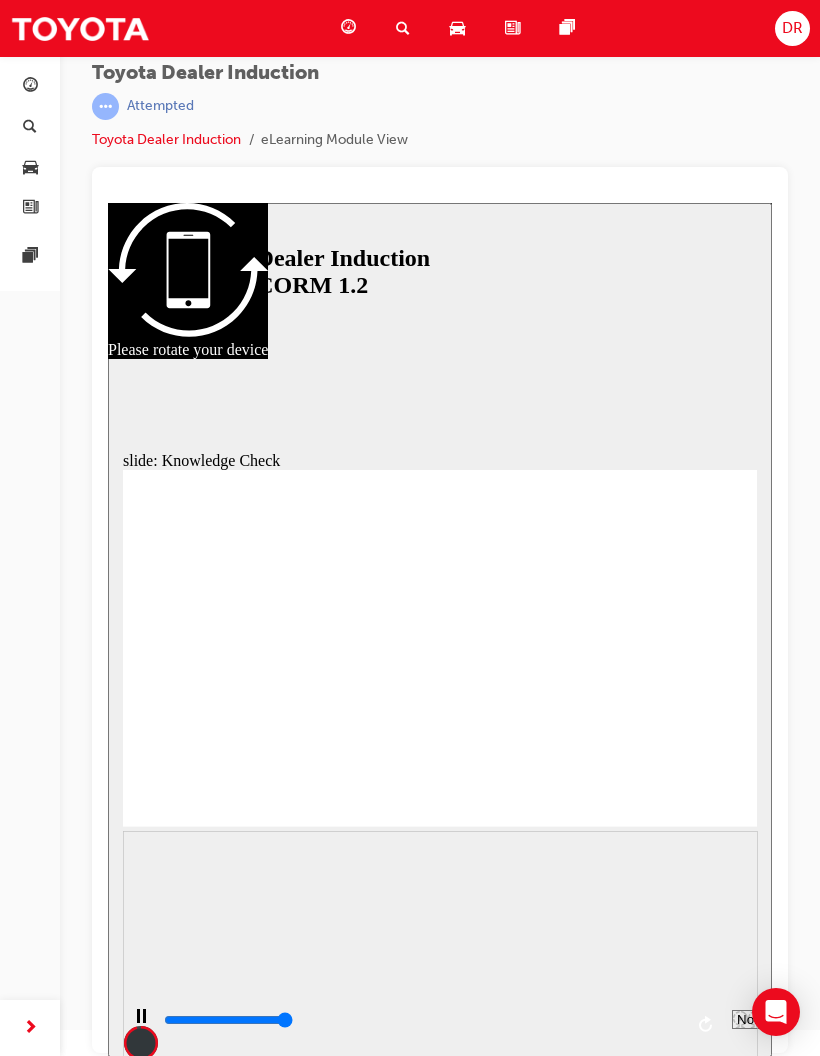 type on "5000" 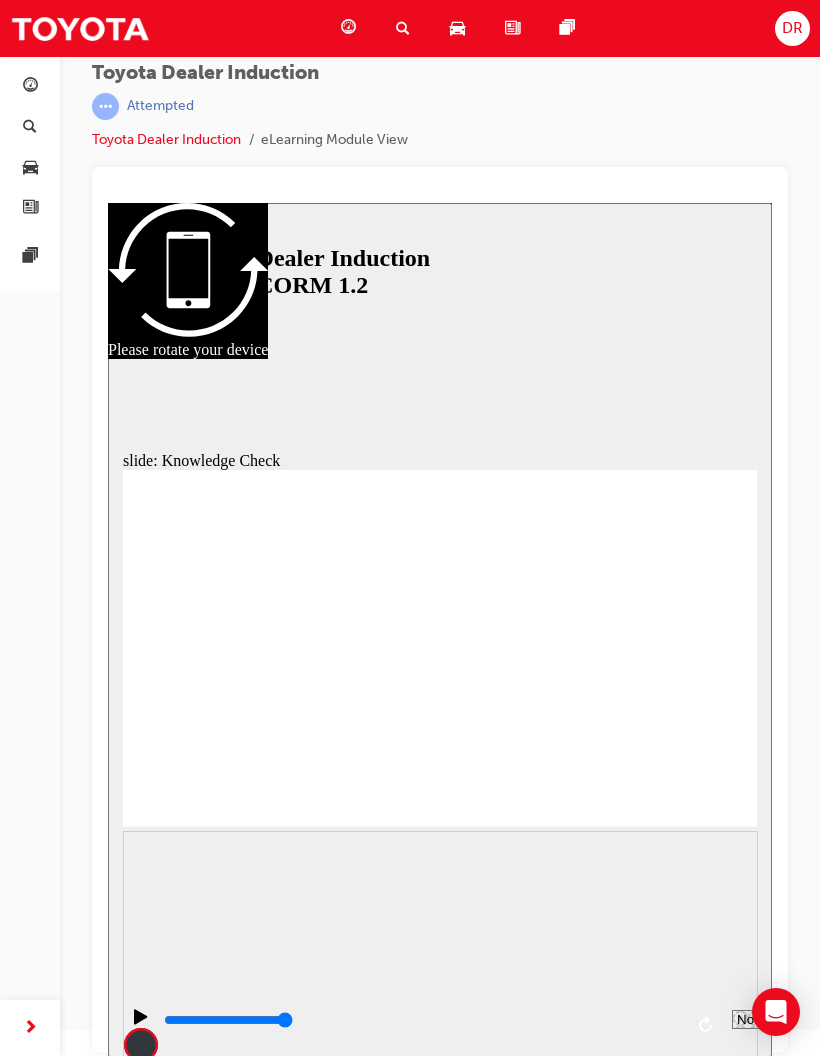 checkbox on "true" 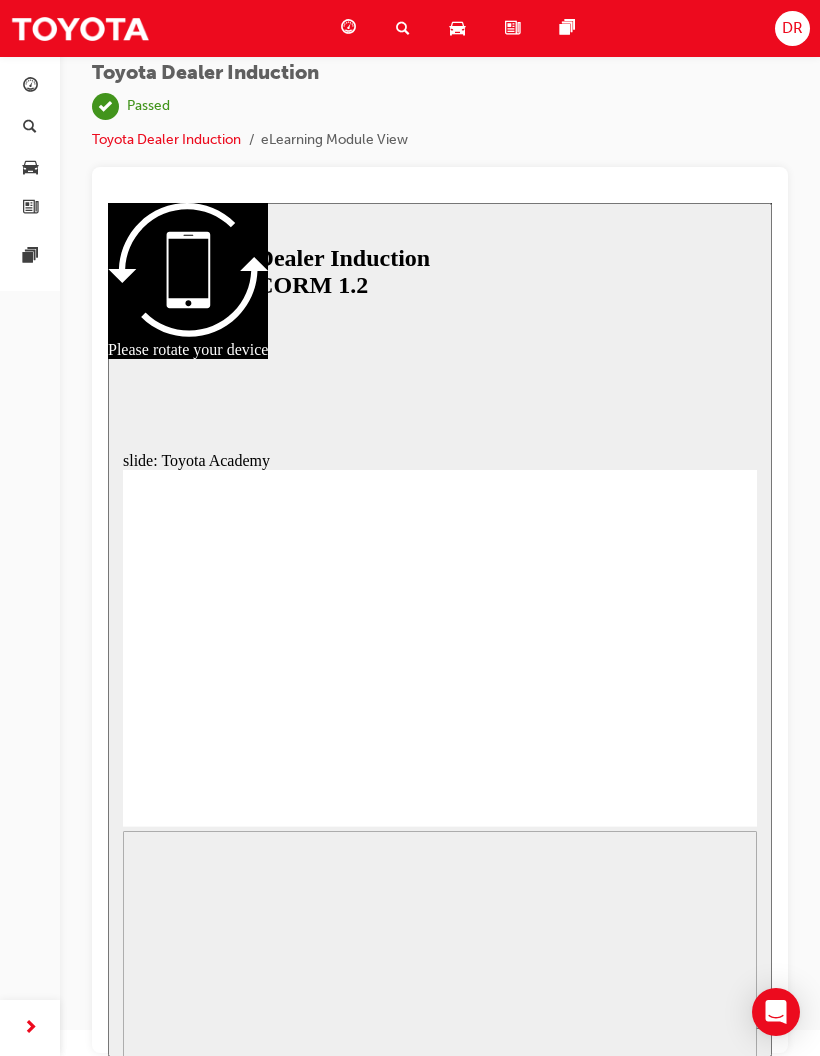 type on "9900" 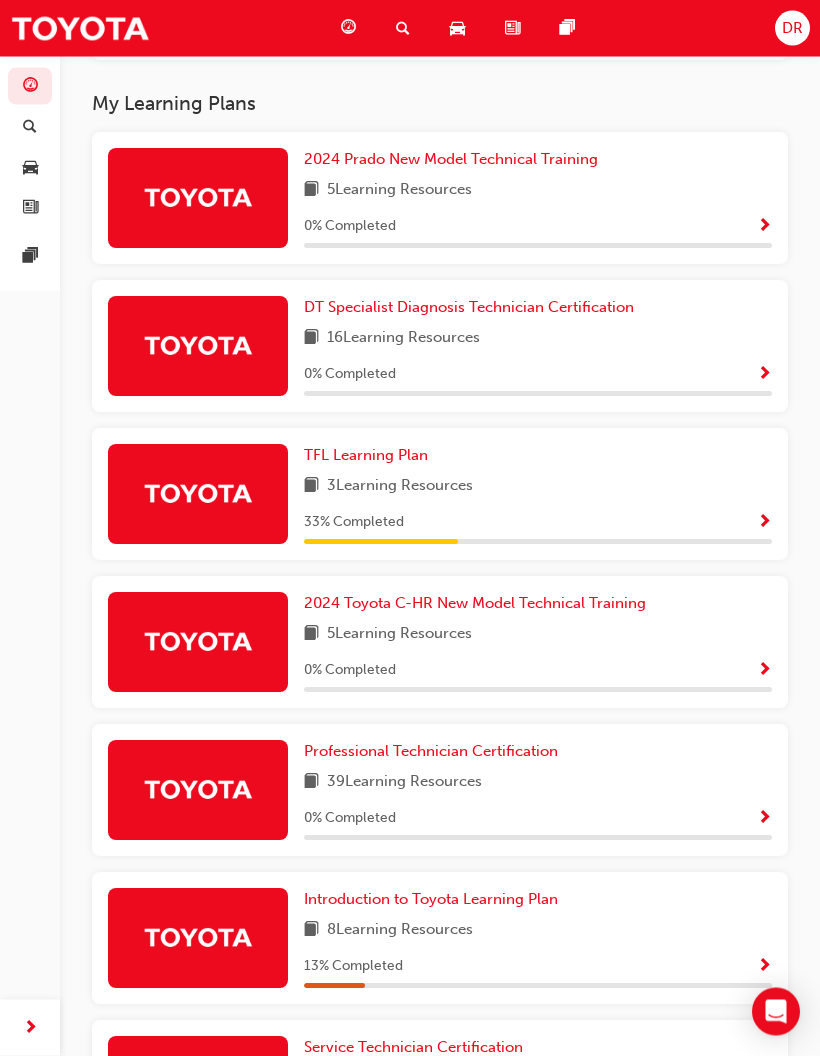 scroll, scrollTop: 620, scrollLeft: 0, axis: vertical 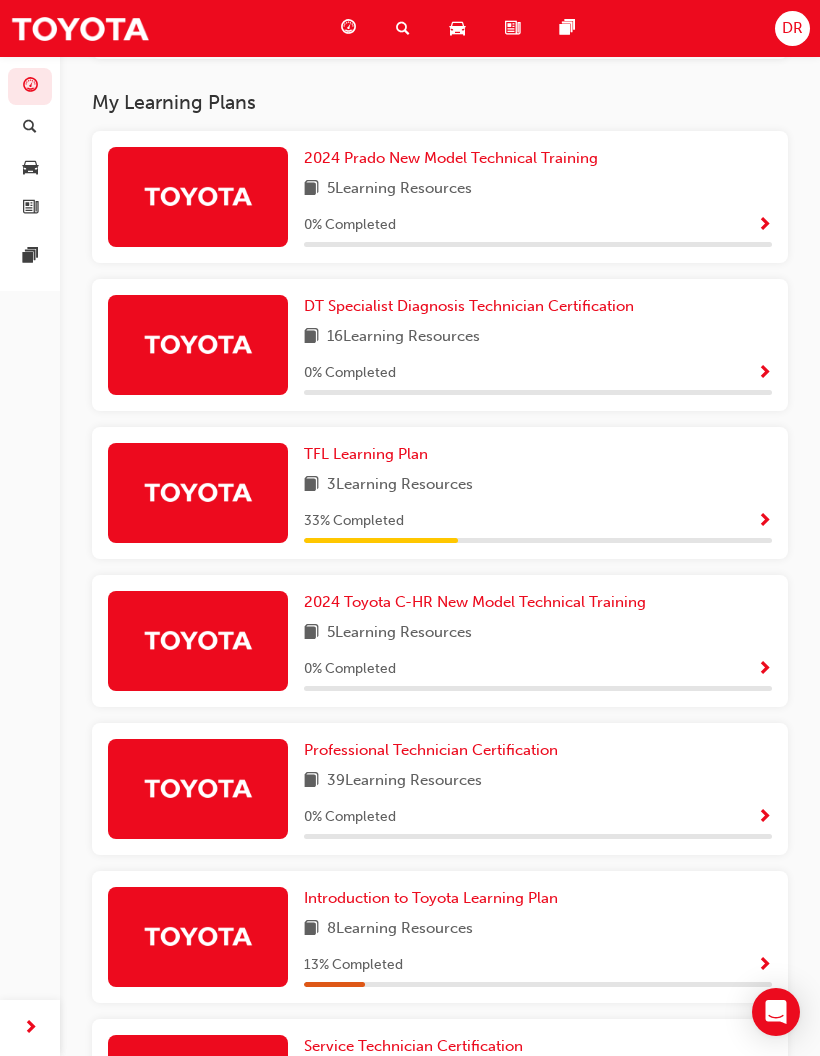 click on "3  Learning Resources" at bounding box center [538, 485] 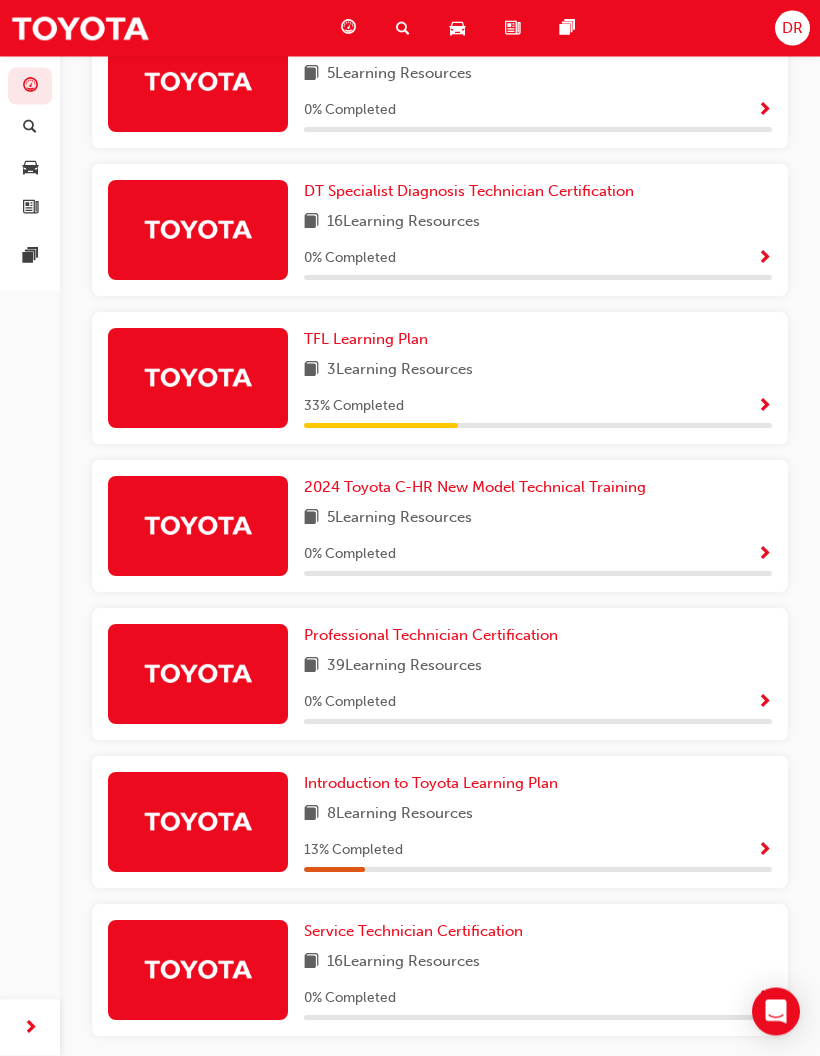 scroll, scrollTop: 735, scrollLeft: 0, axis: vertical 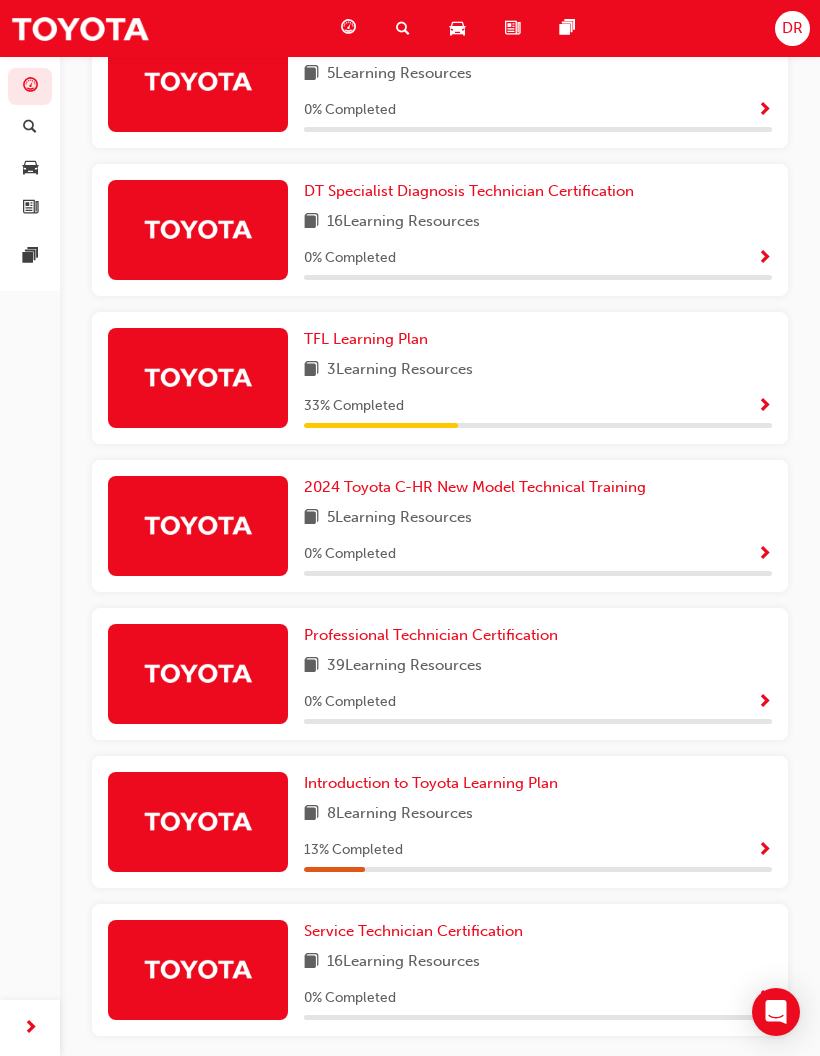 click at bounding box center [764, 851] 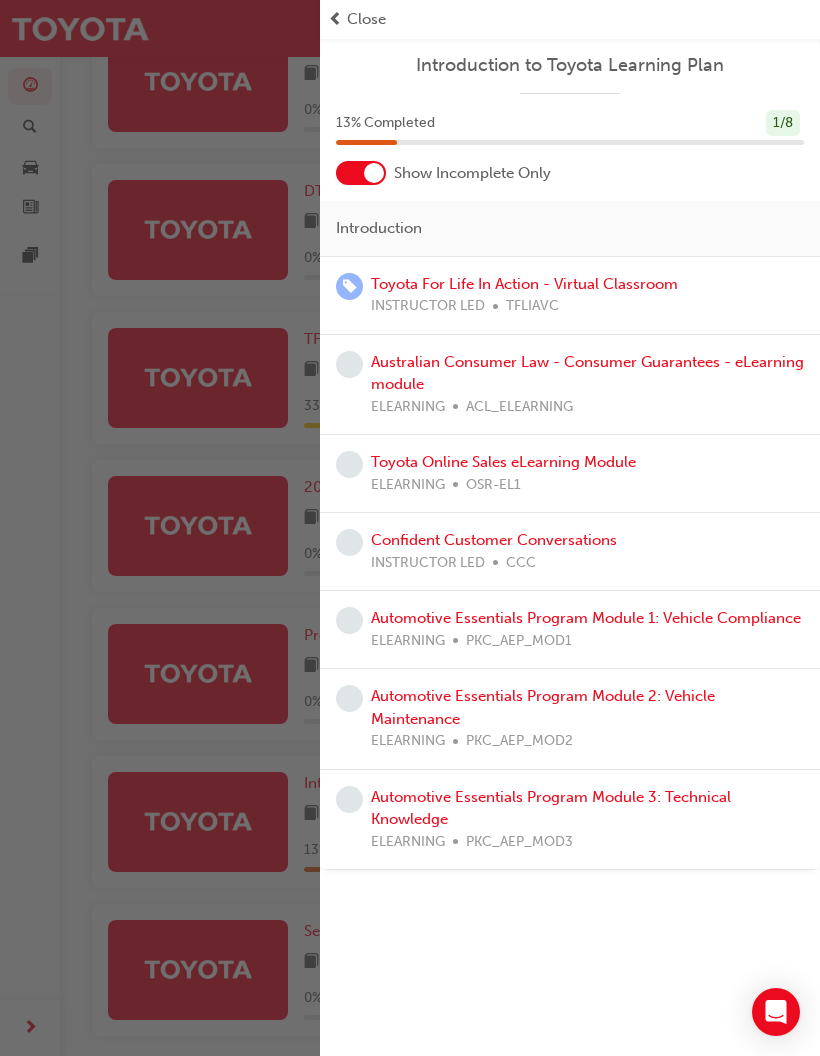 click on "Close" at bounding box center [366, 19] 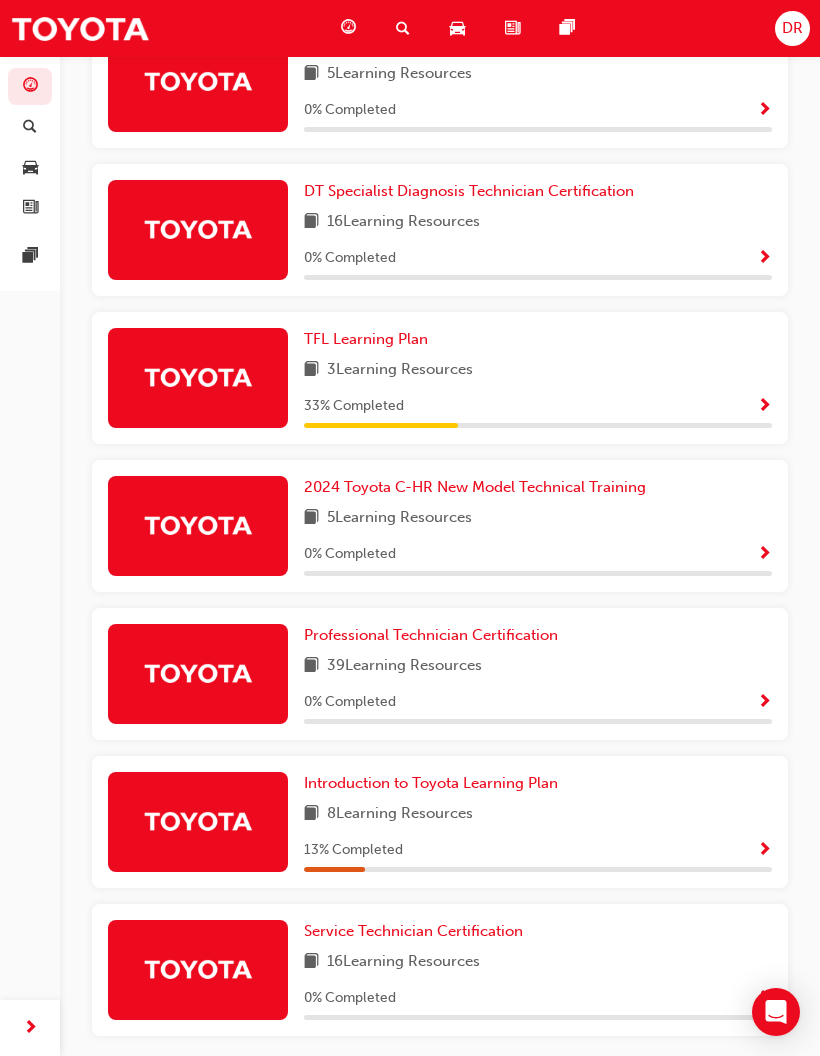 click at bounding box center (764, 407) 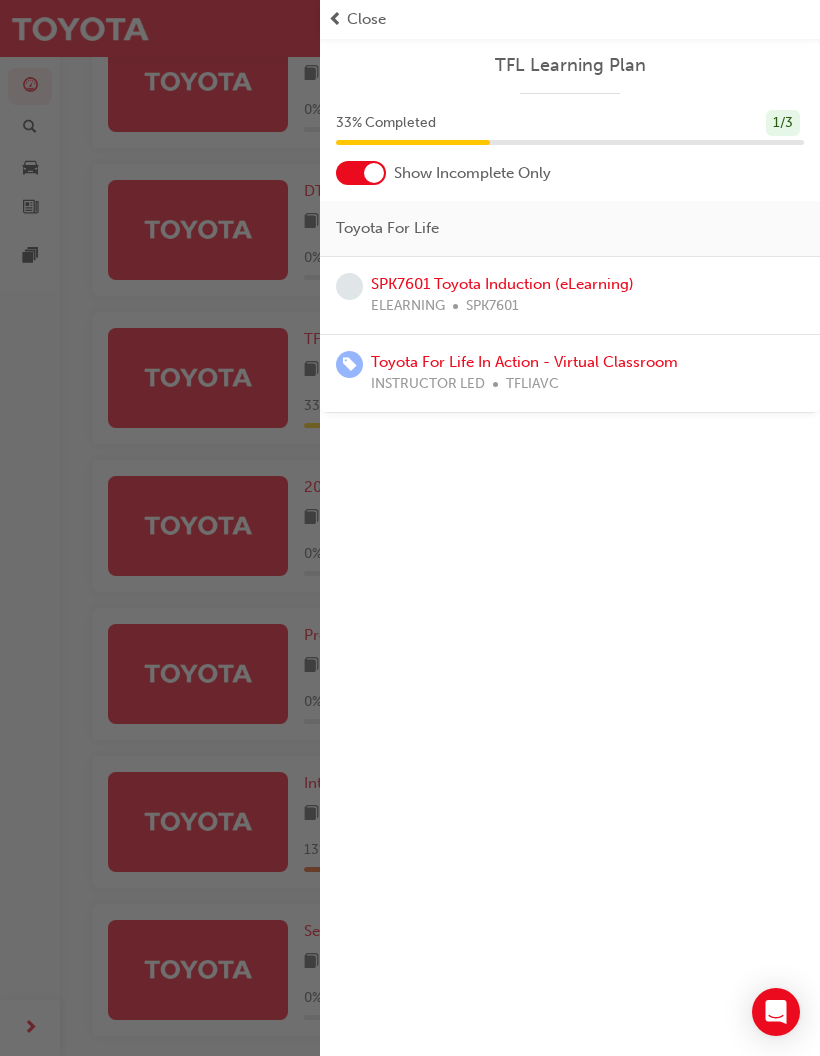 click on "Close" at bounding box center [366, 19] 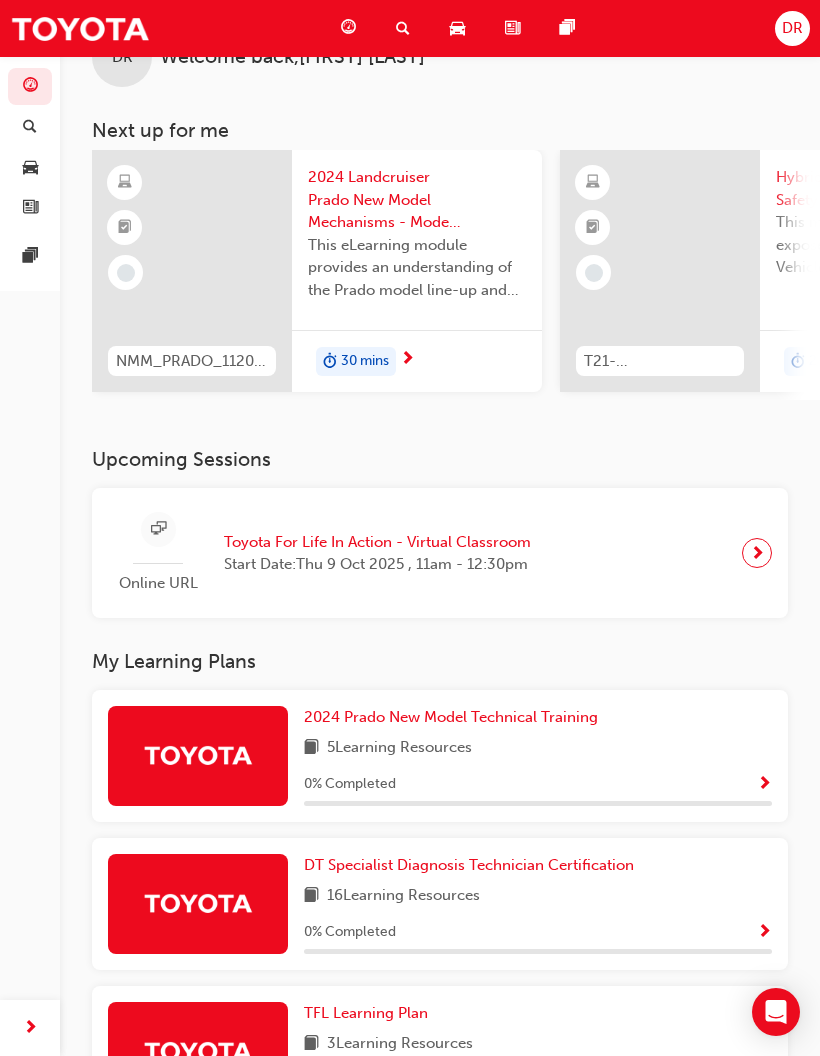 scroll, scrollTop: 0, scrollLeft: 0, axis: both 